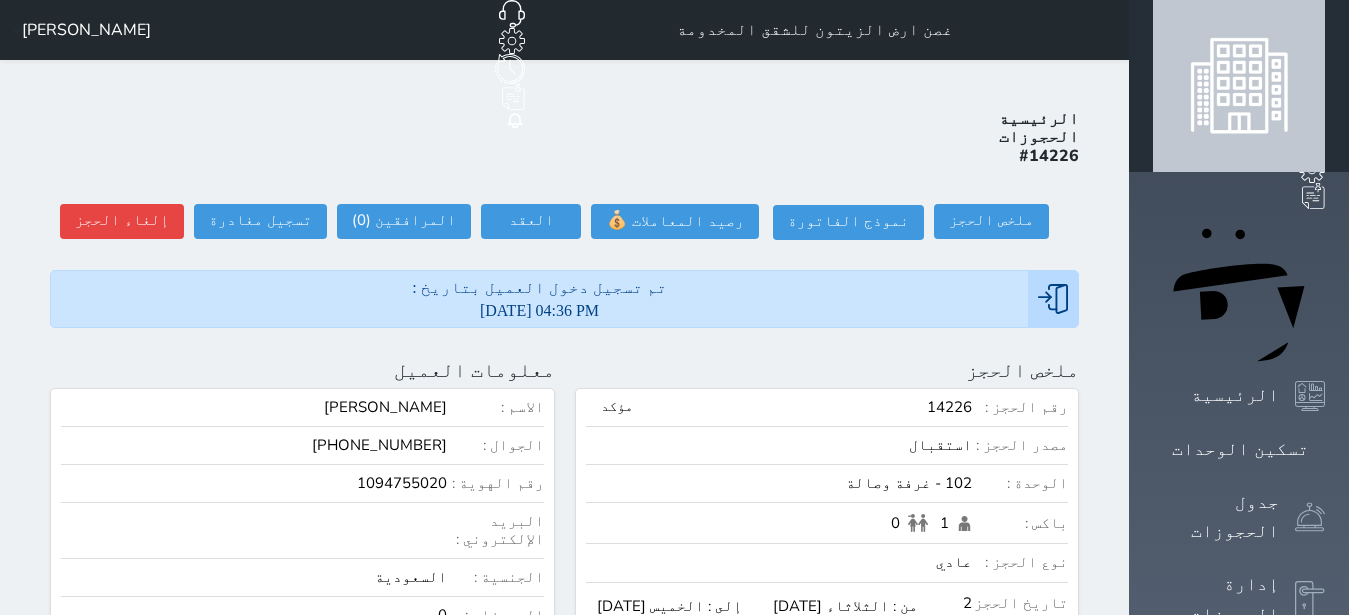 scroll, scrollTop: 0, scrollLeft: 0, axis: both 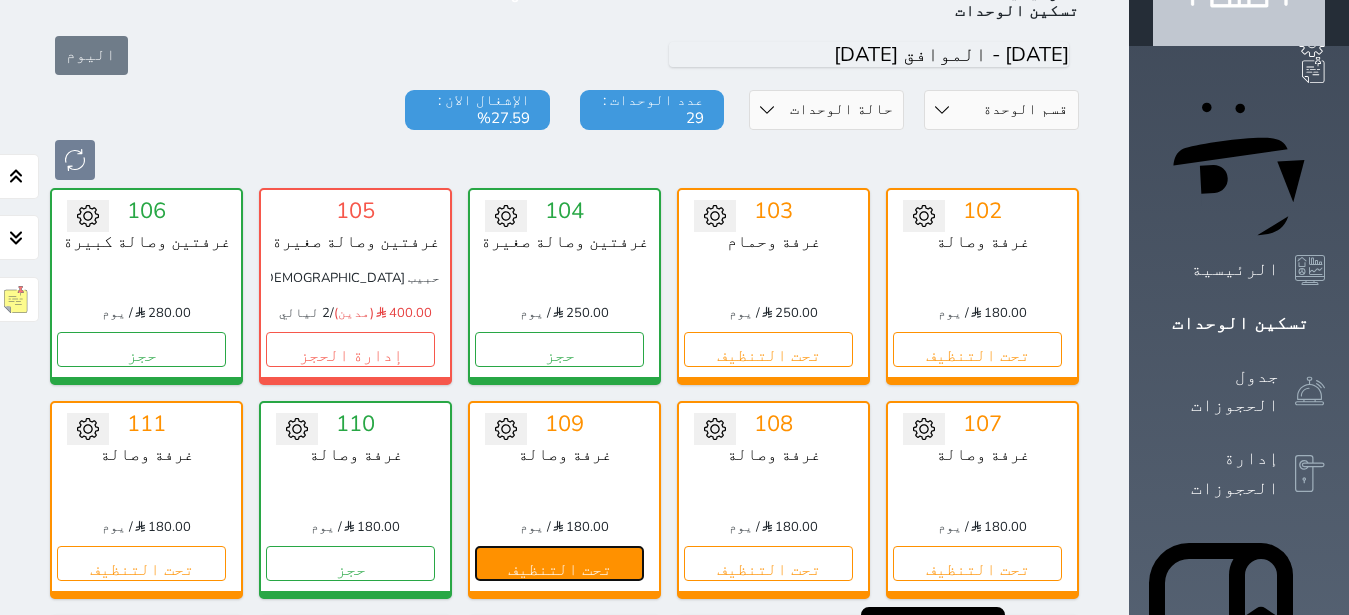 click on "تحت التنظيف" at bounding box center (559, 563) 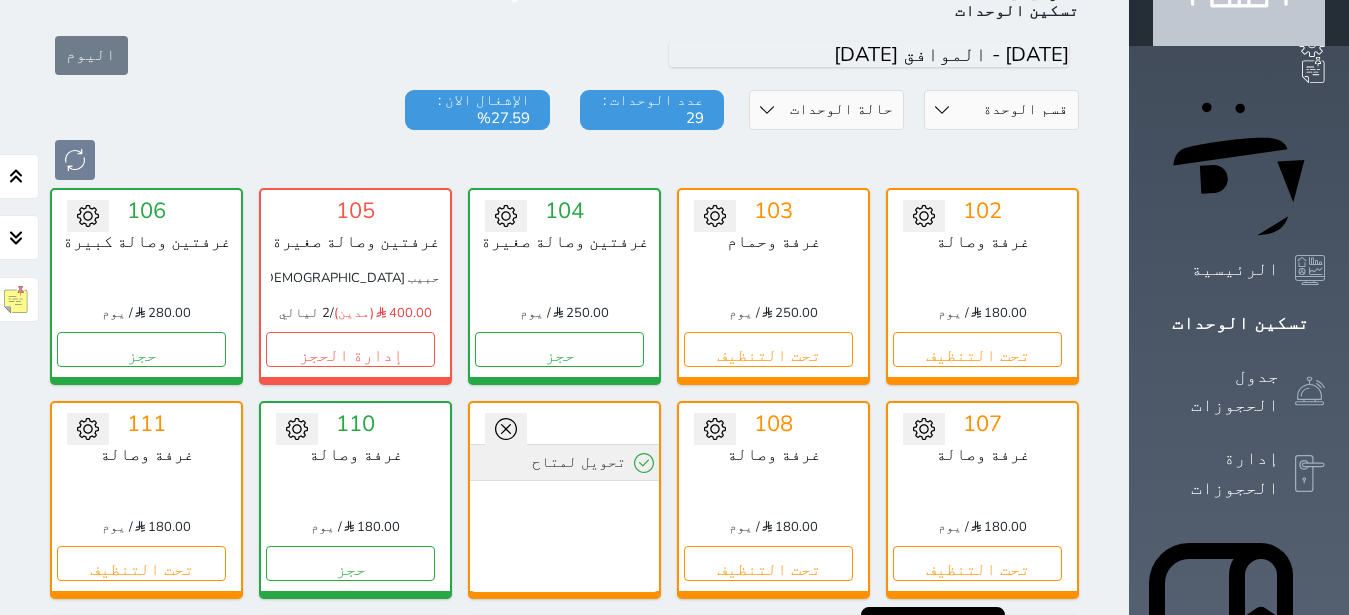 click on "تحويل لمتاح" at bounding box center (564, 462) 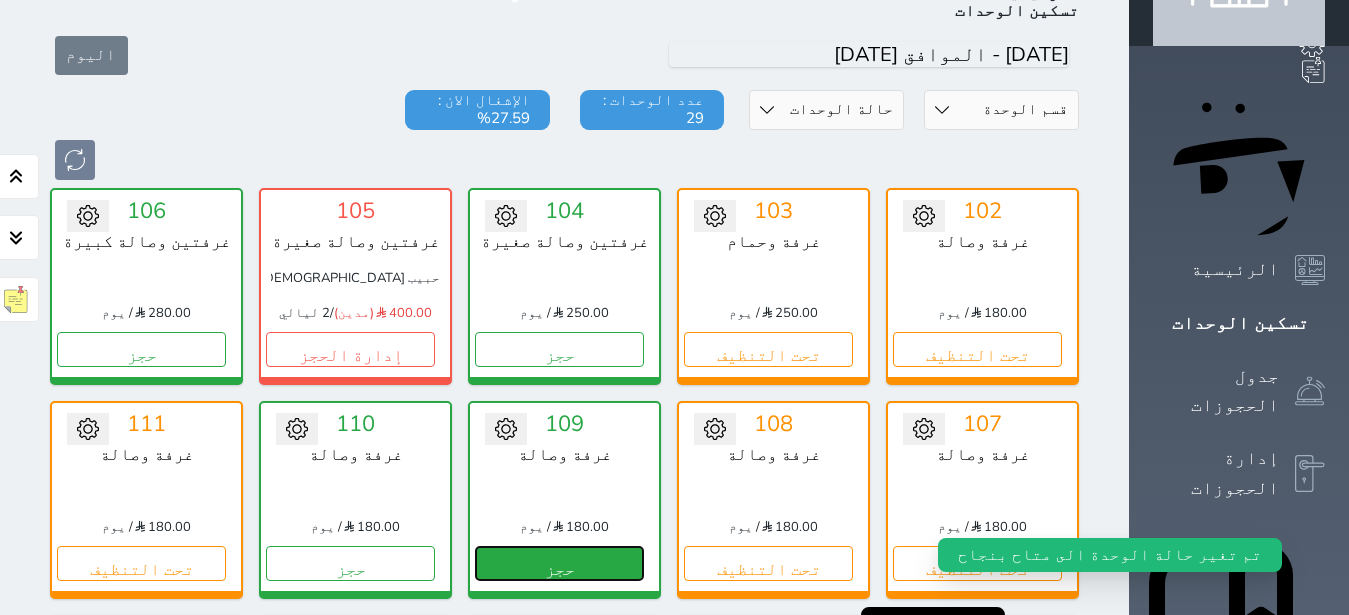 click on "حجز" at bounding box center (559, 563) 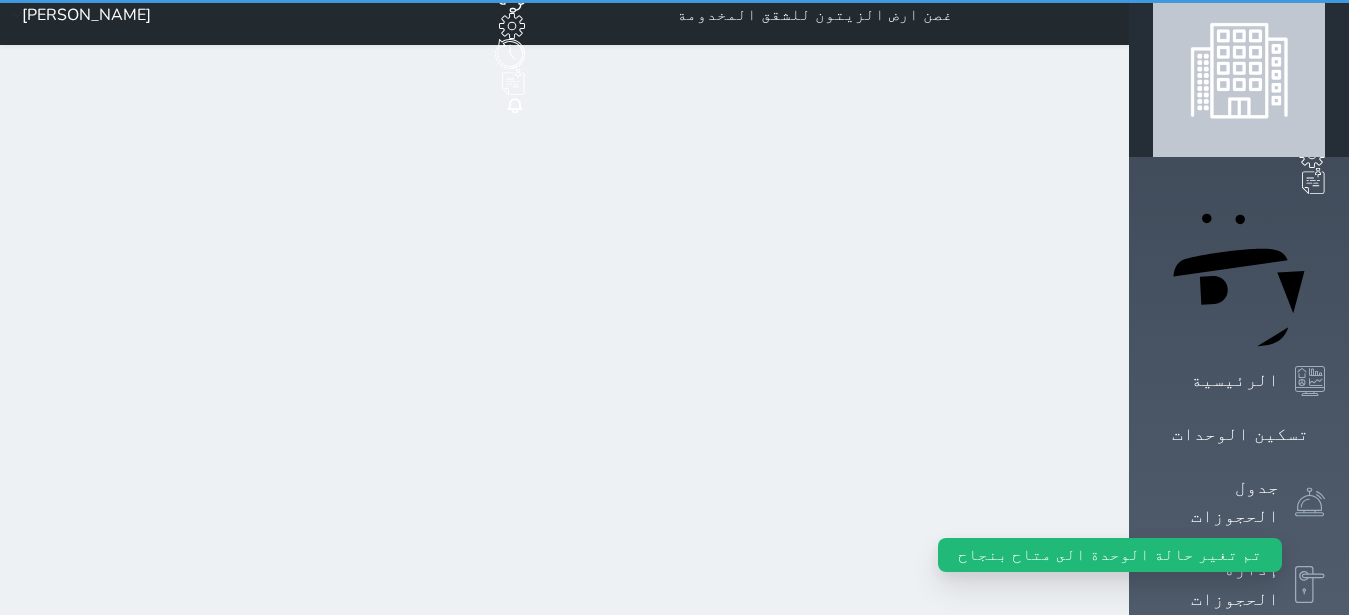 scroll, scrollTop: 0, scrollLeft: 0, axis: both 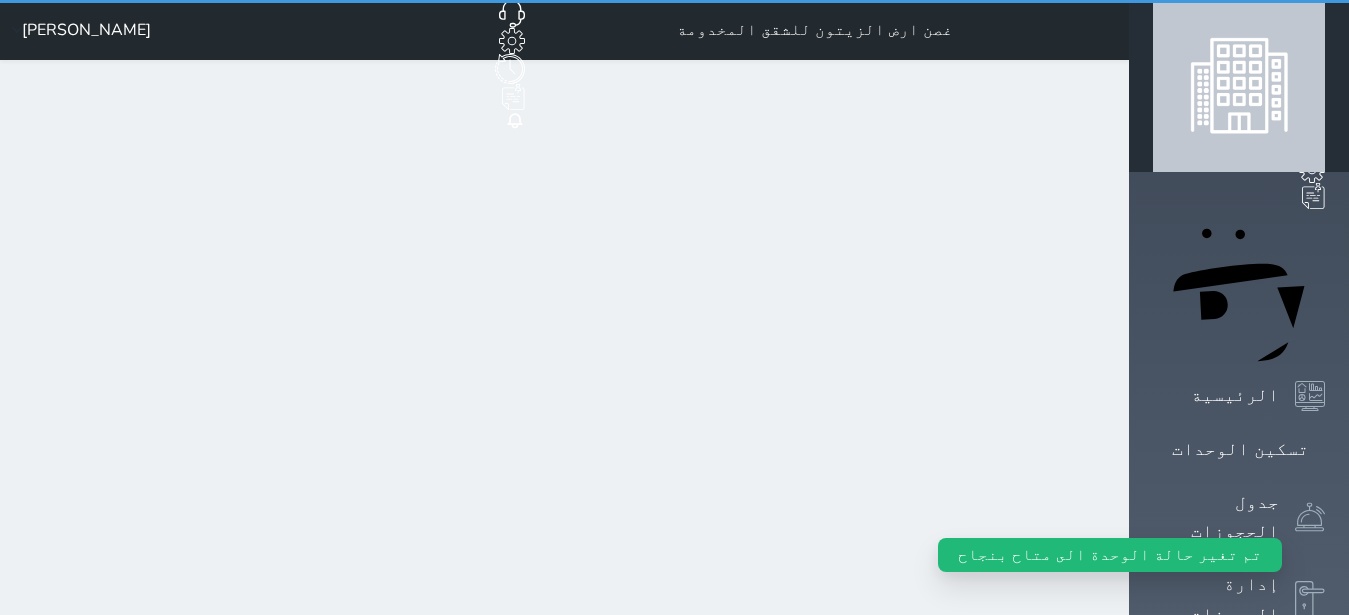 select on "1" 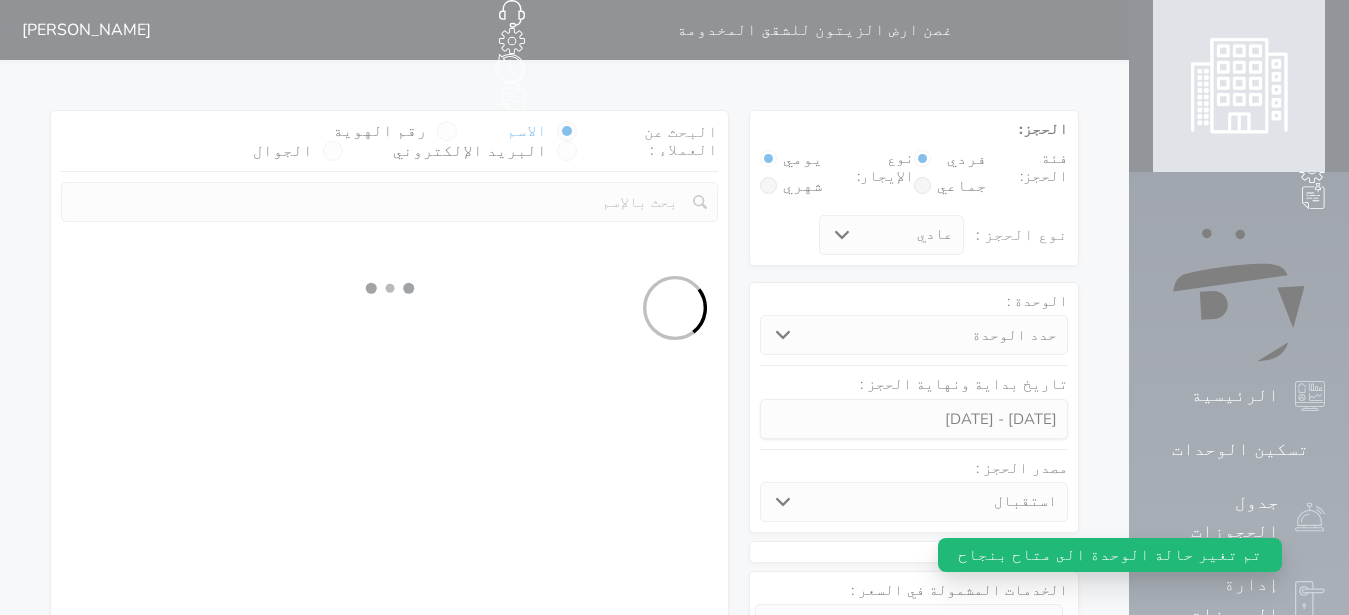 select 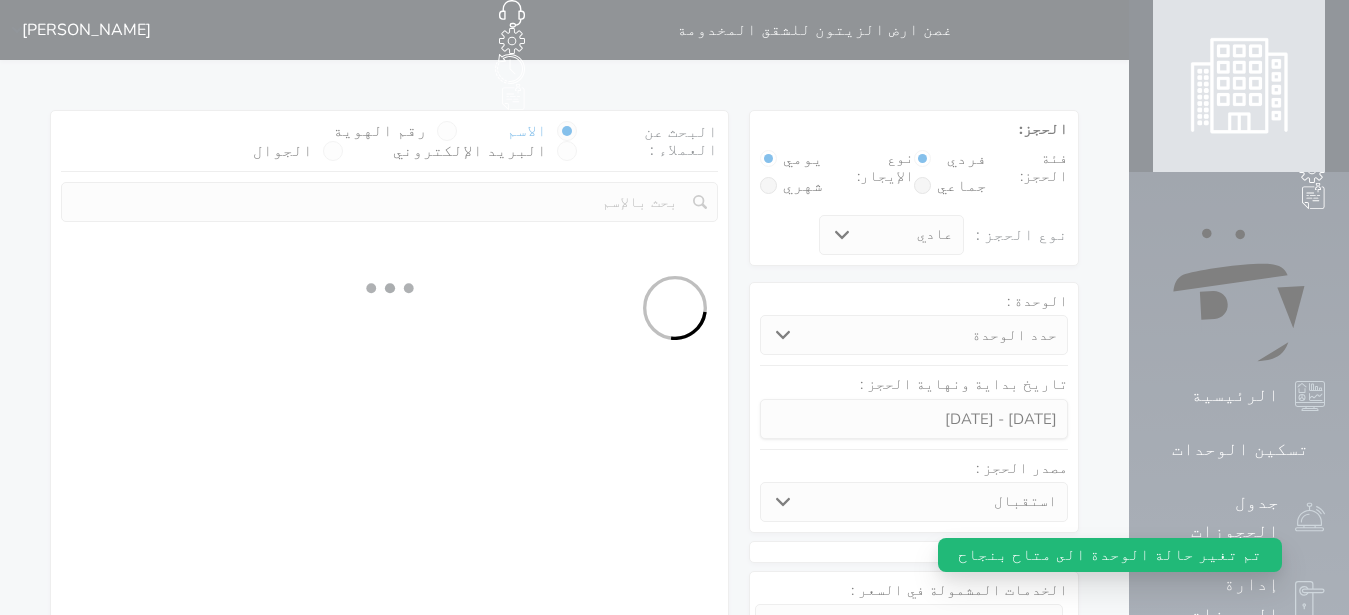 select on "1" 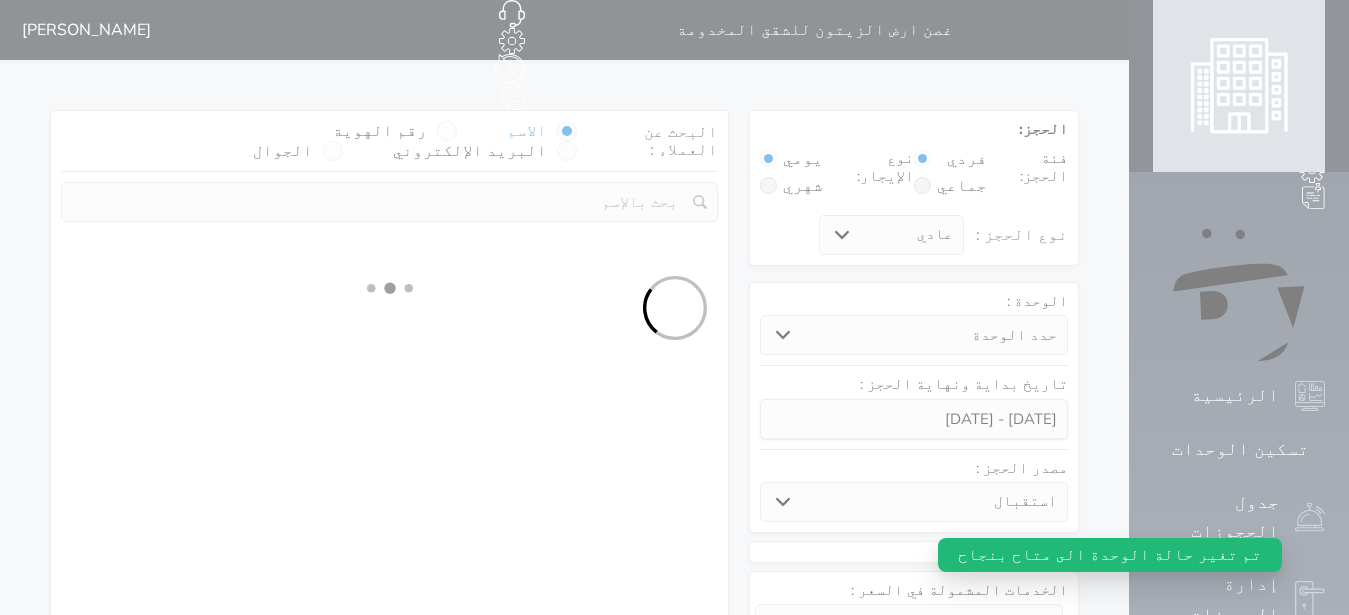 select on "113" 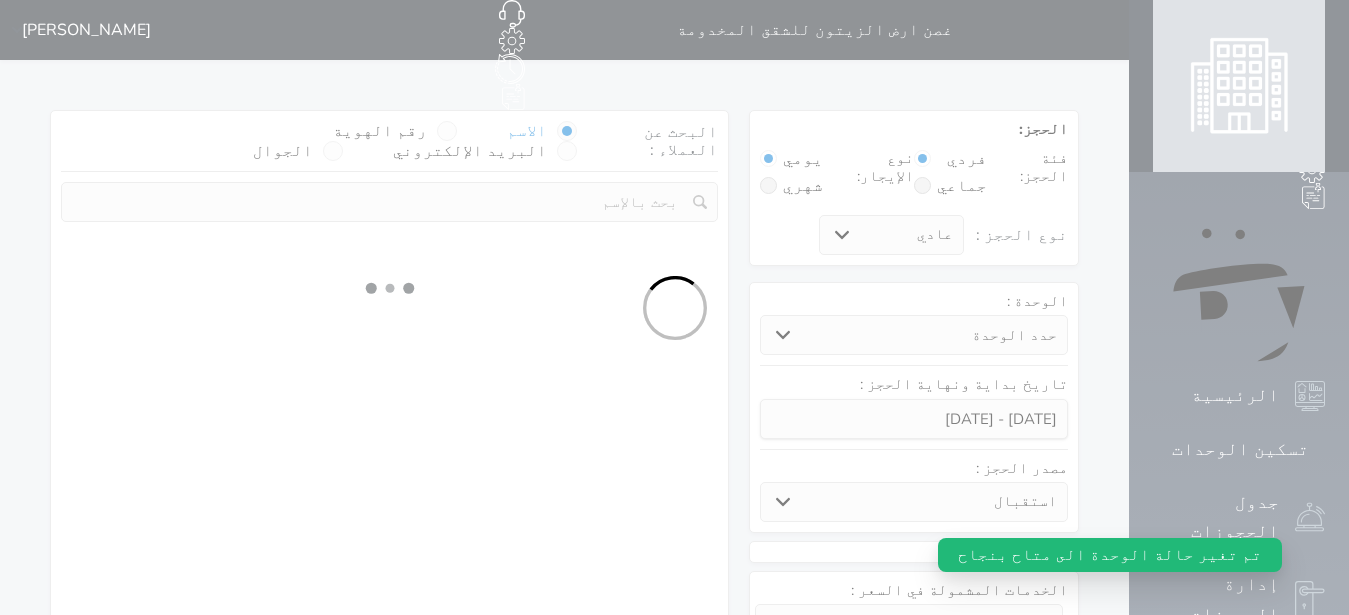 select on "1" 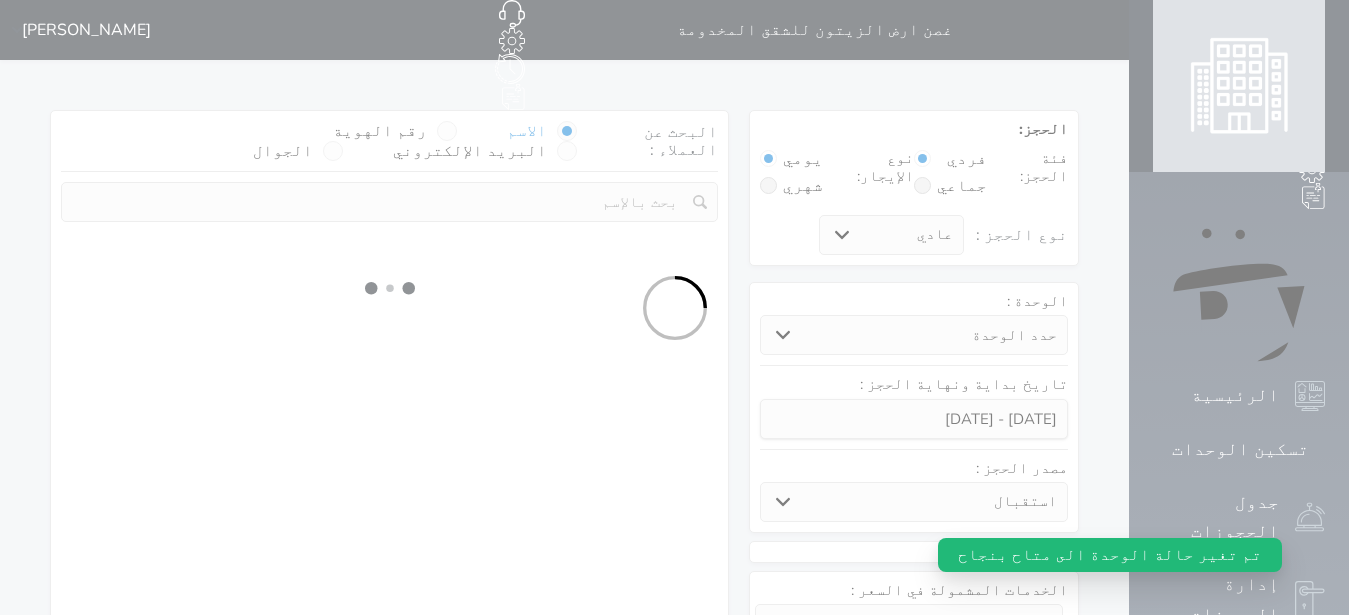 select 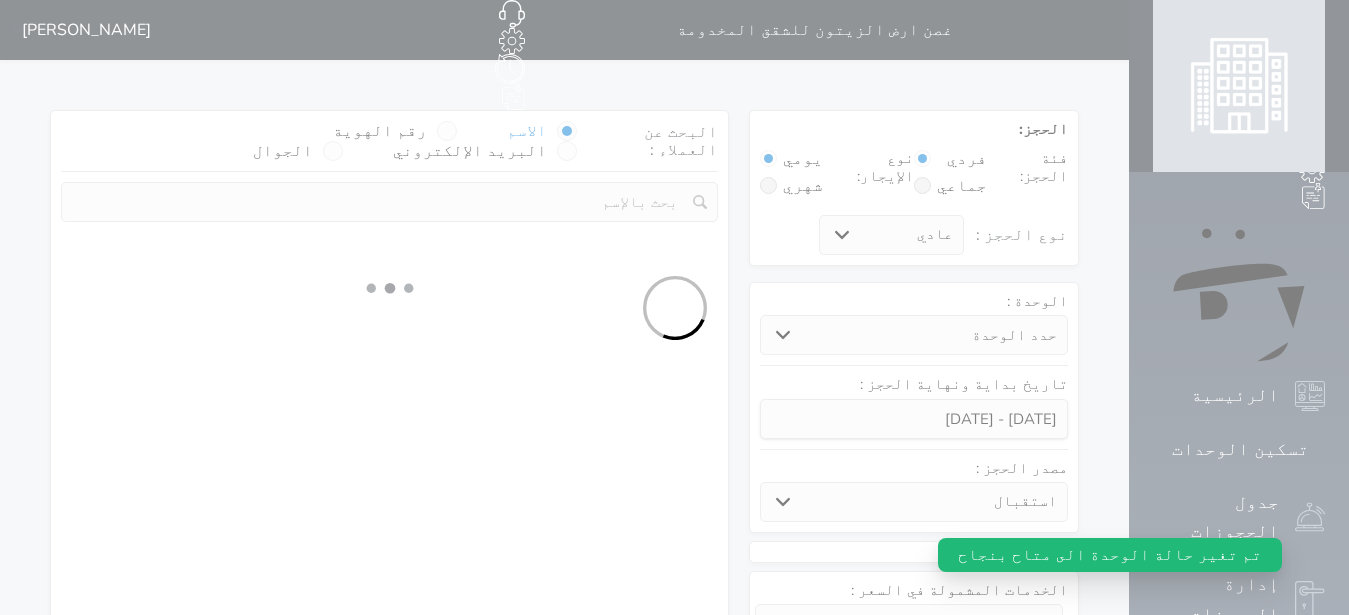 select on "7" 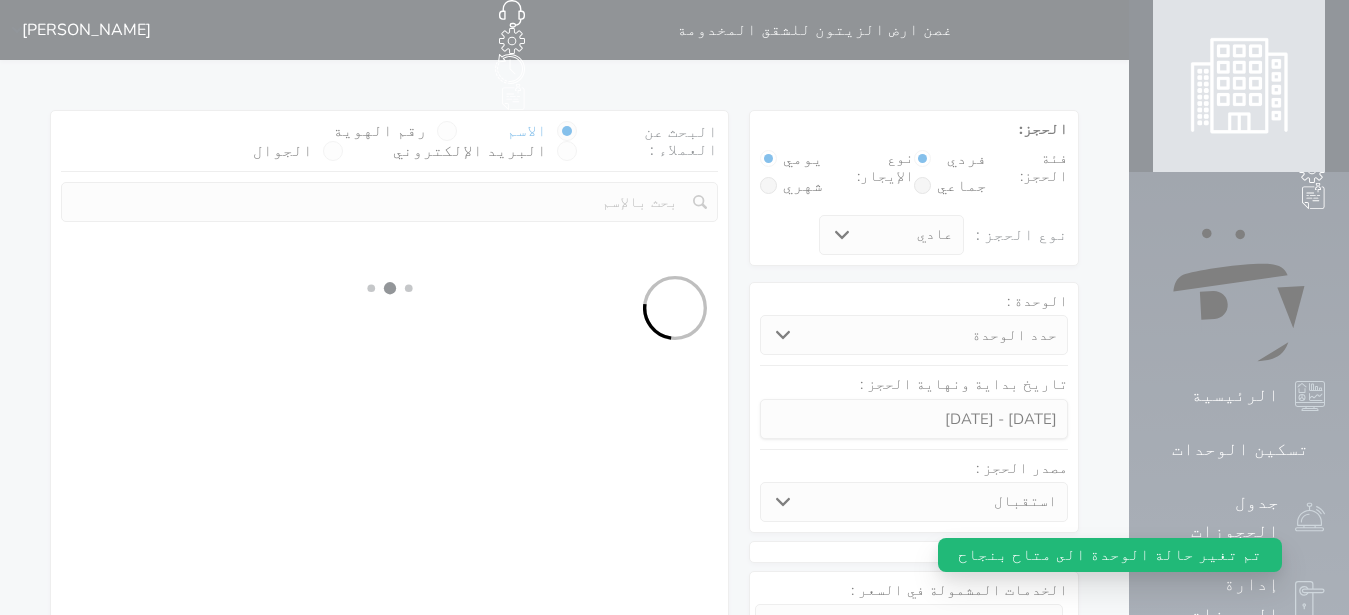 select 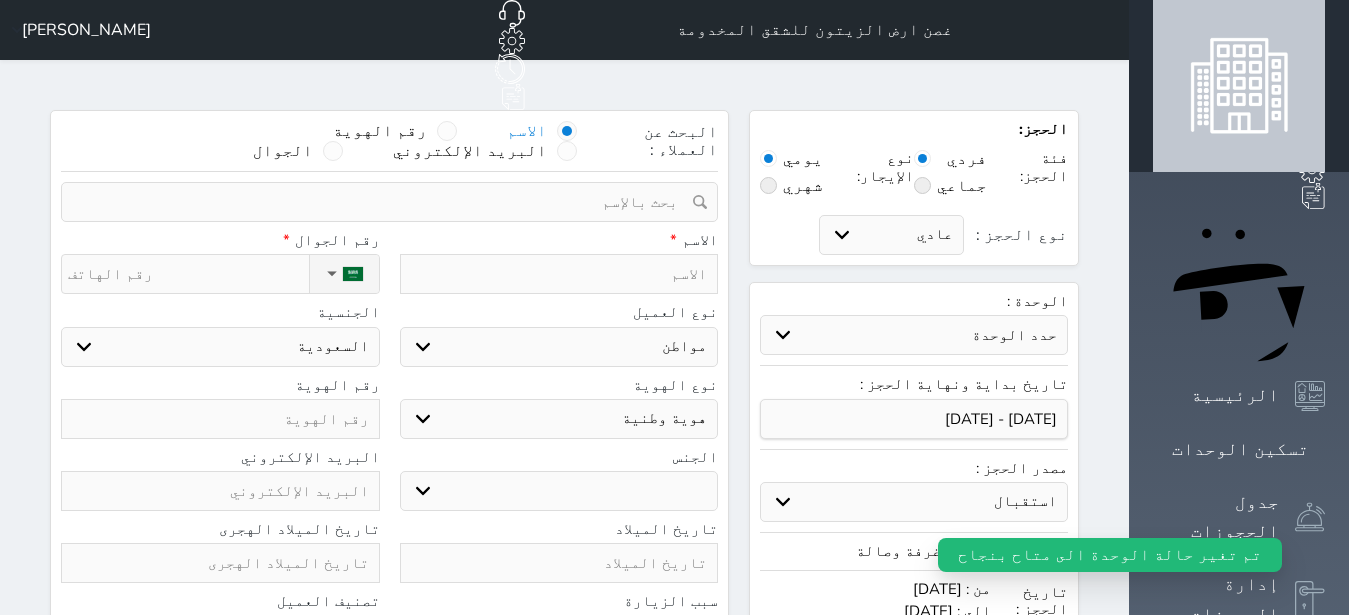 click at bounding box center (447, 131) 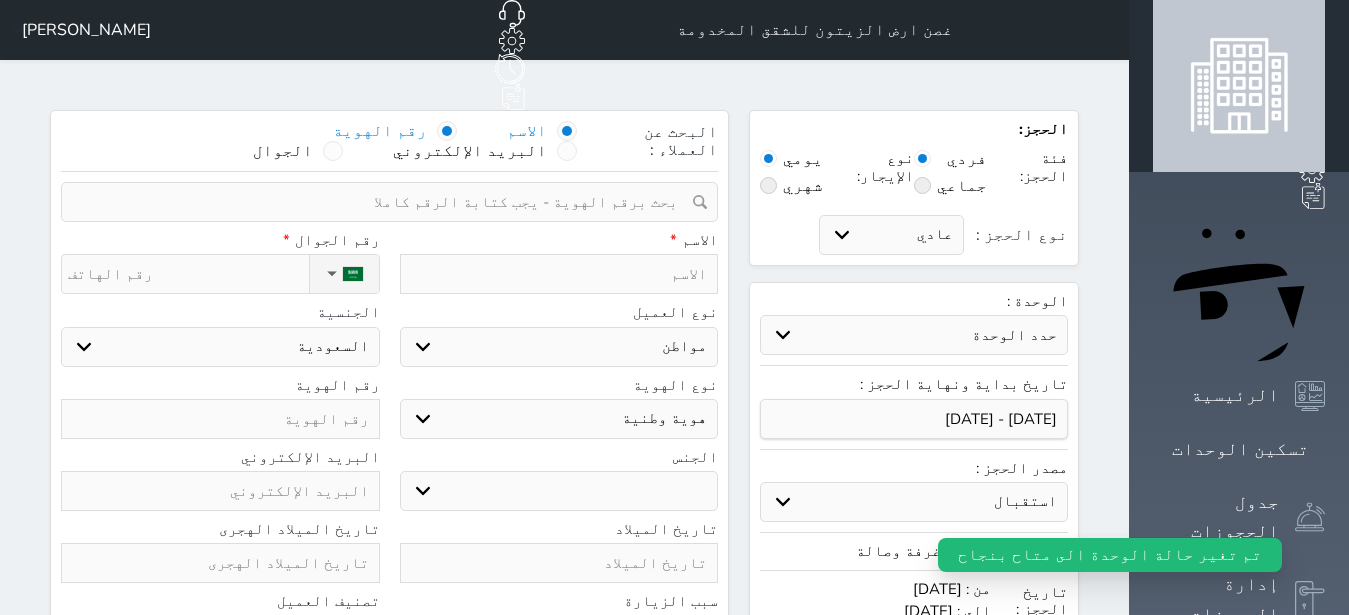 select 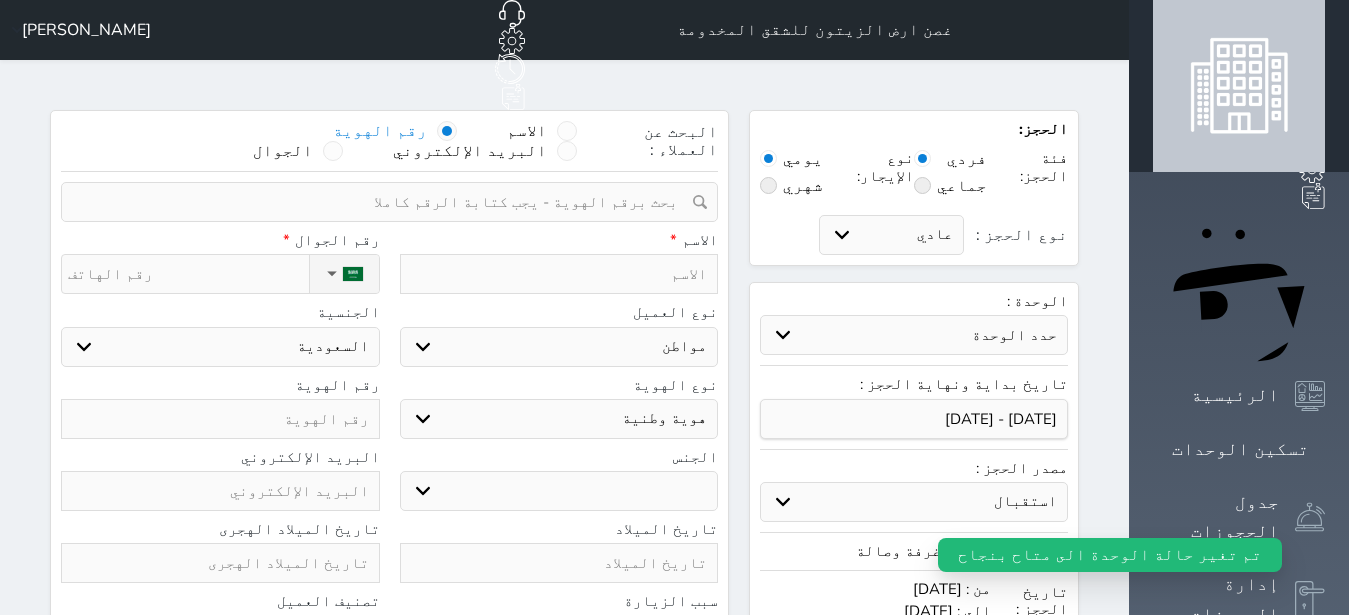 click at bounding box center (382, 202) 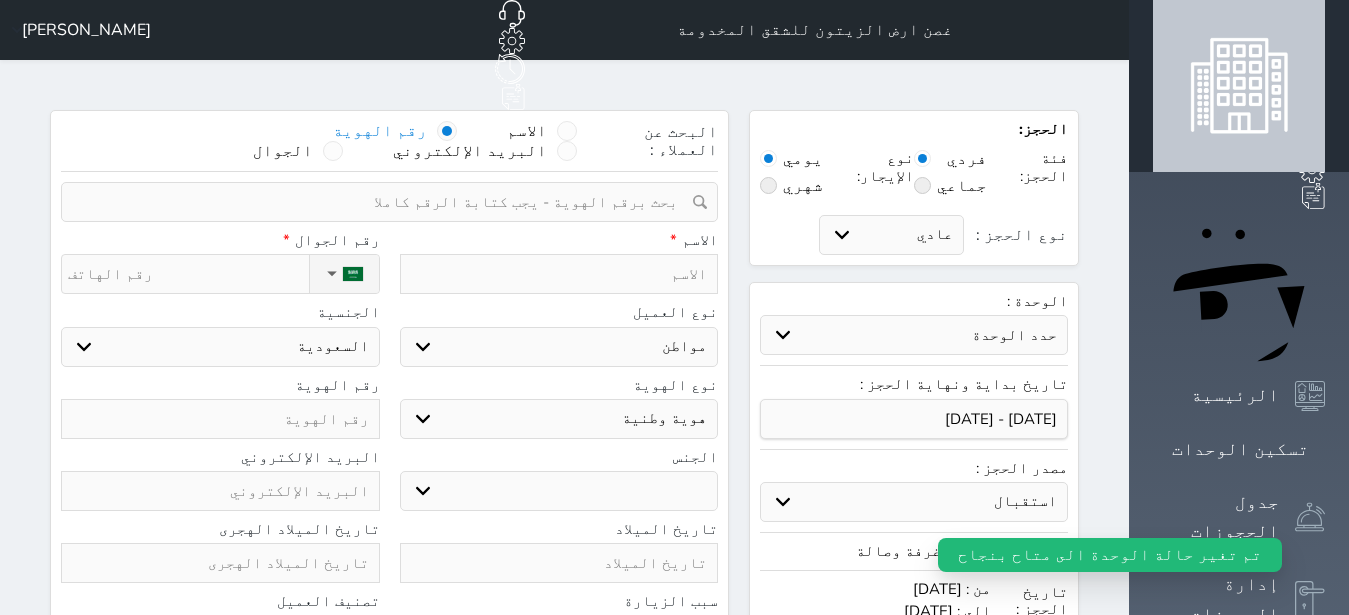 select on "8735" 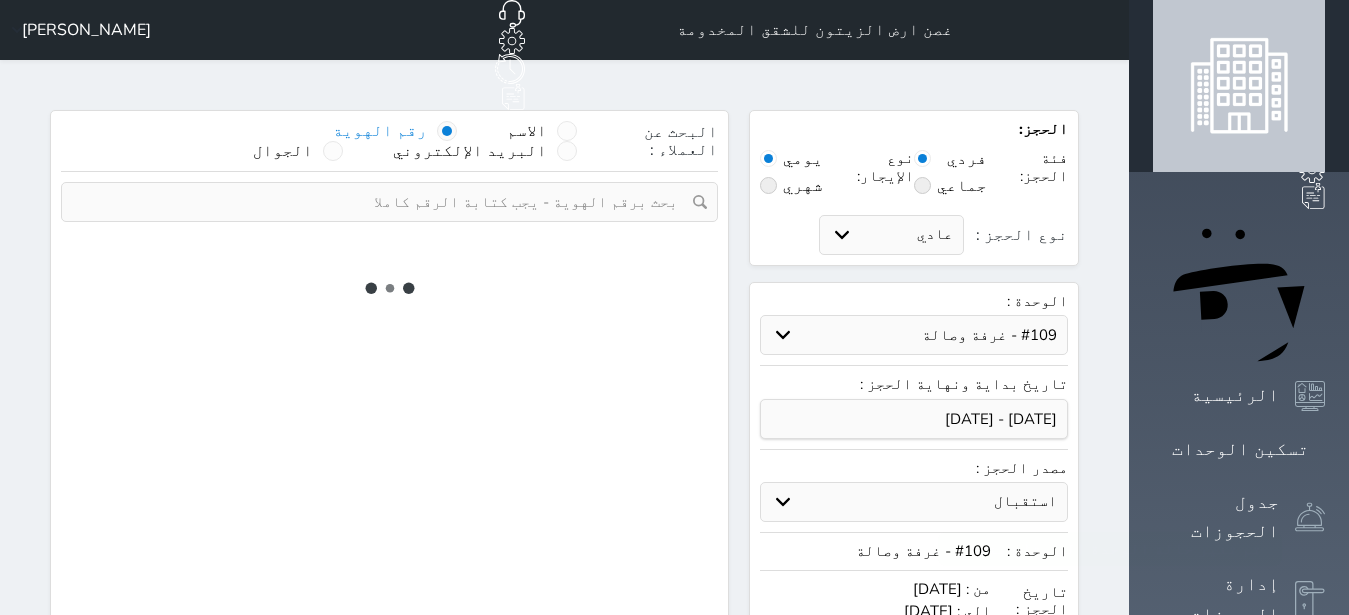 select on "1" 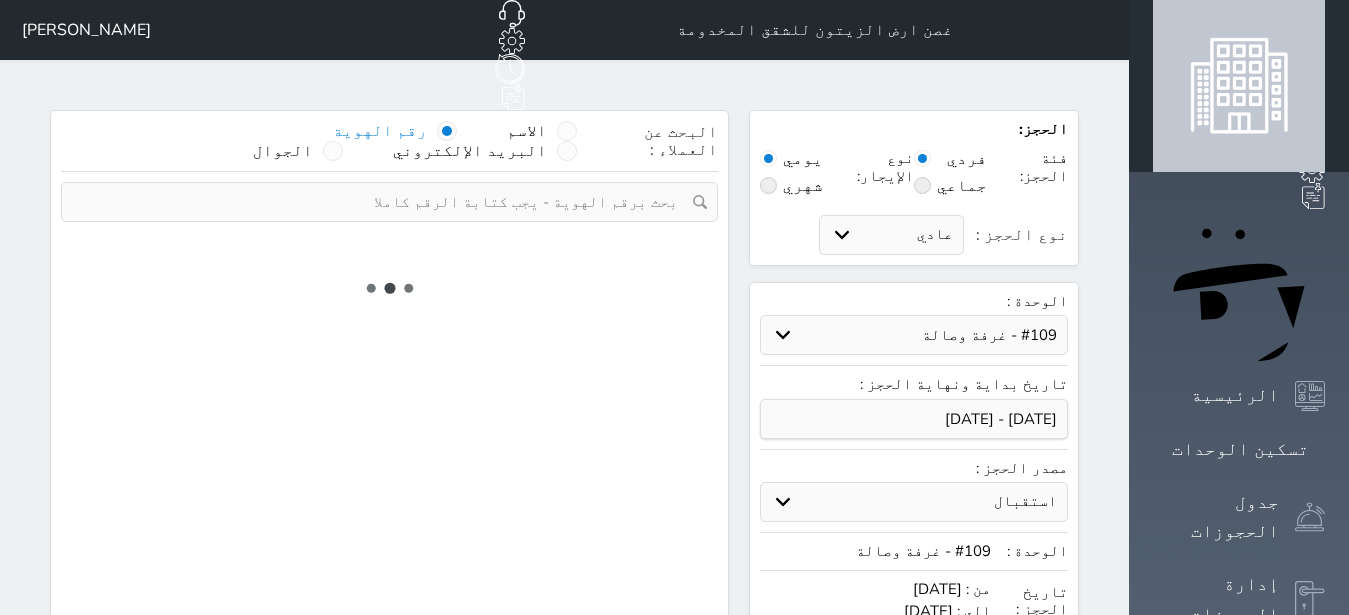 select on "113" 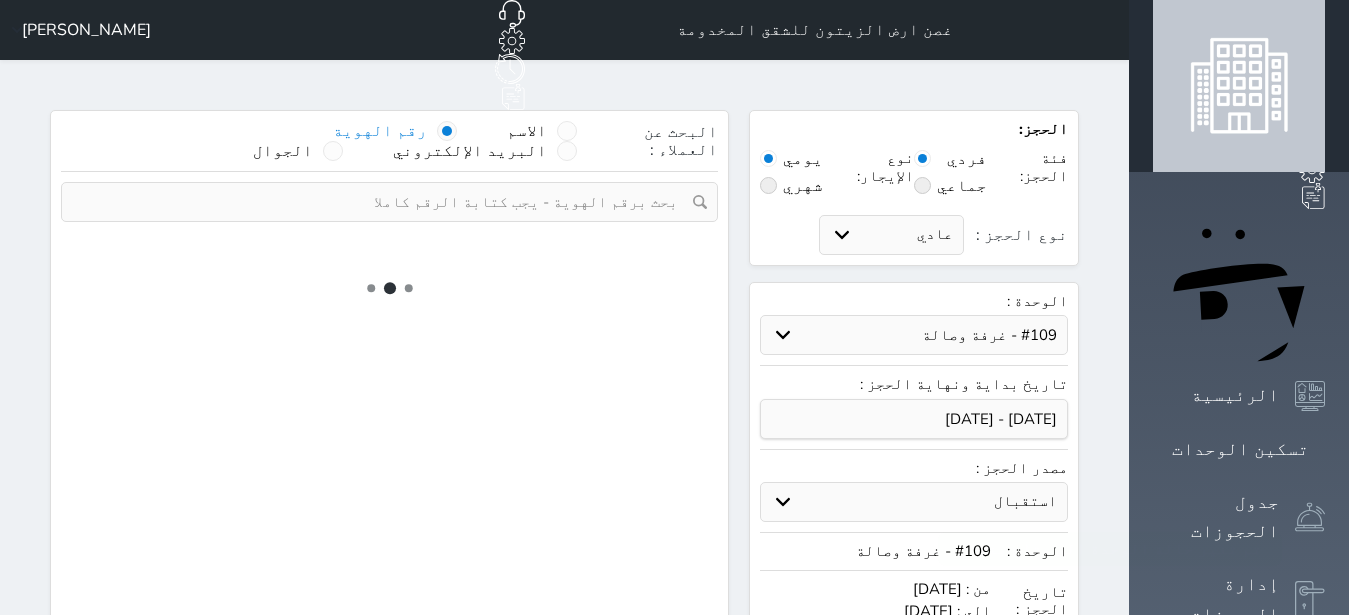 select on "1" 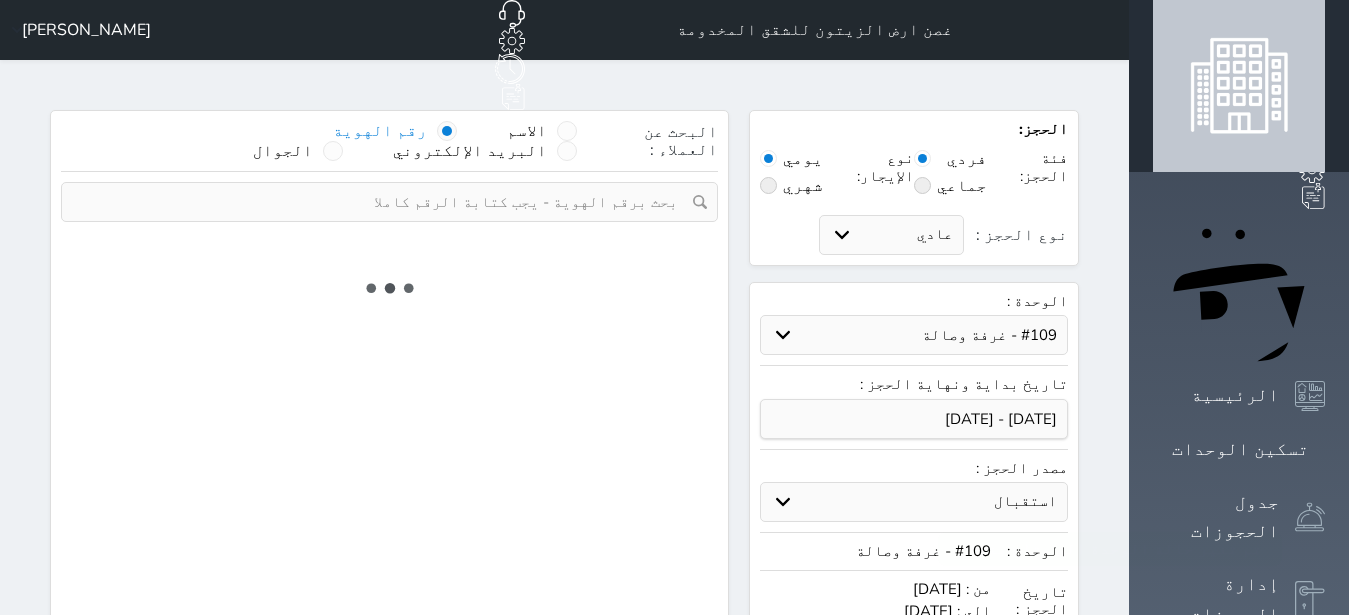 select 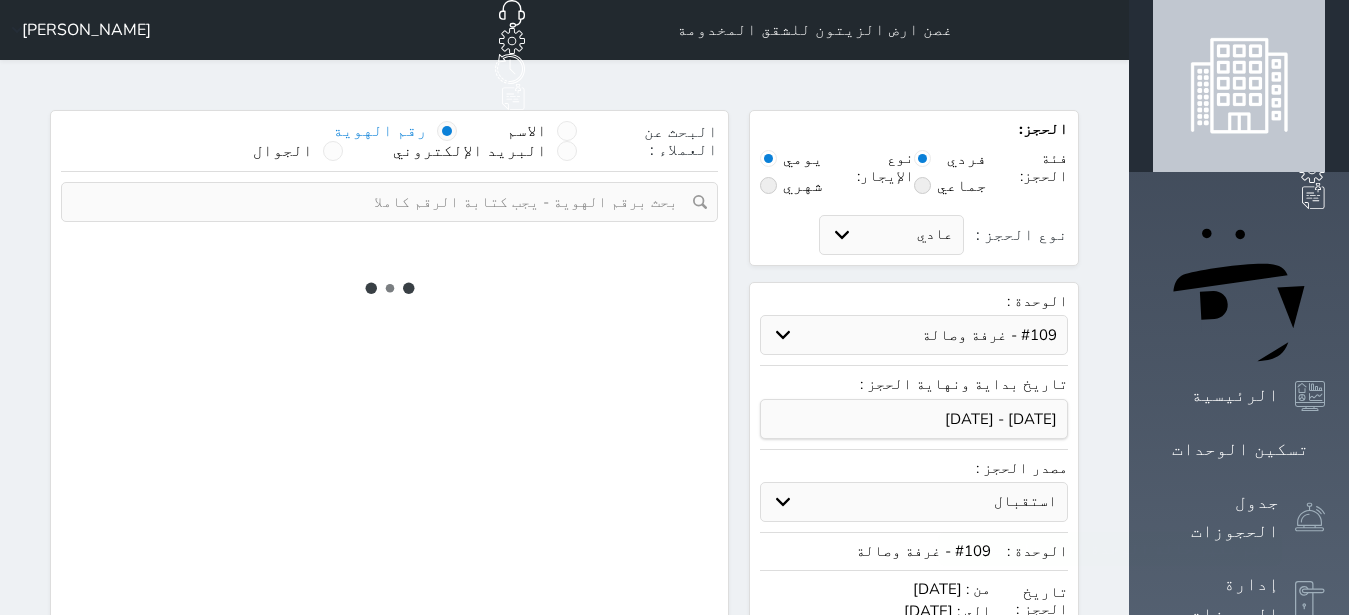 select on "7" 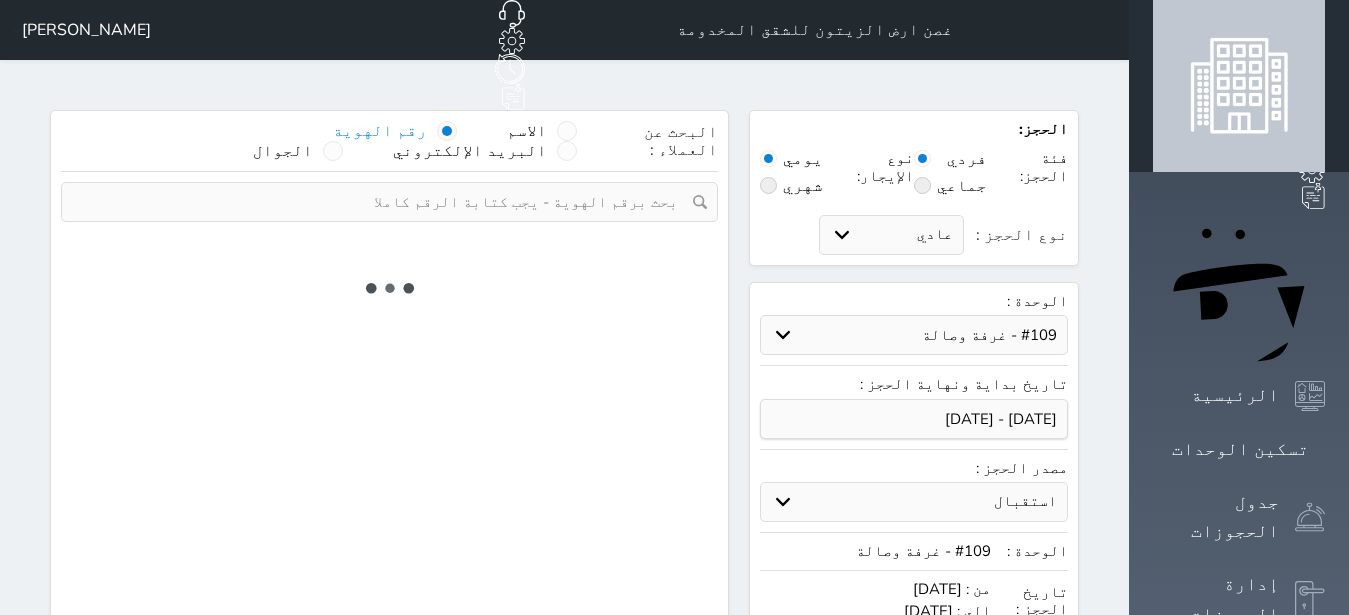 select 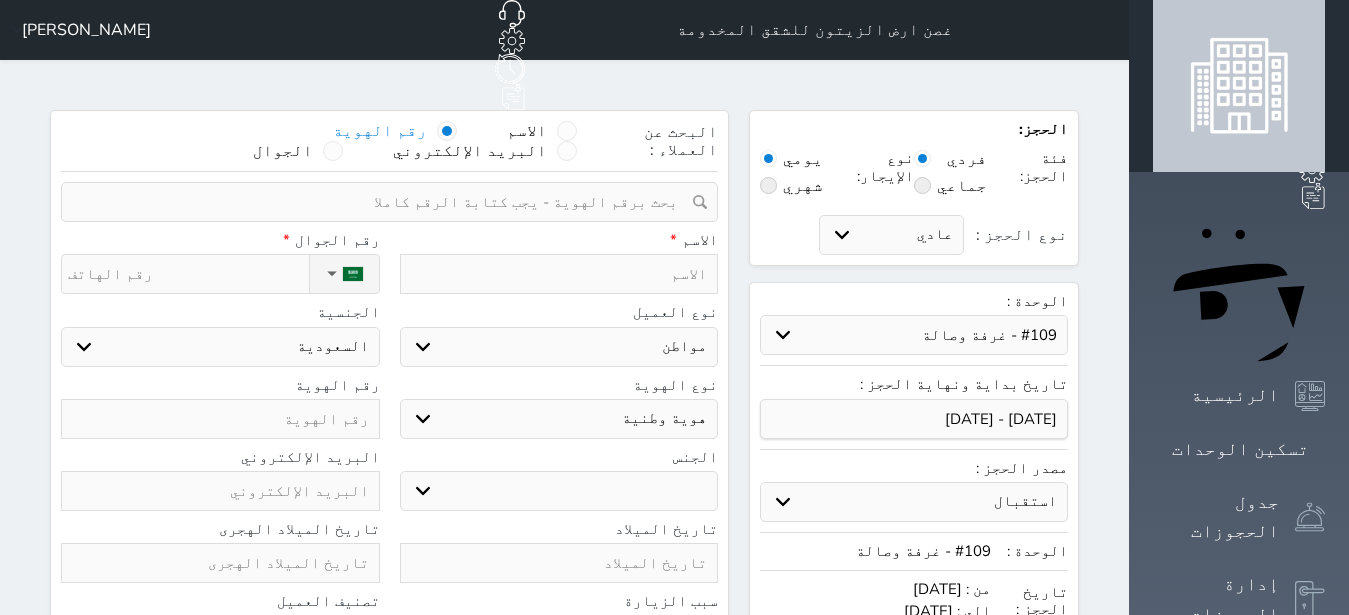 select 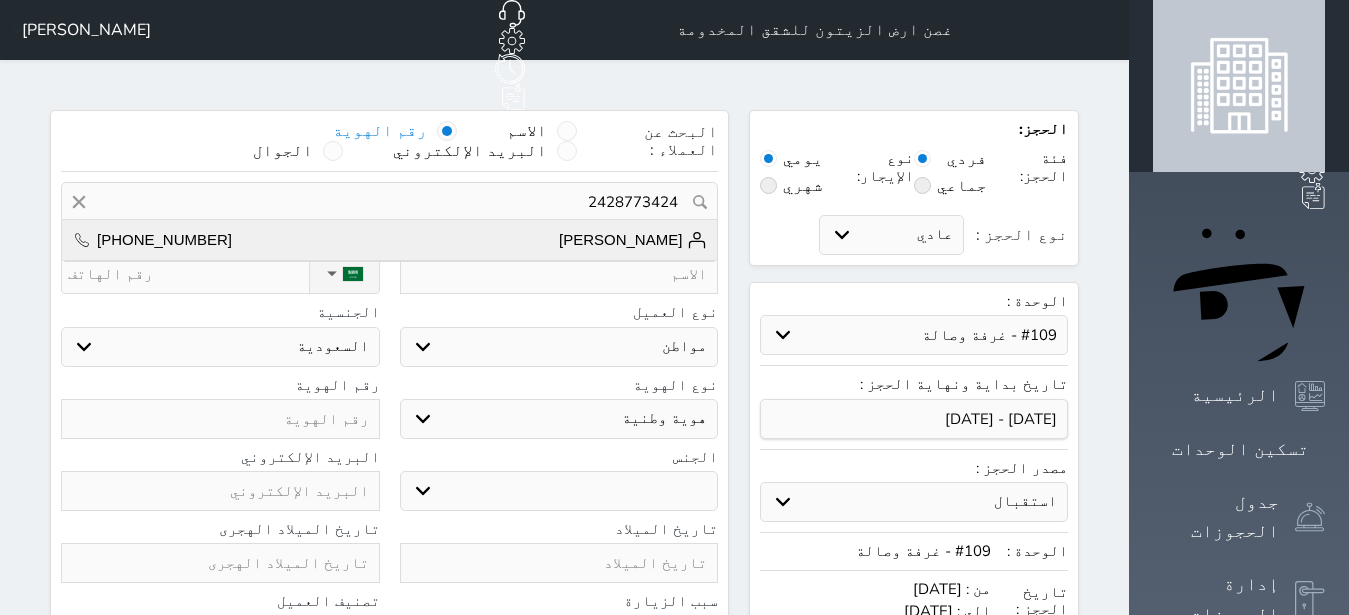 click on "عبد الرحمن نبيل   +966547079205" at bounding box center [389, 240] 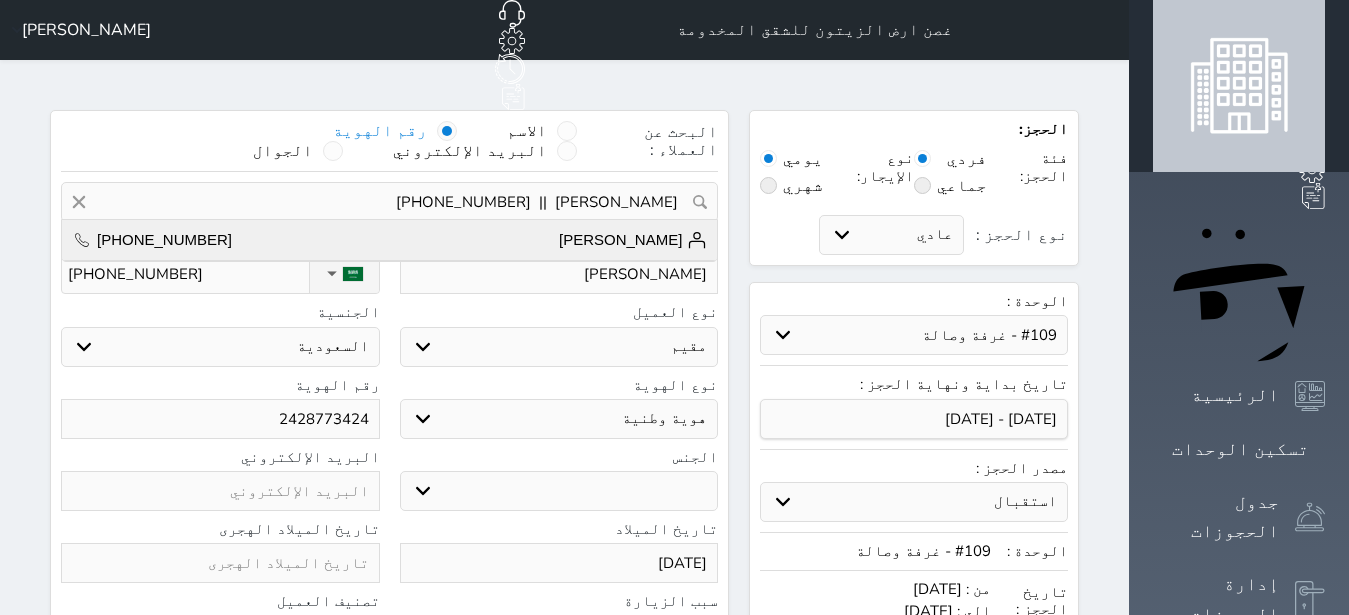 select on "207" 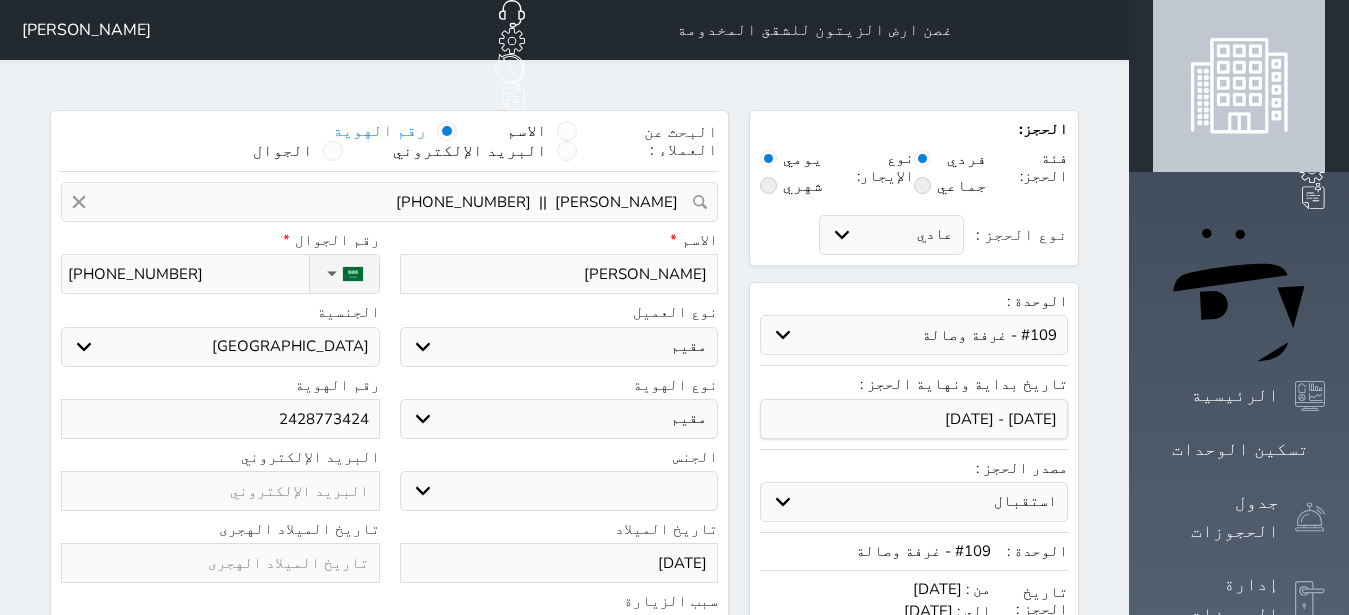 click on "عبد الرحمن نبيل" at bounding box center (559, 274) 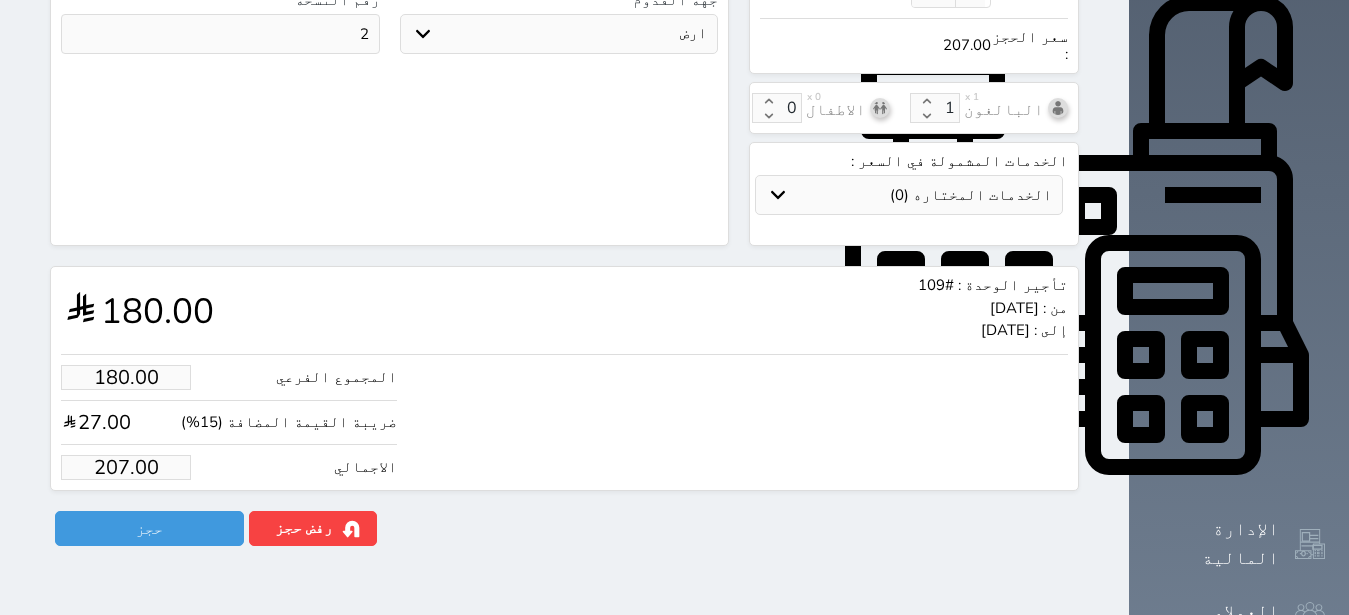 scroll, scrollTop: 694, scrollLeft: 0, axis: vertical 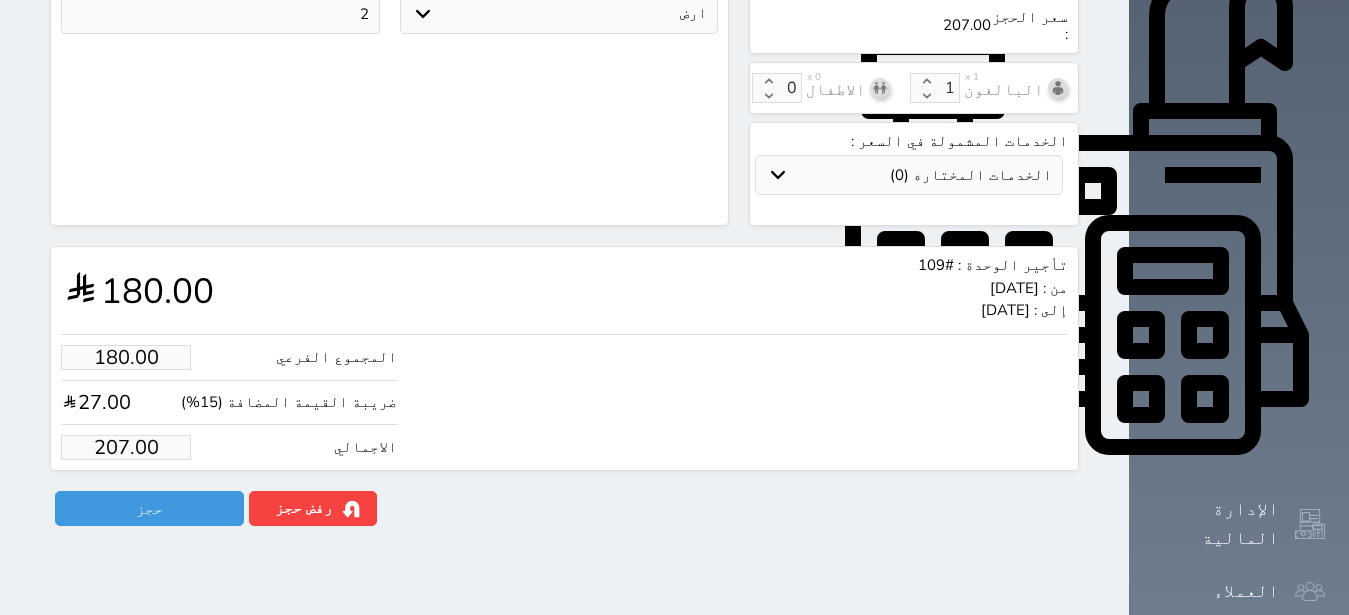 type on "عبد الرحمن نبيل هاشم" 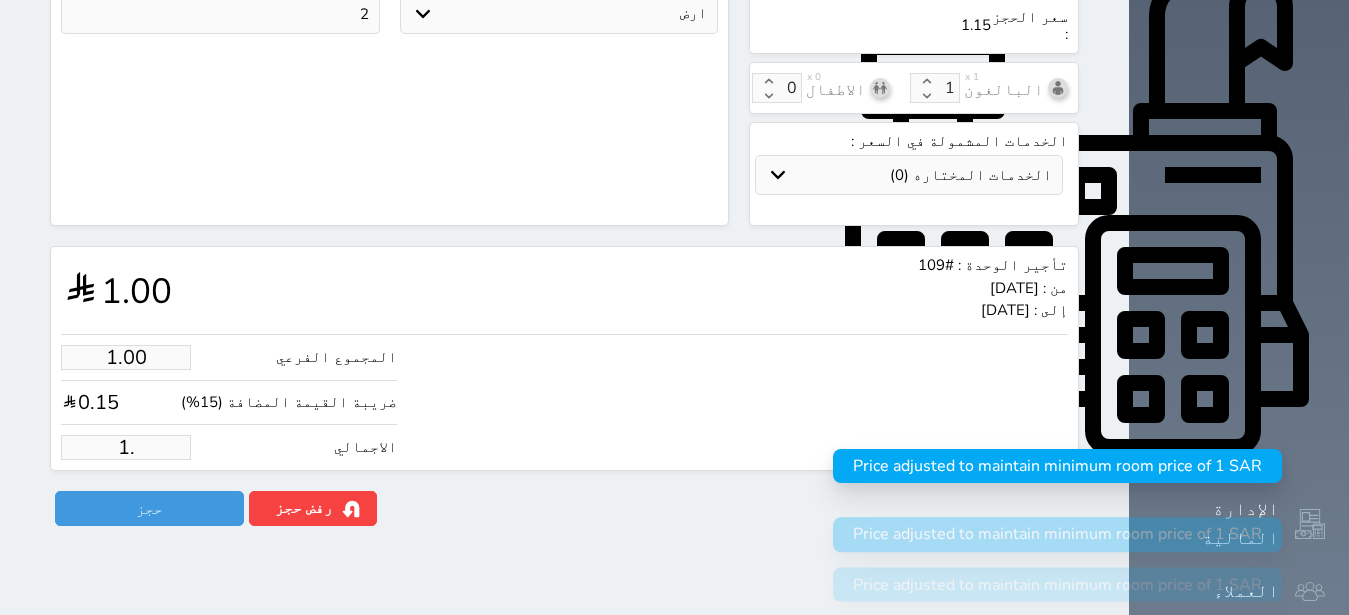 type on "1" 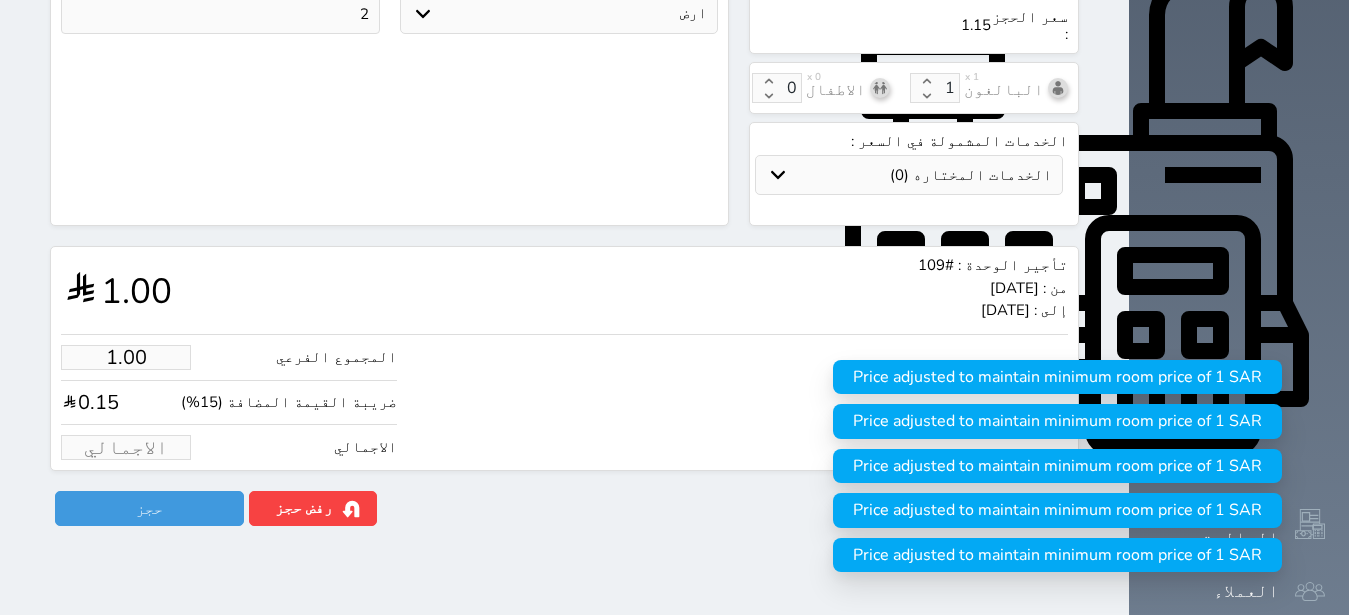 type on "1" 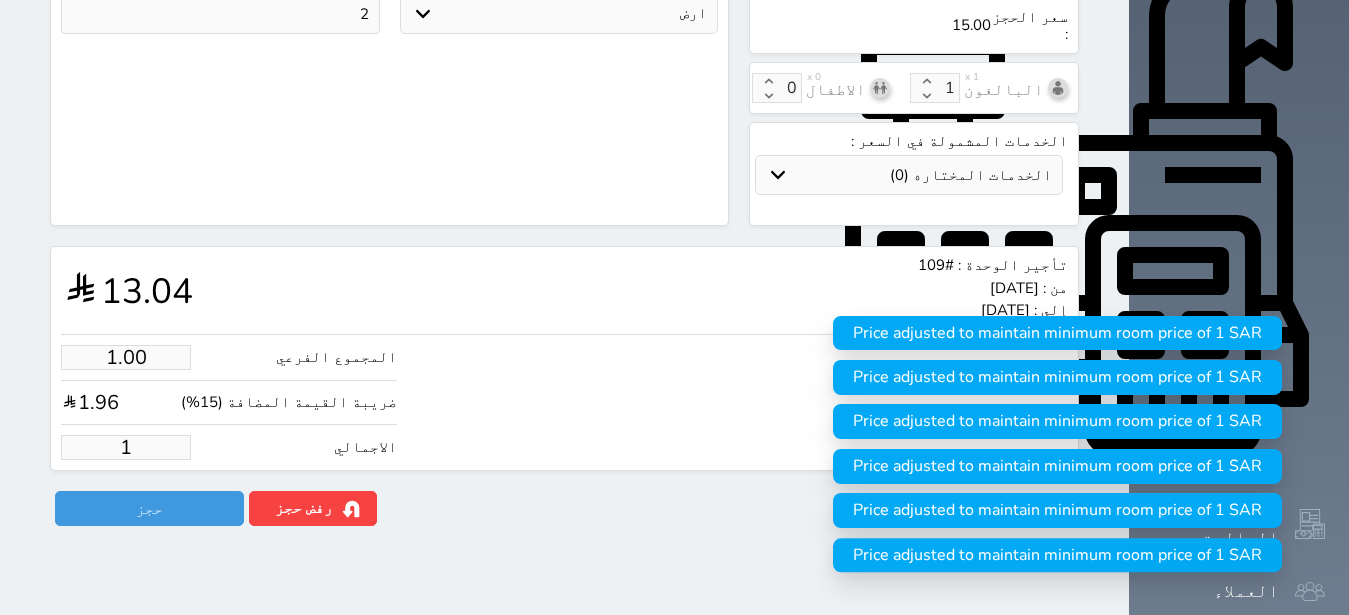 type on "13.04" 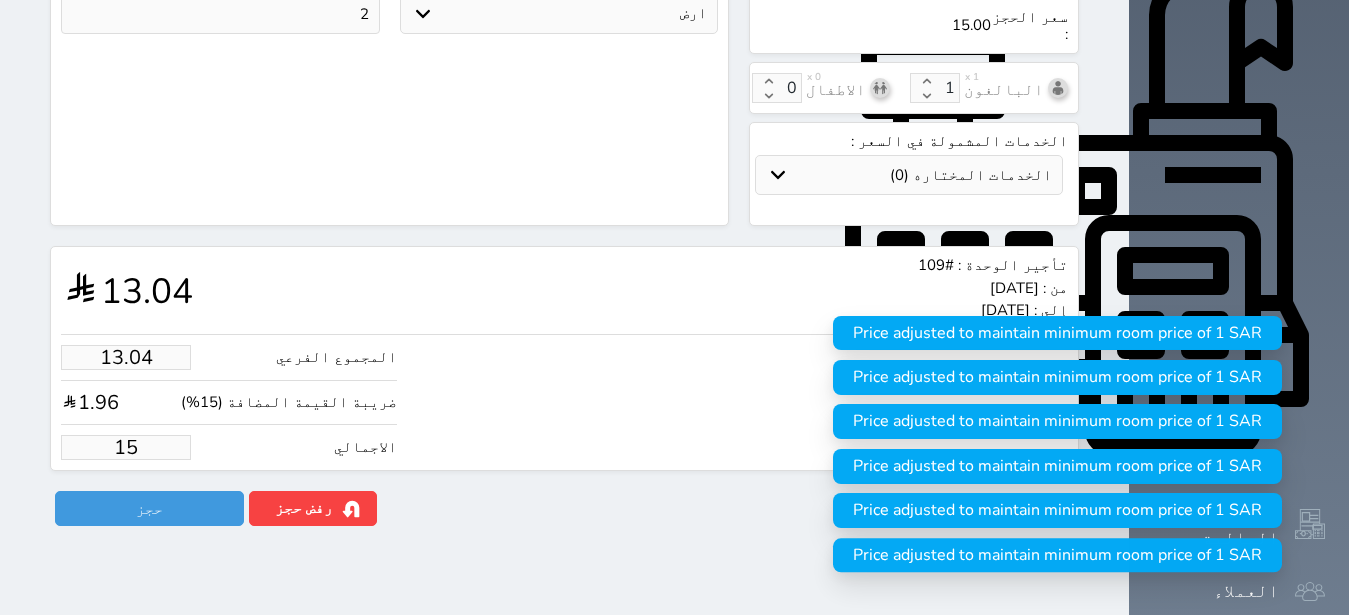 type on "130.43" 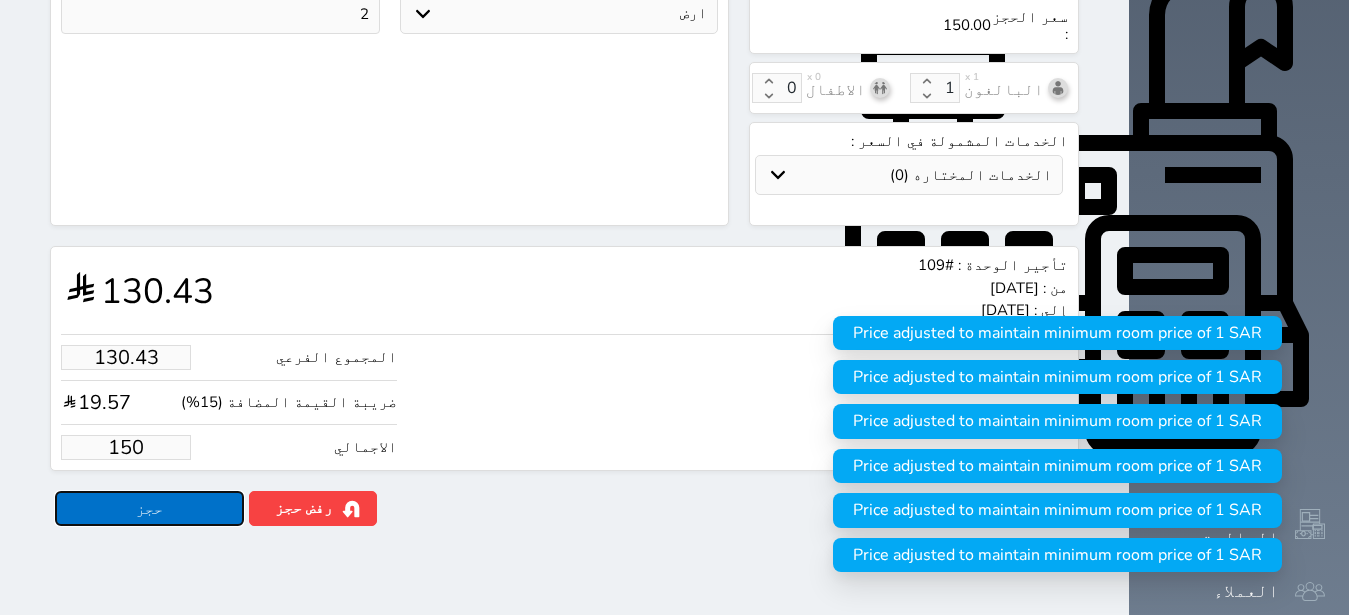 type on "150.00" 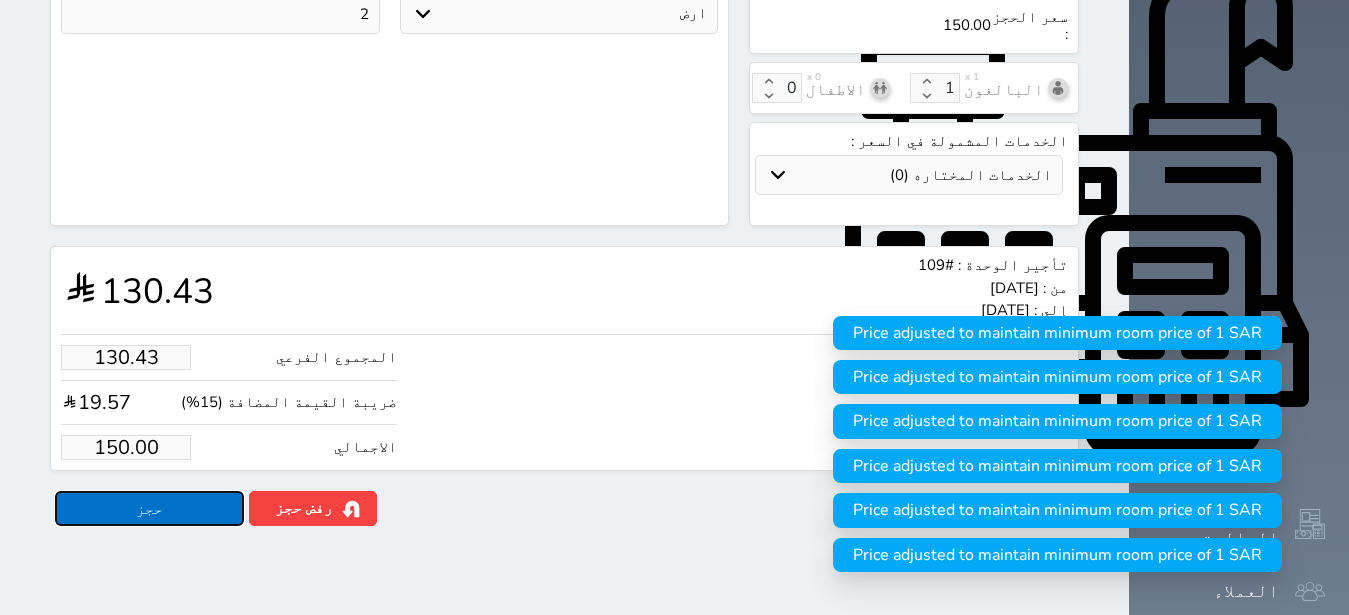 click on "حجز" at bounding box center [149, 508] 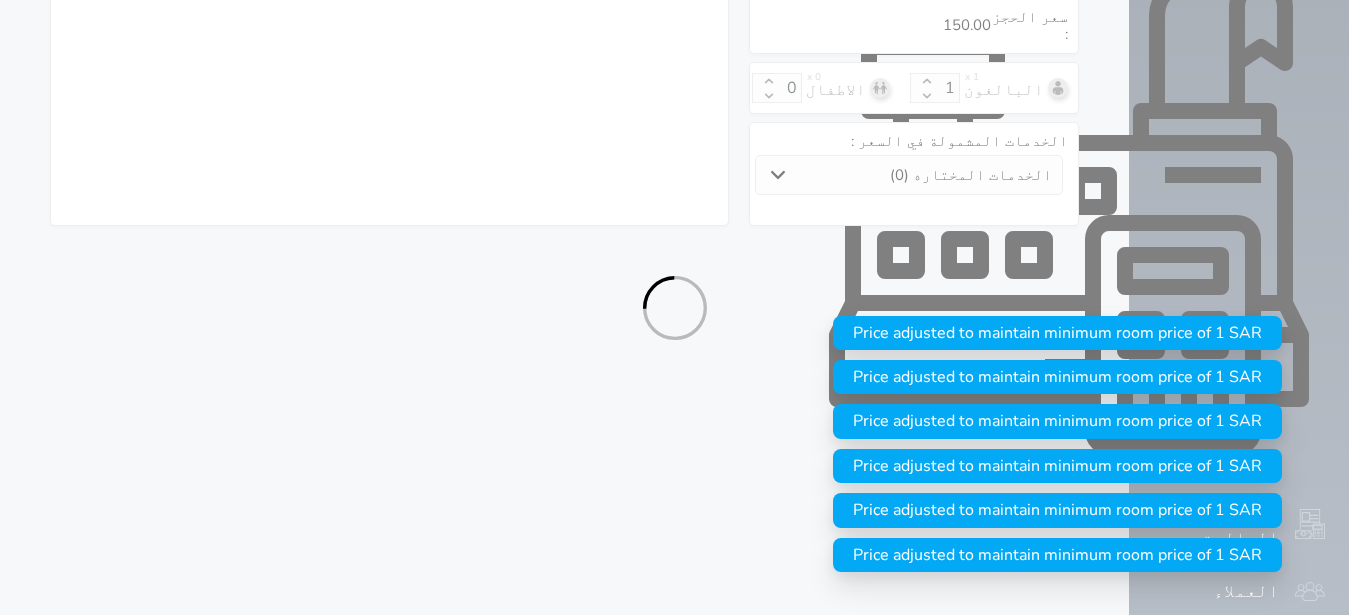 select on "4" 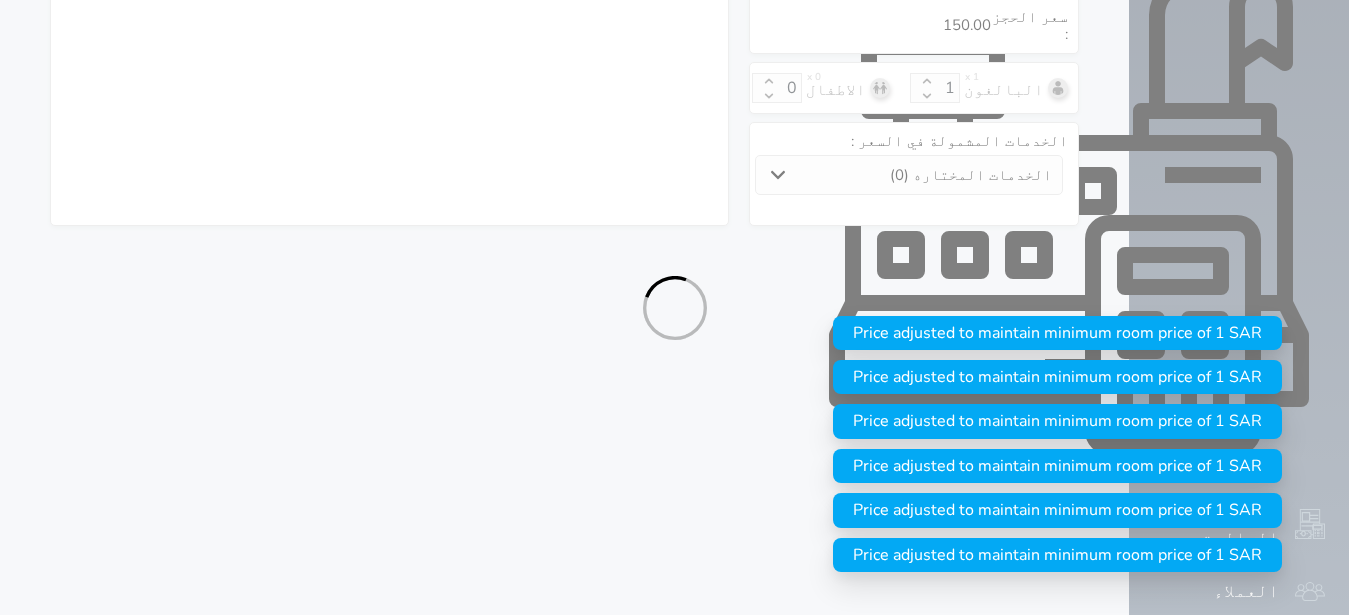 select on "207" 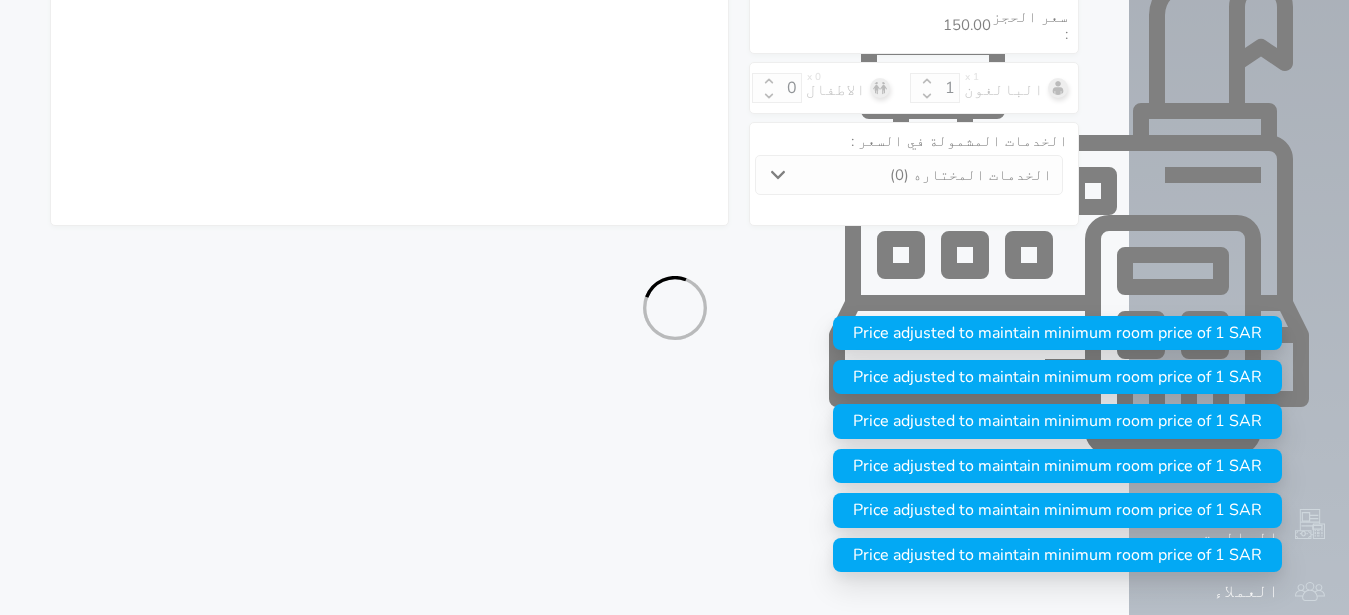 select on "4" 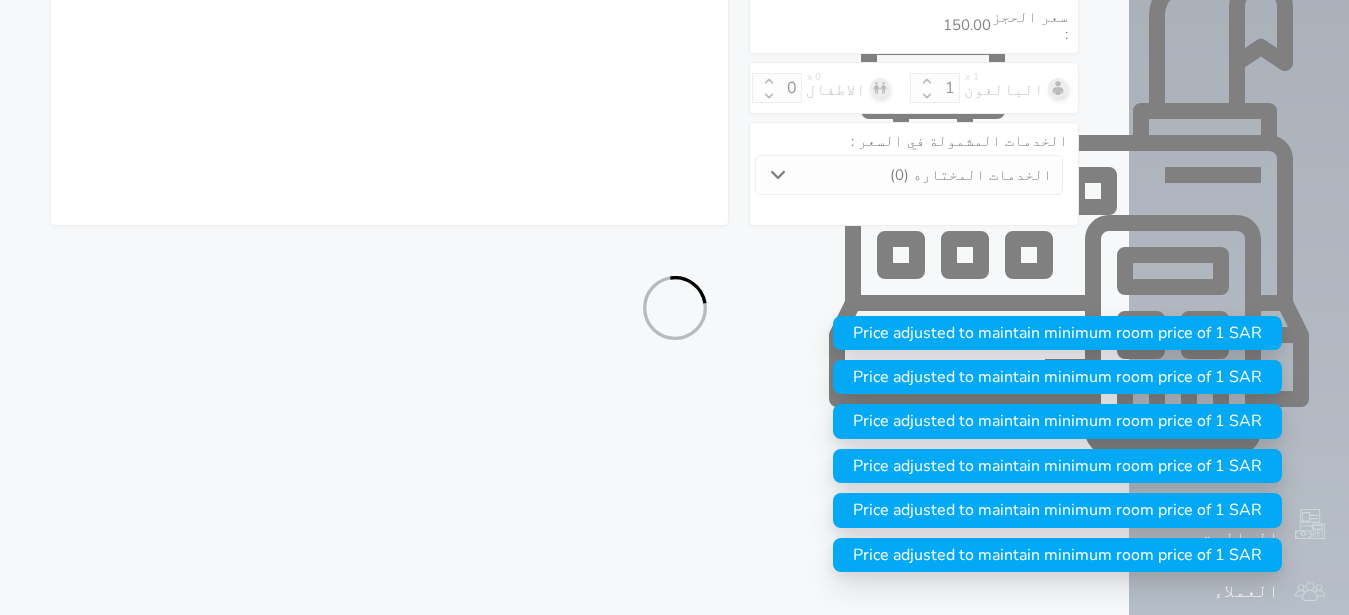 select on "7" 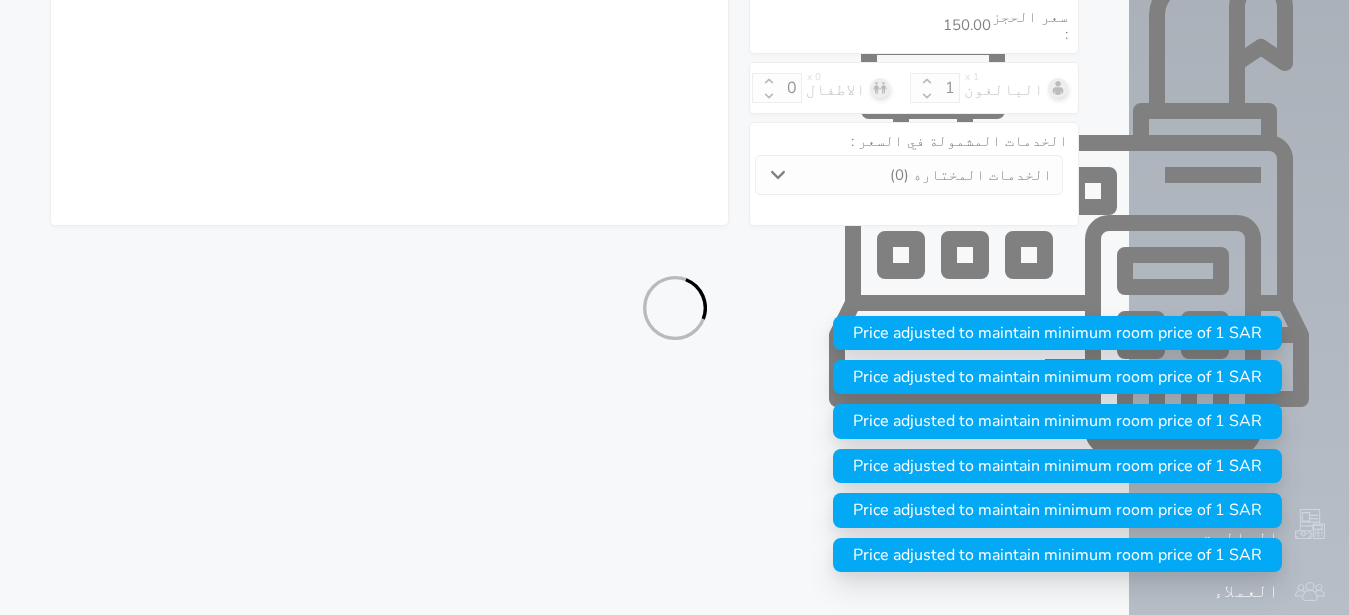 select on "9" 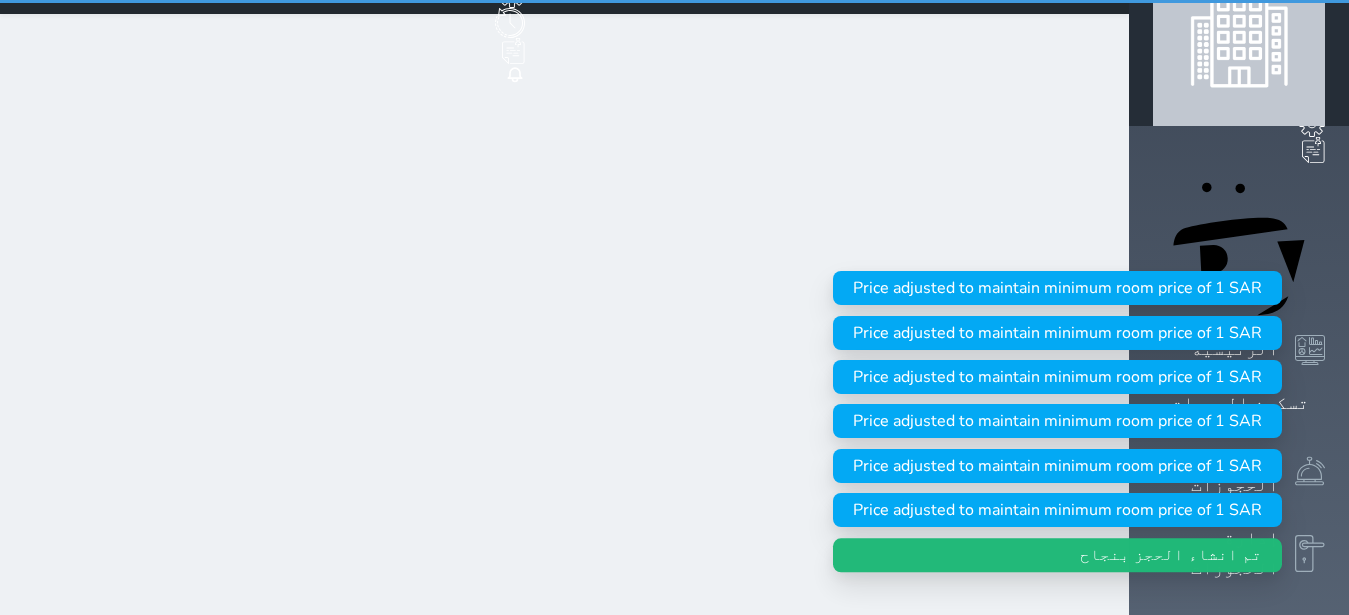 scroll, scrollTop: 0, scrollLeft: 0, axis: both 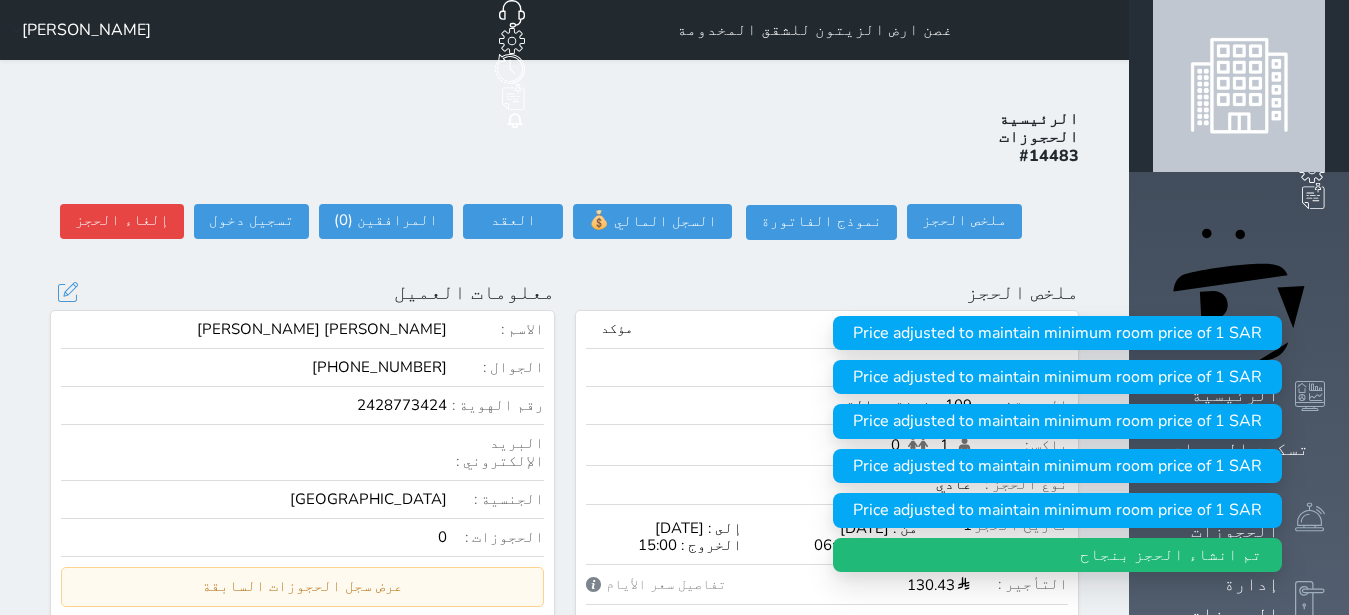 select 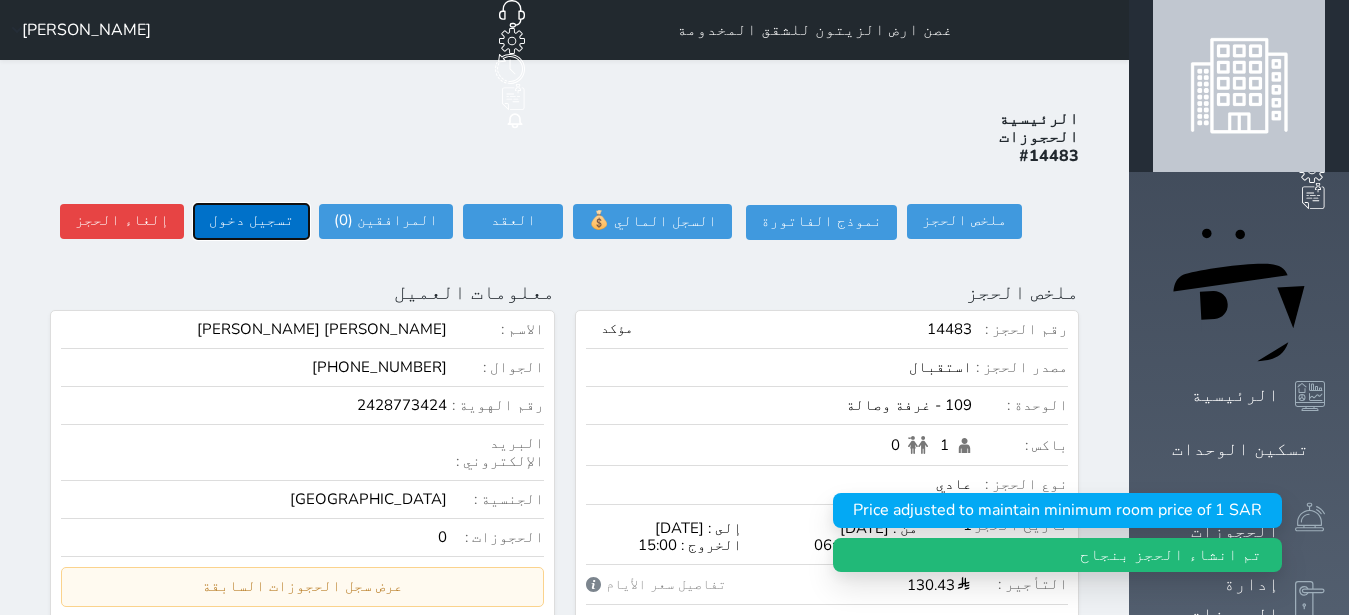 click on "تسجيل دخول" at bounding box center [251, 221] 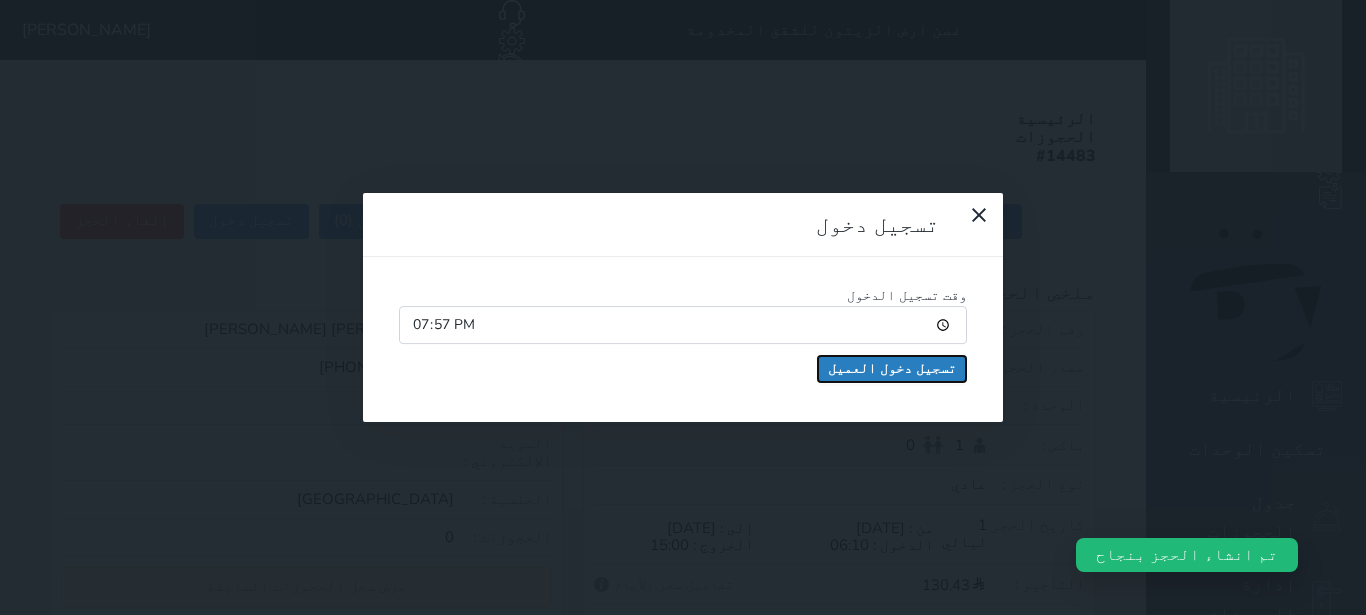 click on "تسجيل دخول العميل" at bounding box center (892, 369) 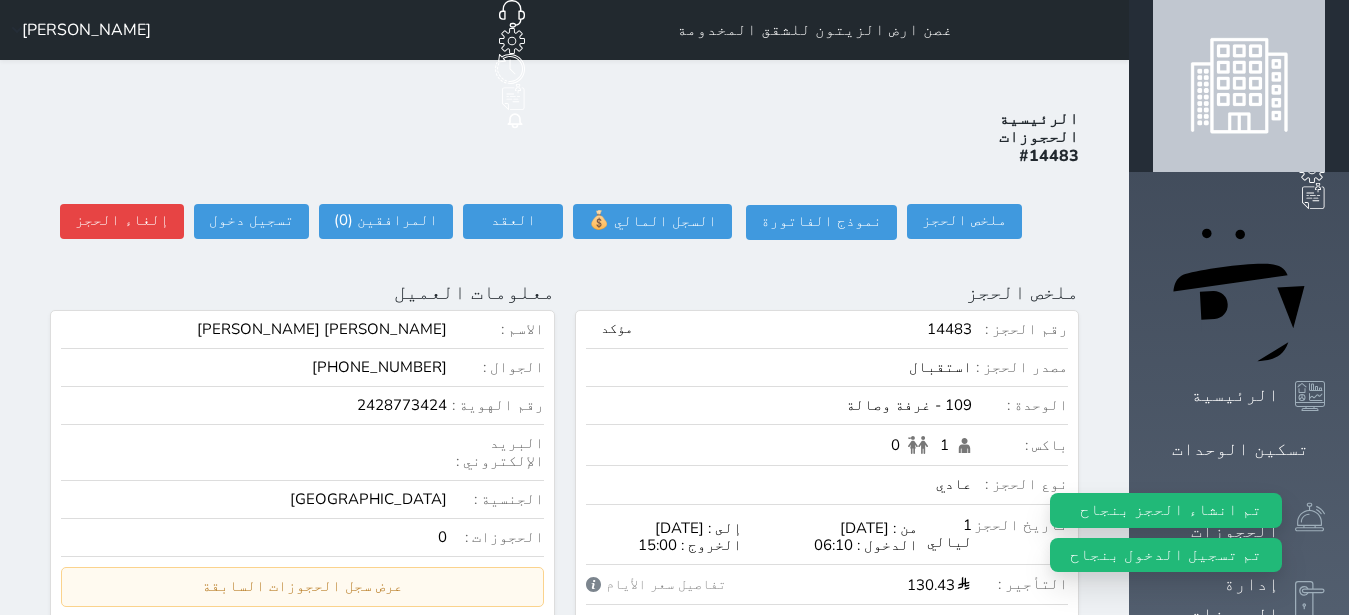 select 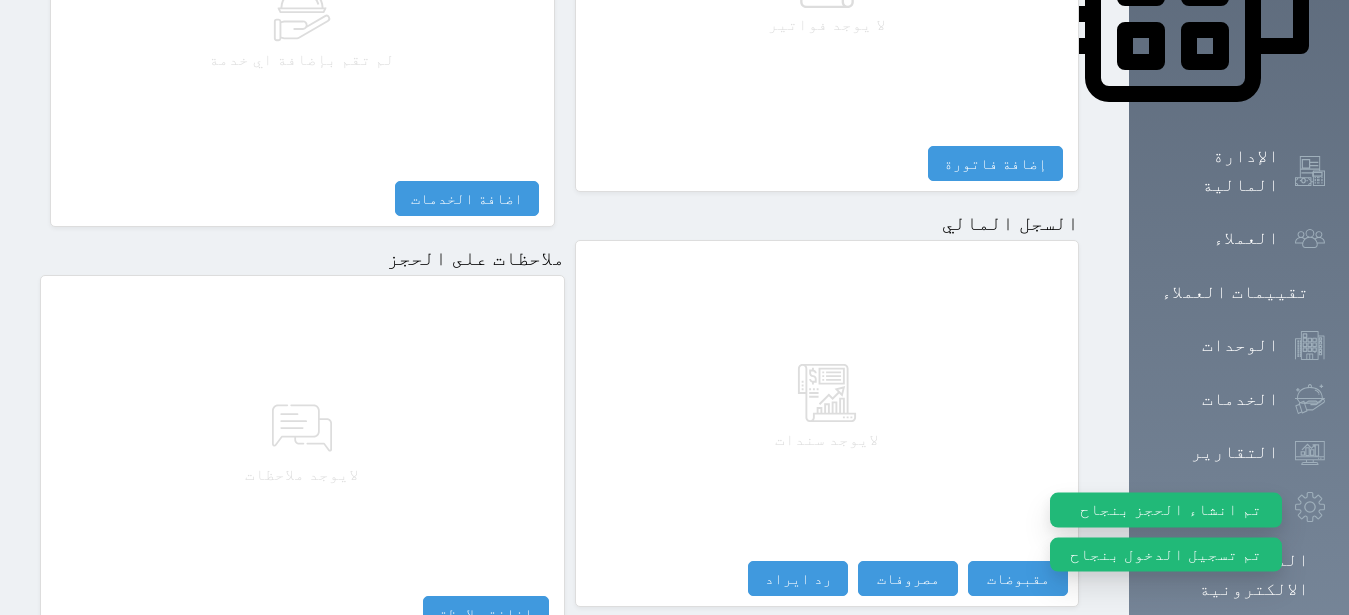 scroll, scrollTop: 1165, scrollLeft: 0, axis: vertical 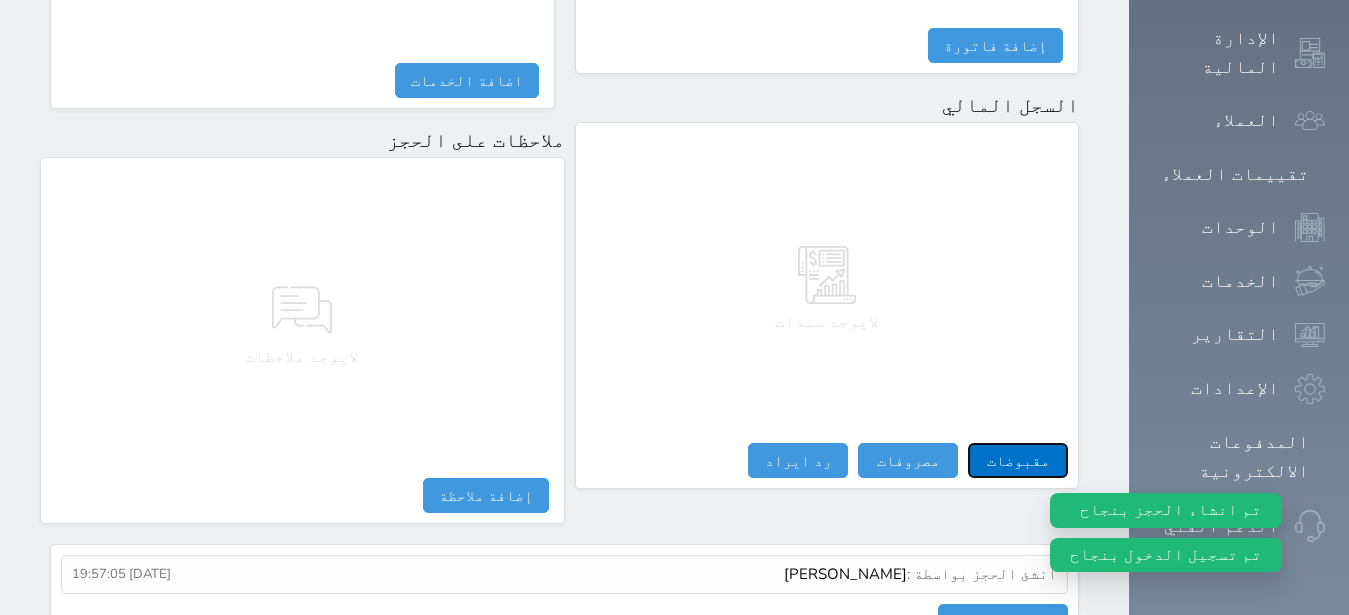 click on "مقبوضات" at bounding box center [1018, 460] 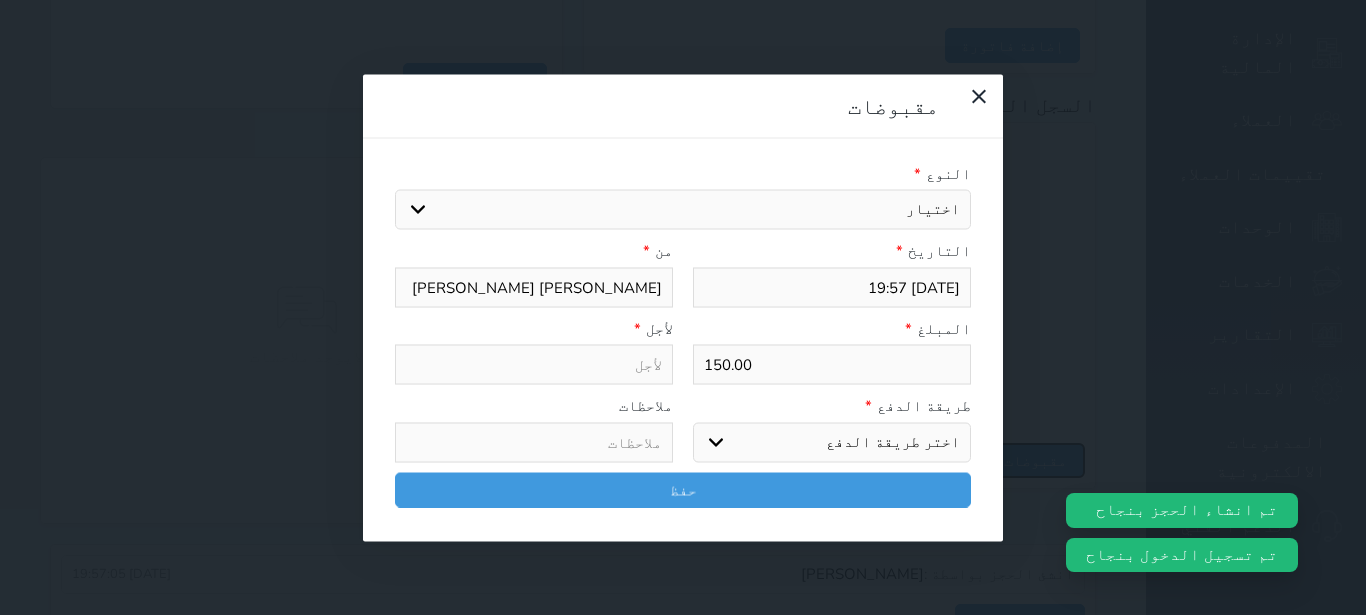 select 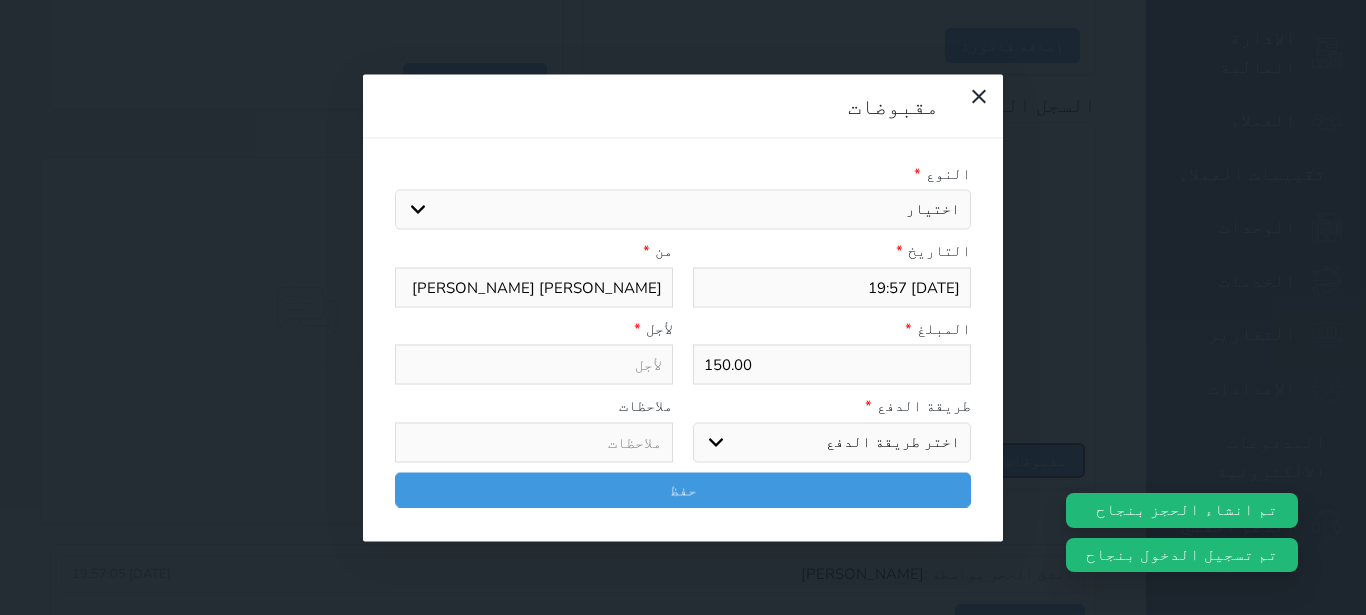 select 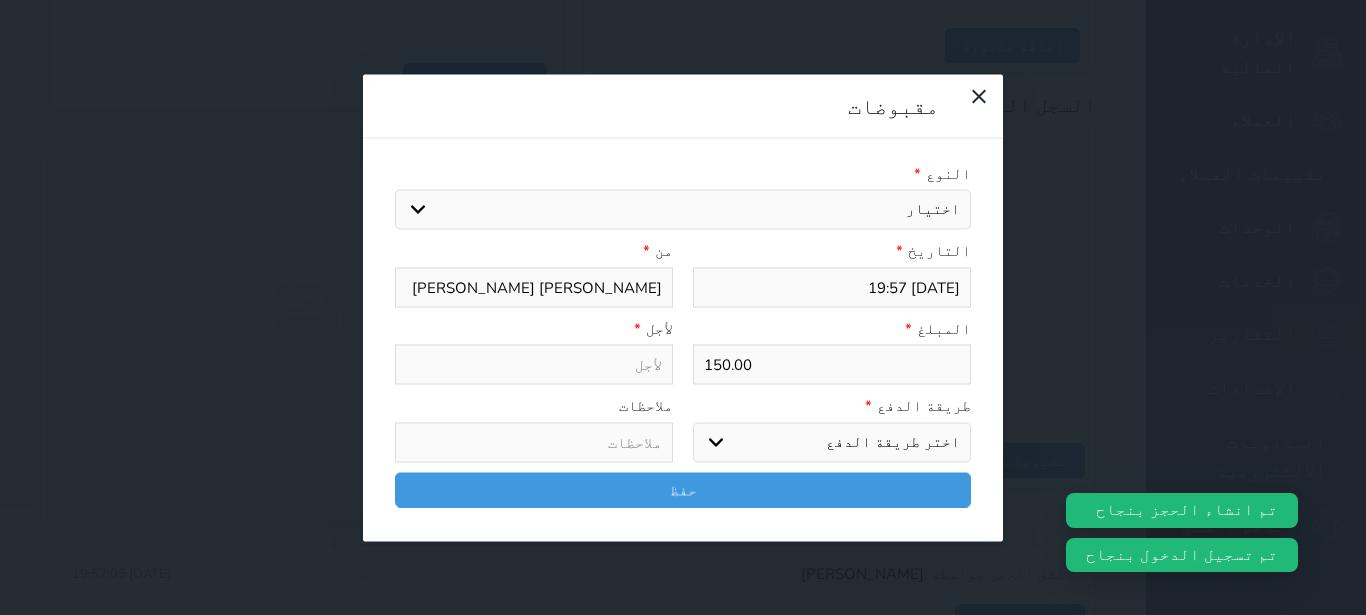 click on "اختيار   مقبوضات عامة قيمة إيجار فواتير تامين عربون لا ينطبق آخر مغسلة واي فاي - الإنترنت مواقف السيارات طعام الأغذية والمشروبات مشروبات المشروبات الباردة المشروبات الساخنة الإفطار غداء عشاء مخبز و كعك حمام سباحة الصالة الرياضية سبا و خدمات الجمال اختيار وإسقاط (خدمات النقل) ميني بار كابل - تلفزيون سرير إضافي تصفيف الشعر التسوق خدمات الجولات السياحية المنظمة خدمات الدليل السياحي" at bounding box center (683, 210) 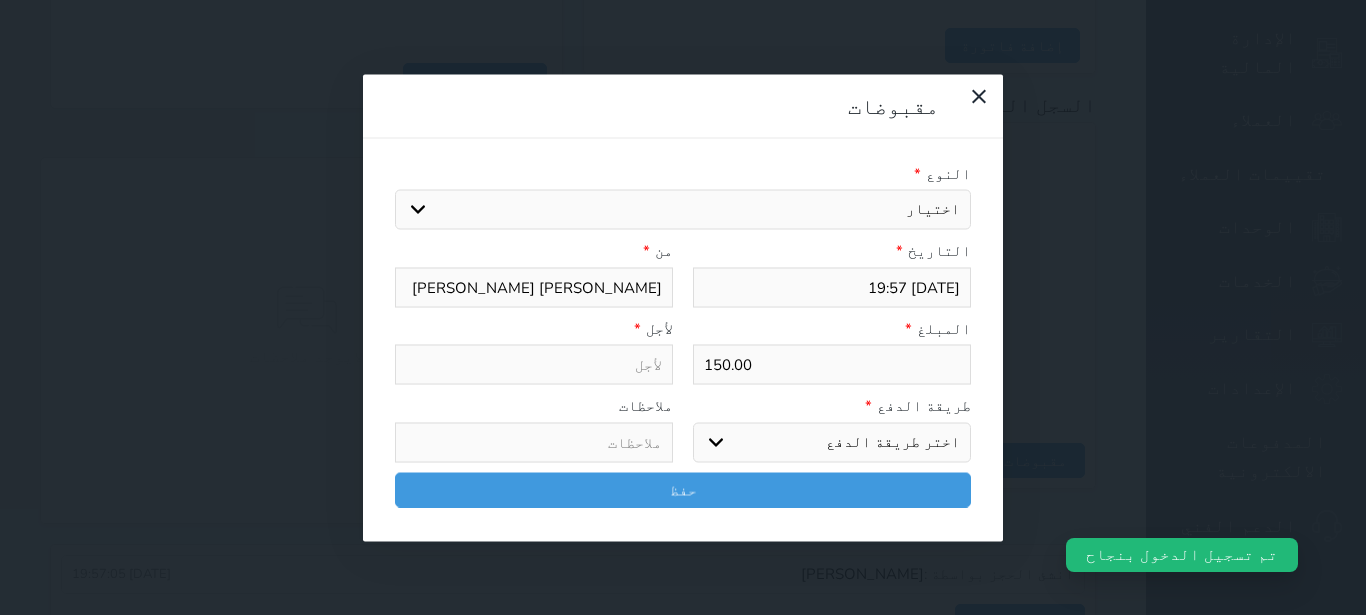 select on "23255" 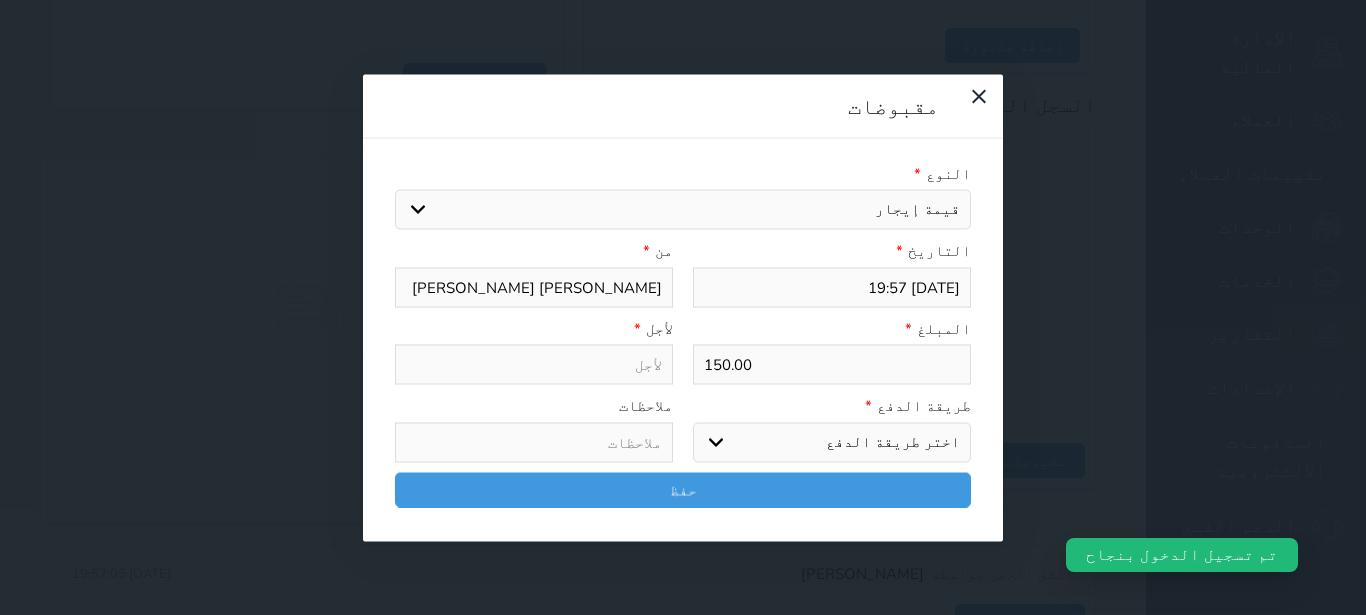 click on "قيمة إيجار" at bounding box center (0, 0) 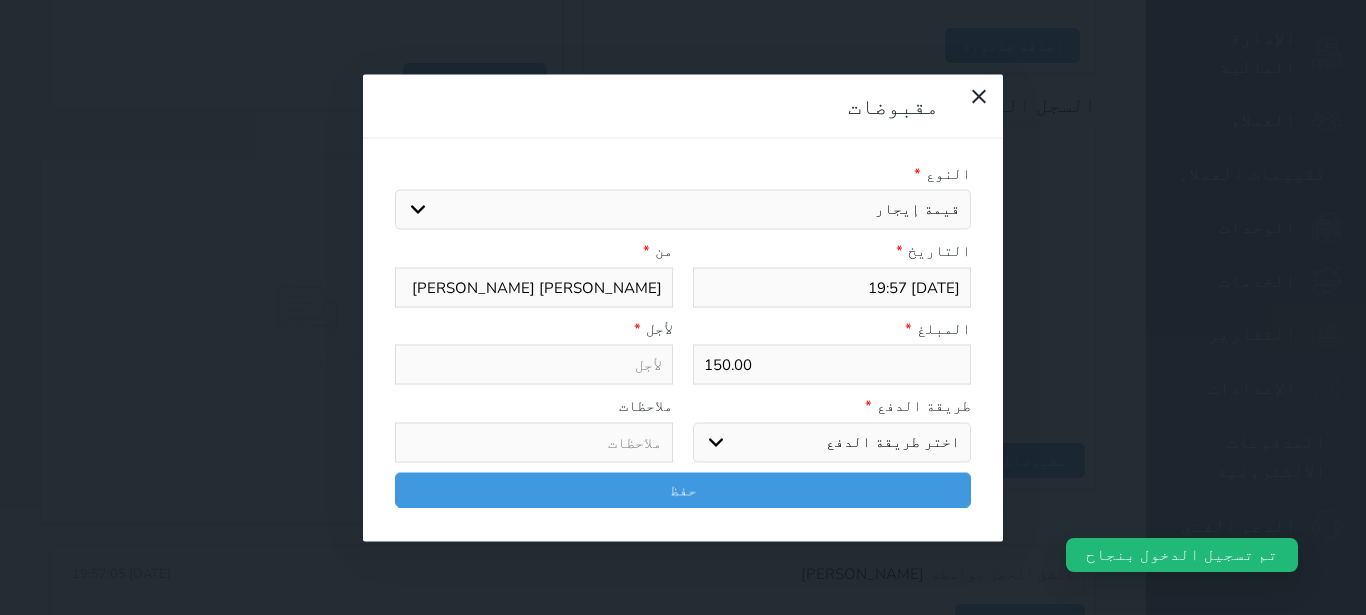 select 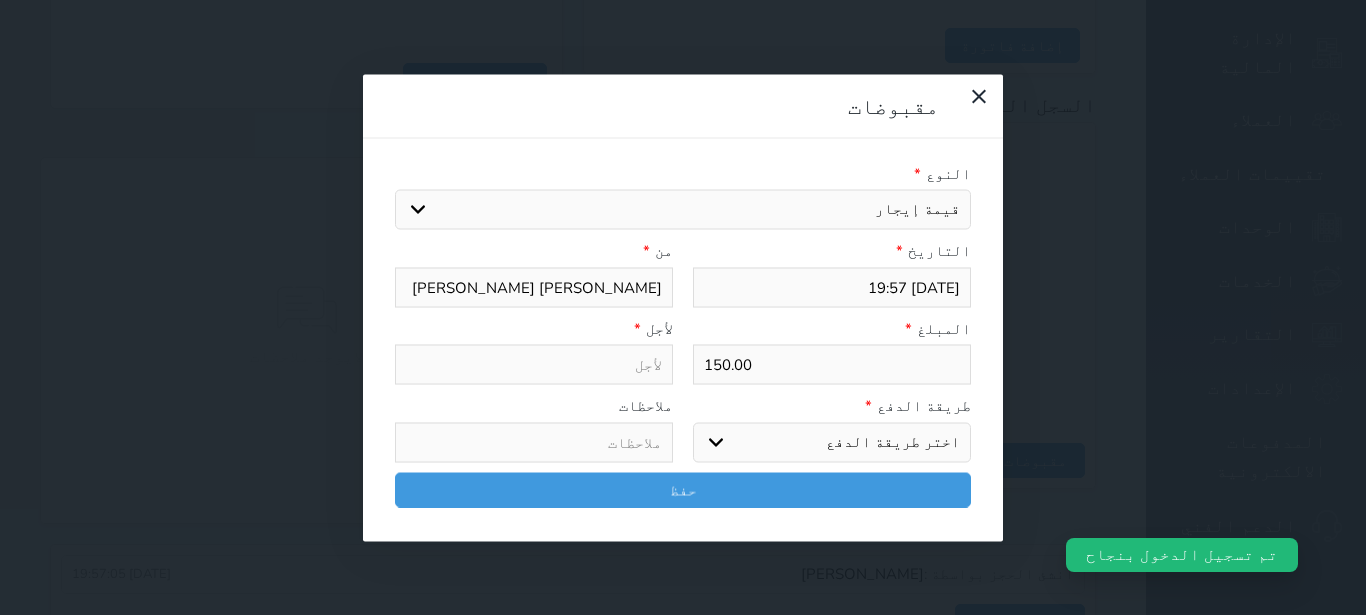 type on "قيمة إيجار - الوحدة - 109" 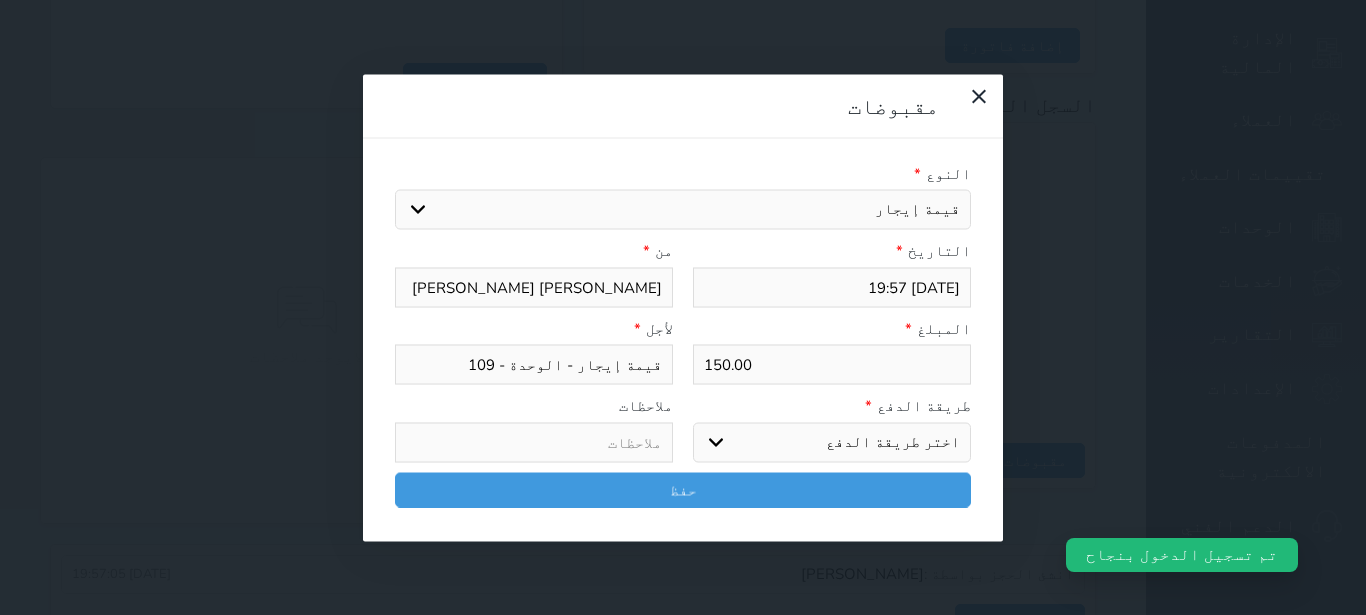 click on "اختر طريقة الدفع   دفع نقدى   تحويل بنكى   مدى   بطاقة ائتمان   آجل" at bounding box center [832, 442] 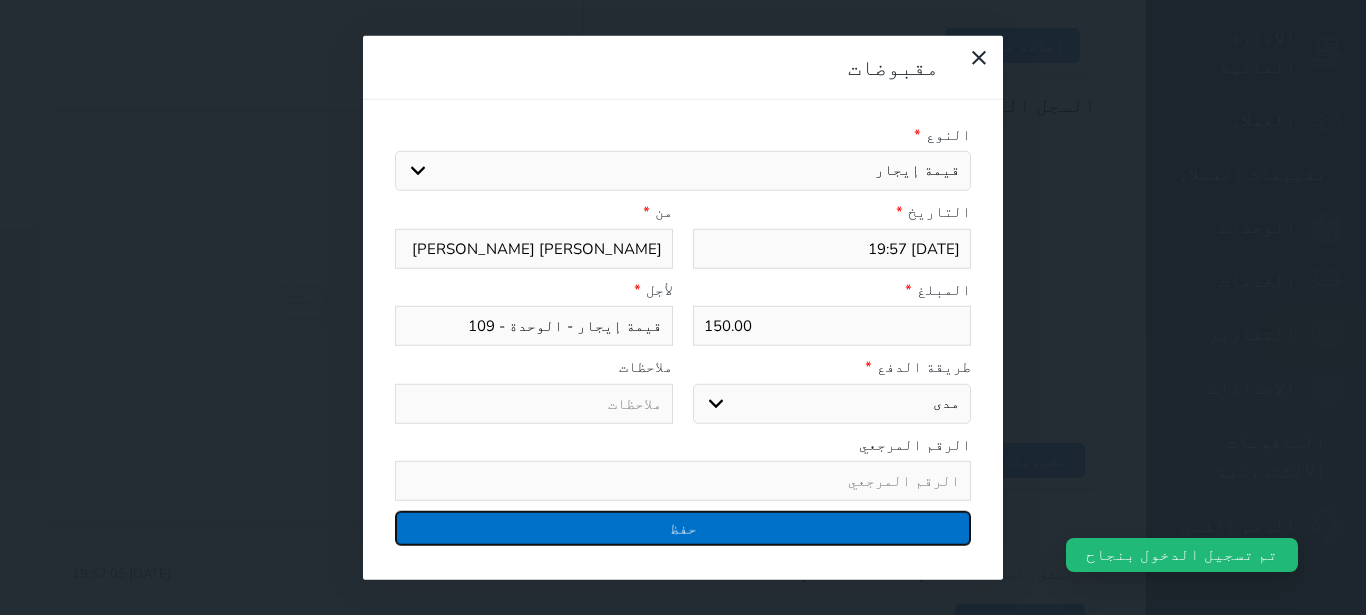 click on "حفظ" at bounding box center [683, 528] 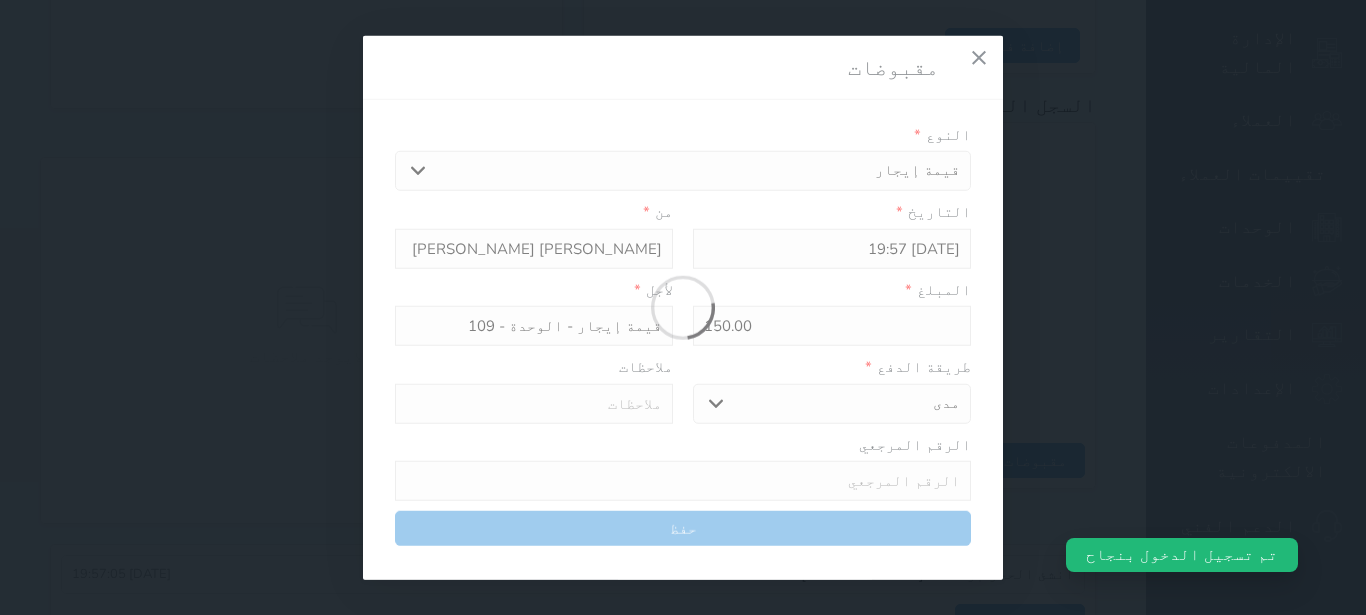 select 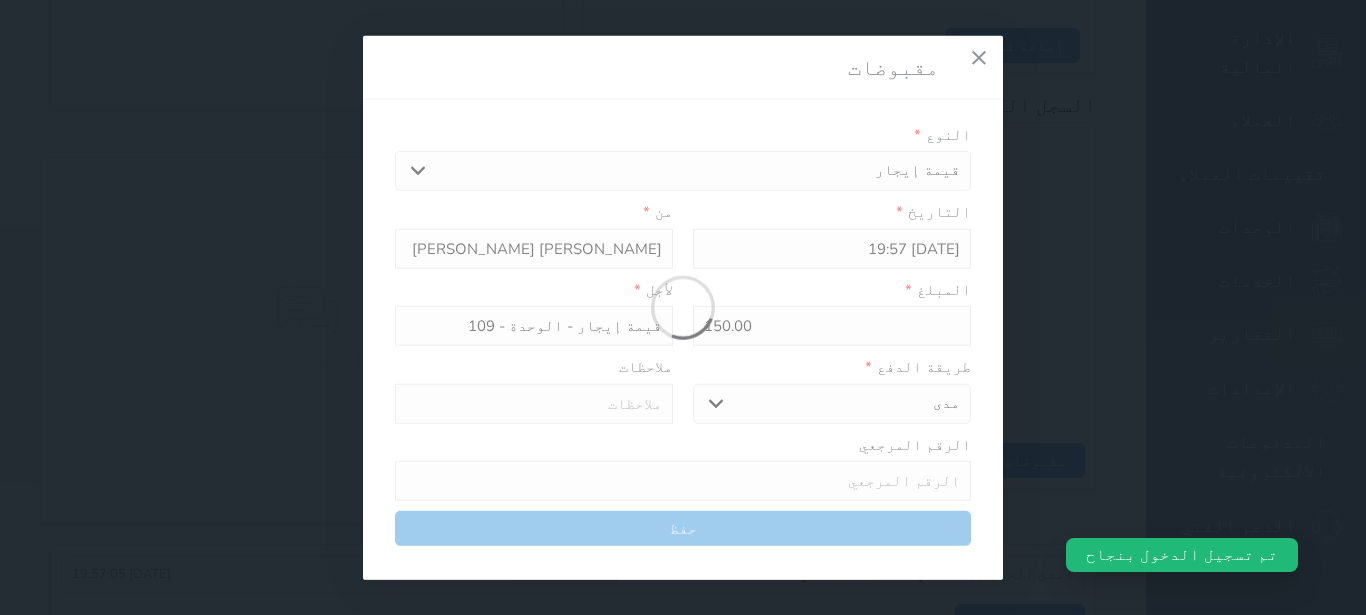 type 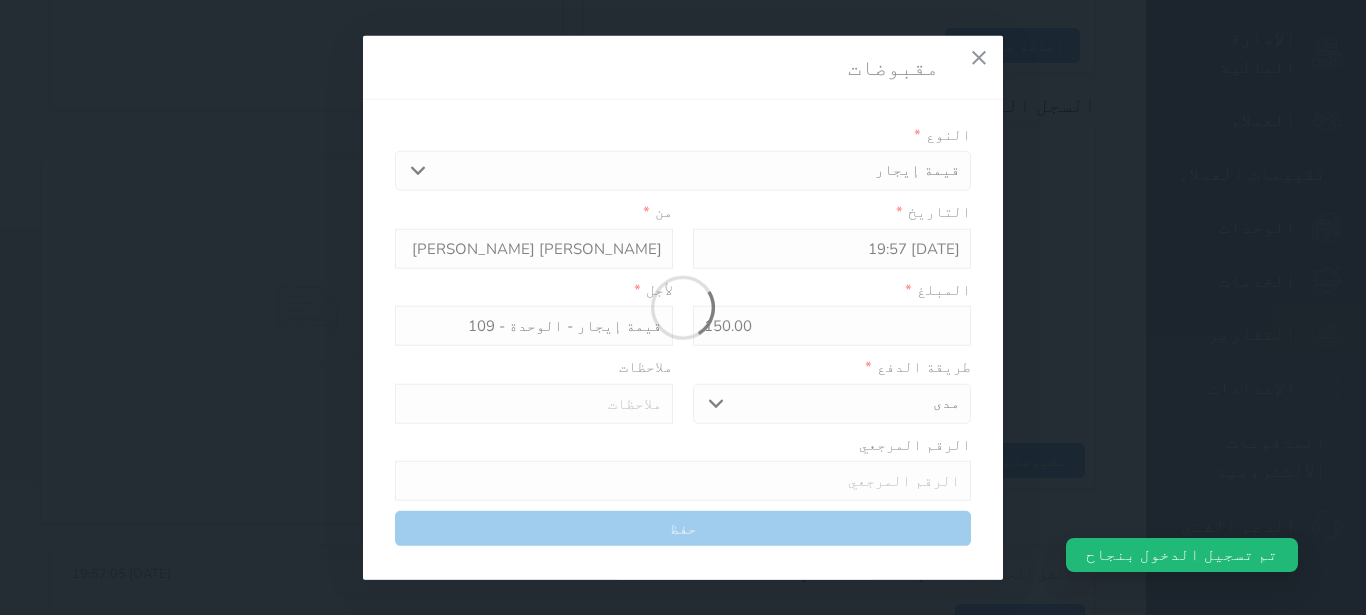 type on "0" 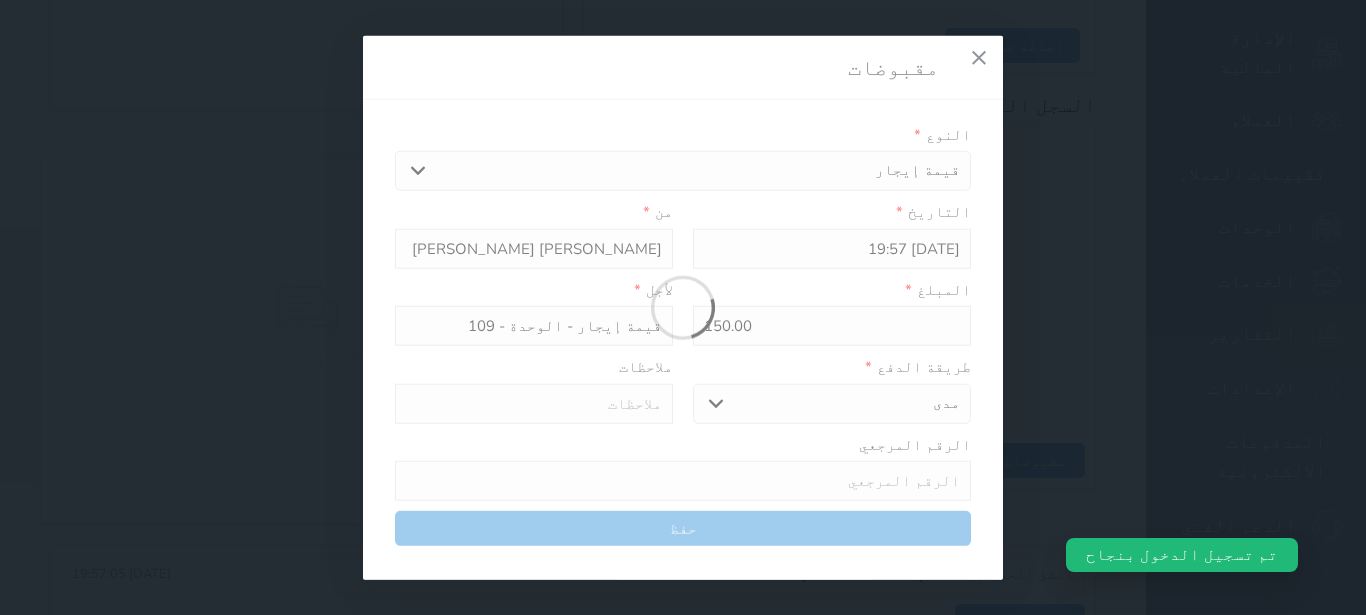 select 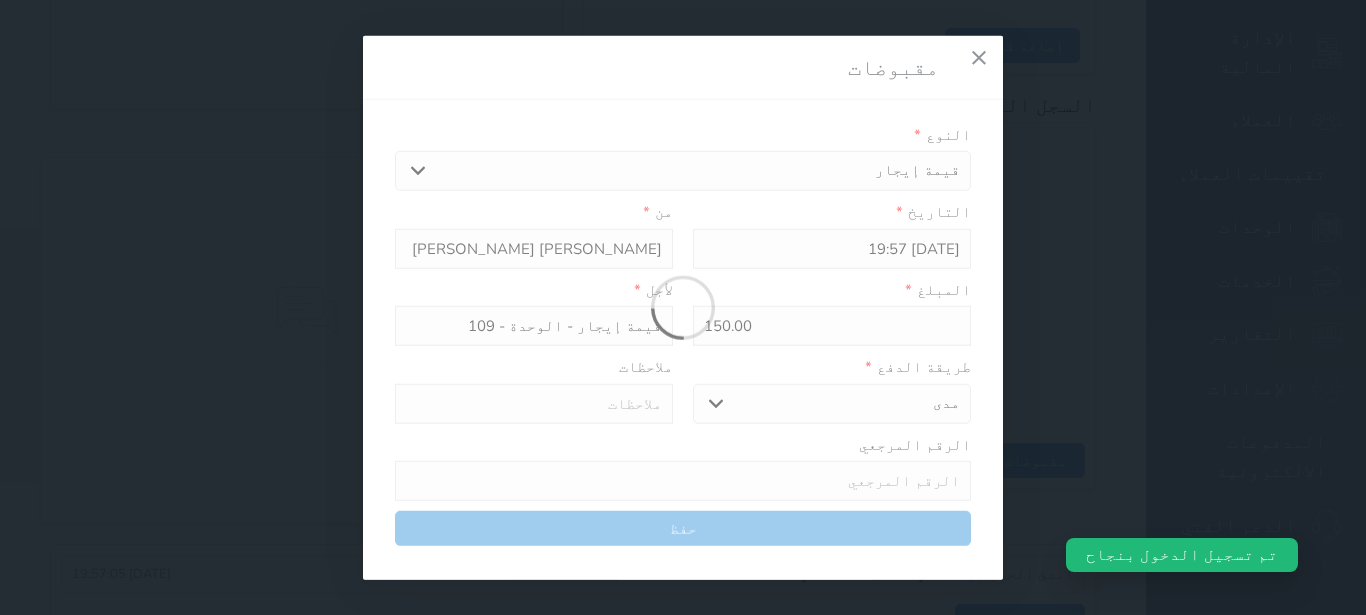 type on "0" 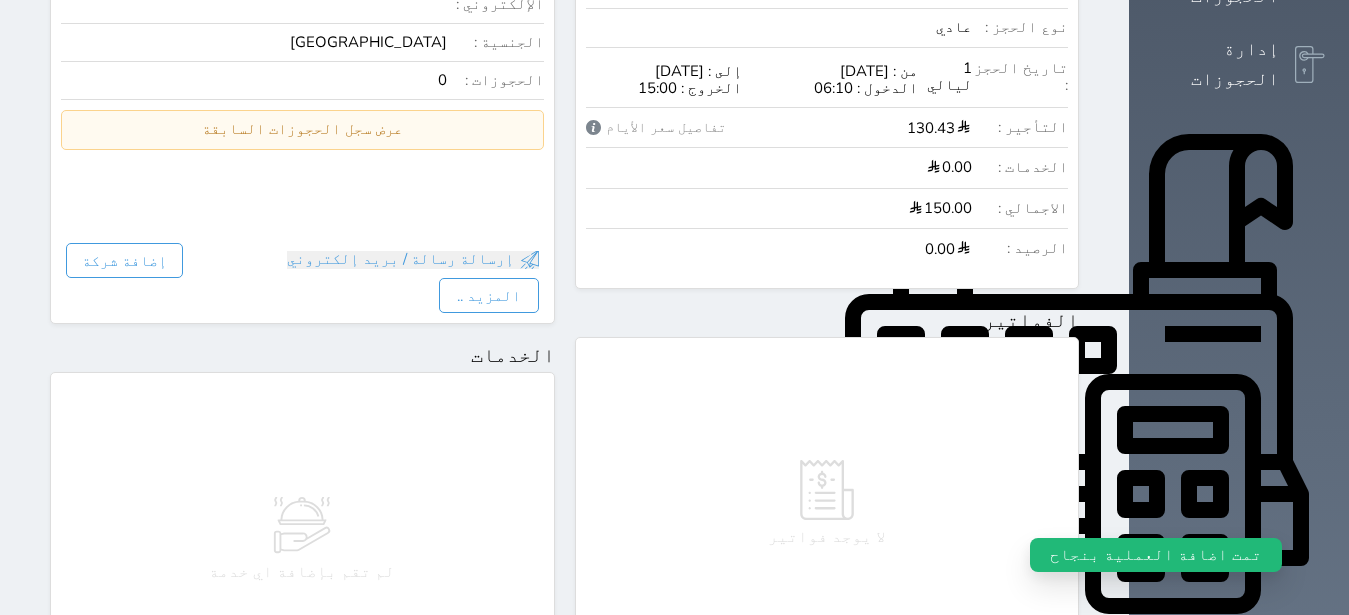 scroll, scrollTop: 0, scrollLeft: 0, axis: both 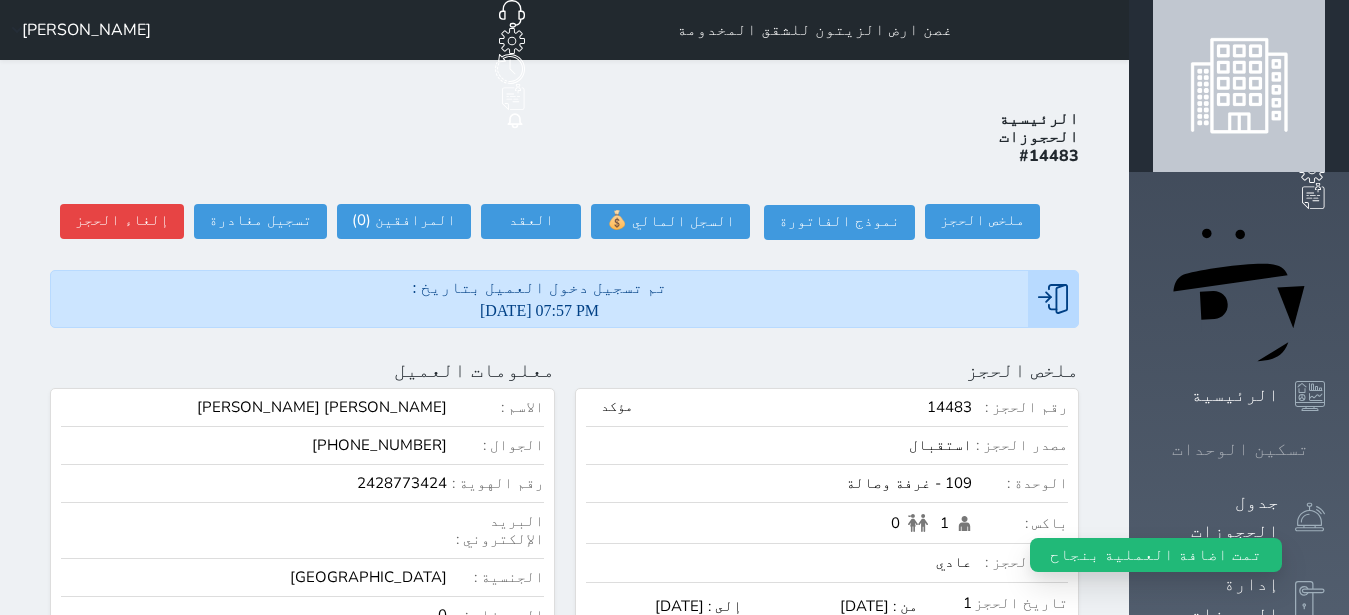 click 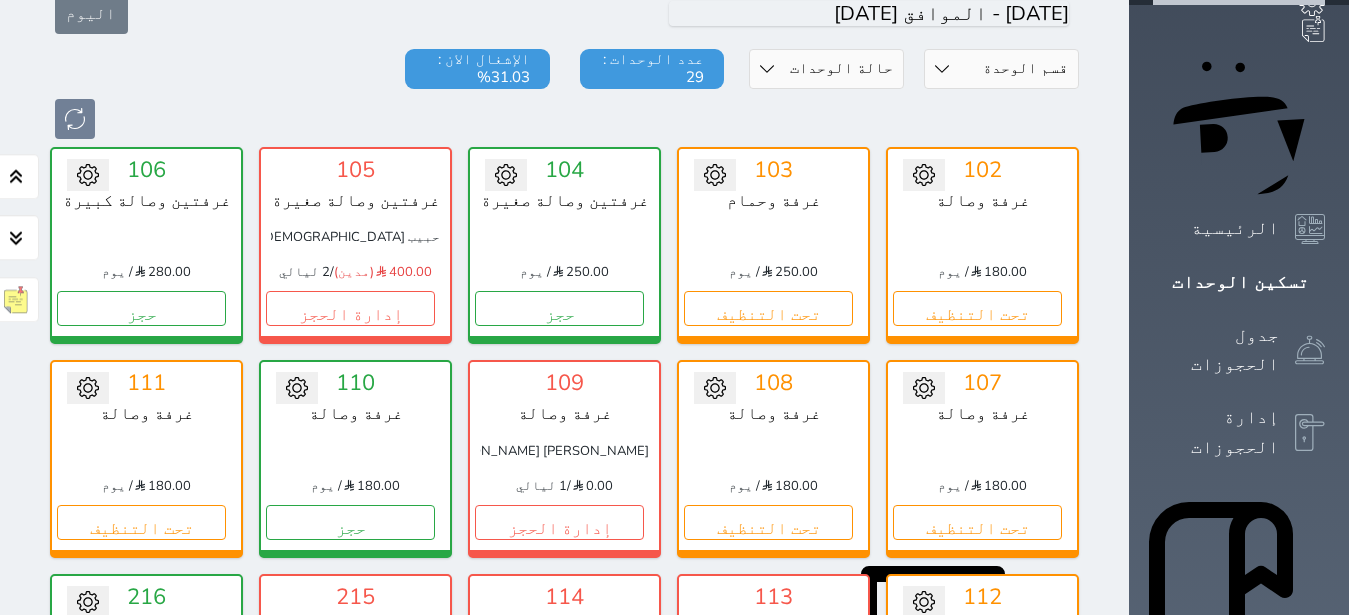 scroll, scrollTop: 126, scrollLeft: 0, axis: vertical 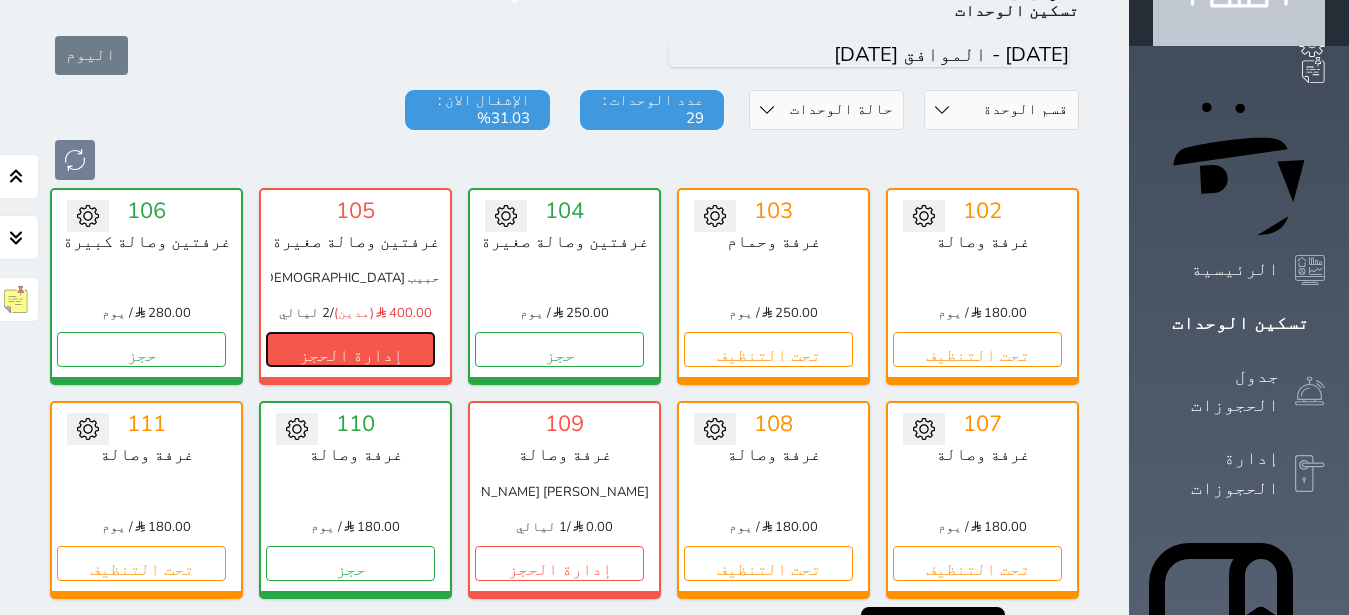 click on "إدارة الحجز" at bounding box center [350, 349] 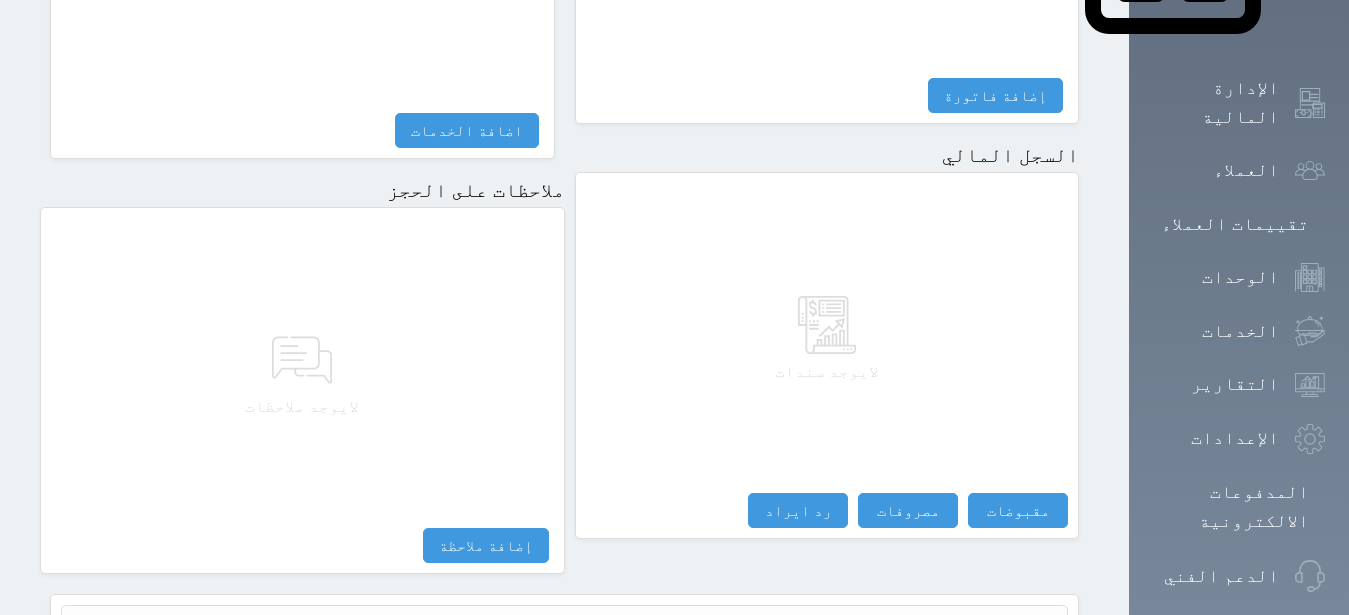 scroll, scrollTop: 1165, scrollLeft: 0, axis: vertical 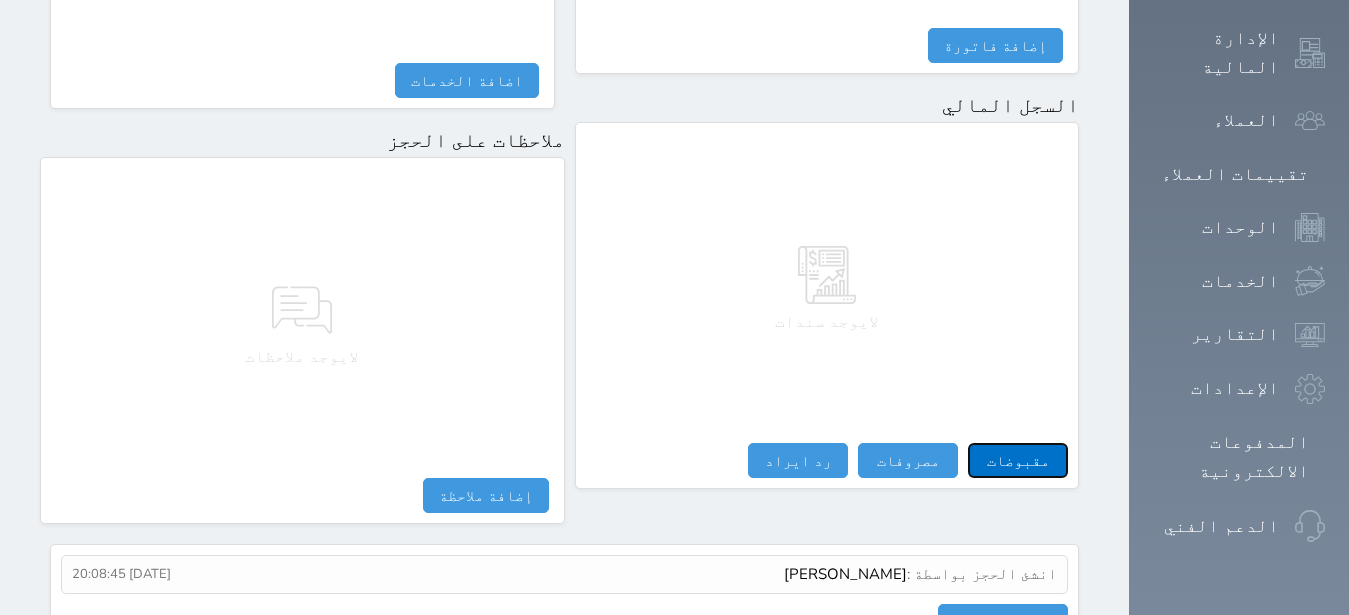click on "مقبوضات" at bounding box center [1018, 460] 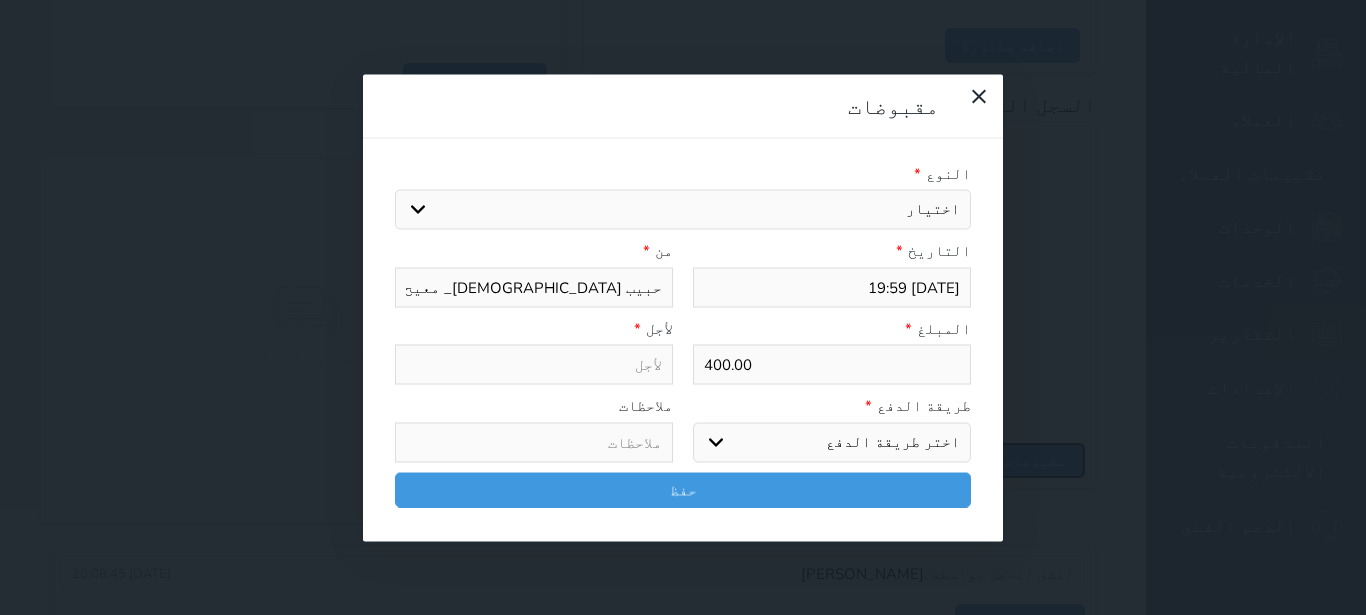 select 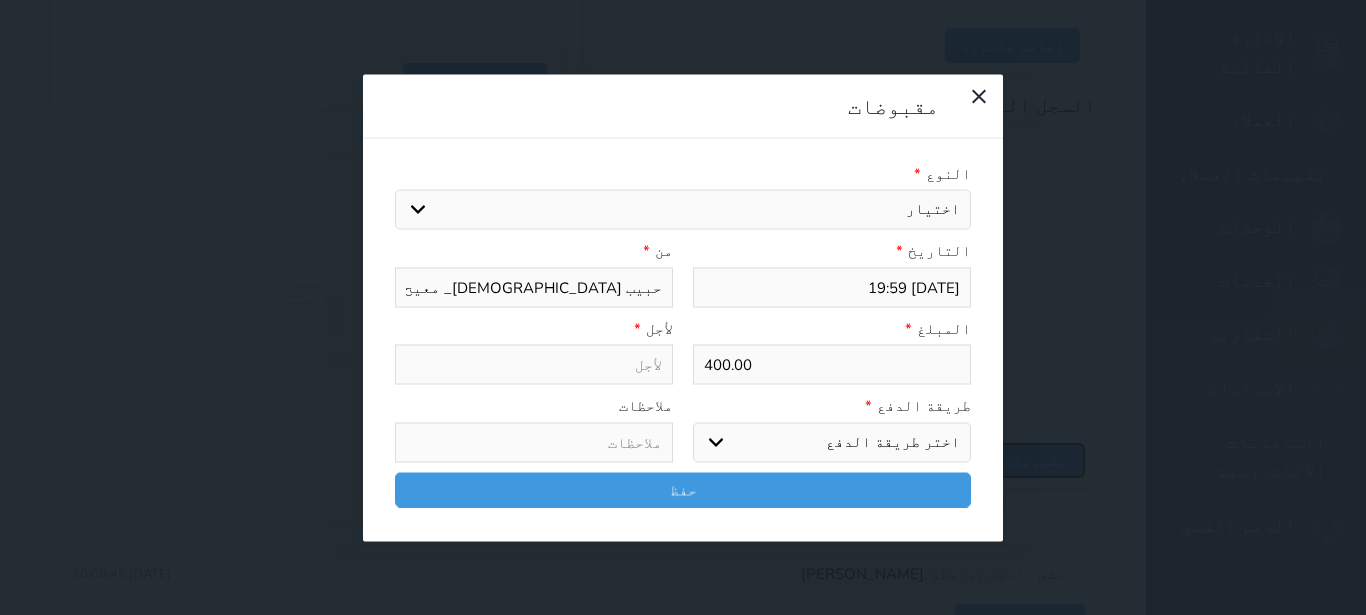 select 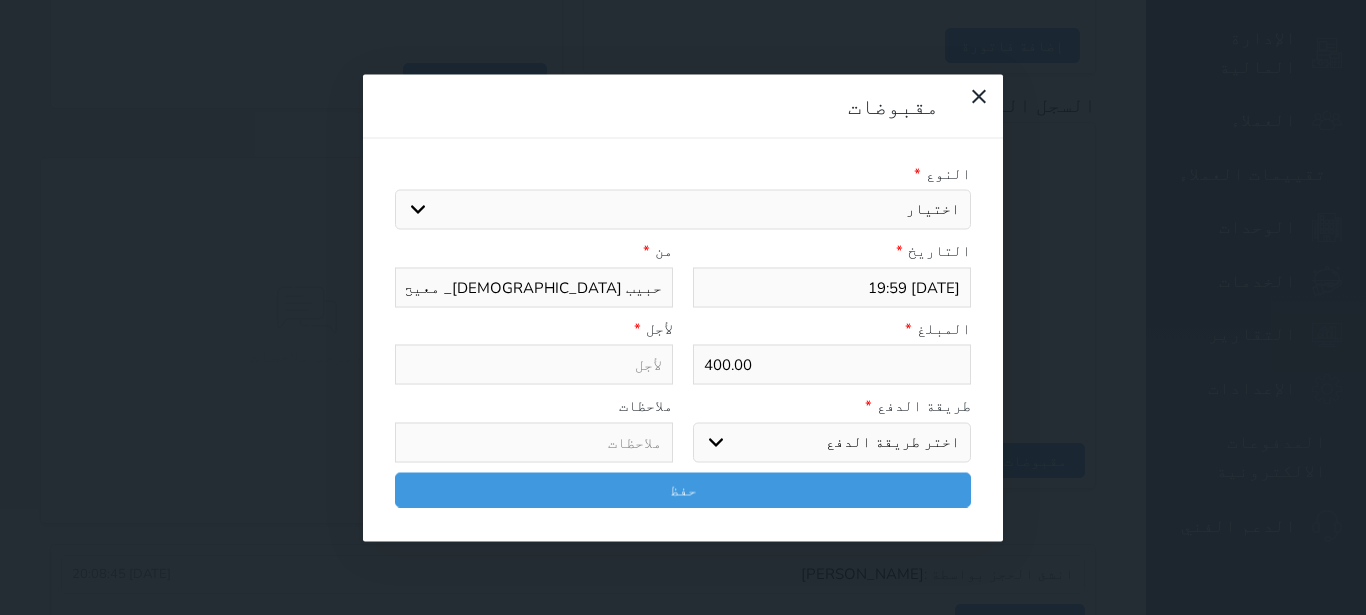 click on "اختيار   مقبوضات عامة قيمة إيجار فواتير تامين عربون لا ينطبق آخر مغسلة واي فاي - الإنترنت مواقف السيارات طعام الأغذية والمشروبات مشروبات المشروبات الباردة المشروبات الساخنة الإفطار غداء عشاء مخبز و كعك حمام سباحة الصالة الرياضية سبا و خدمات الجمال اختيار وإسقاط (خدمات النقل) ميني بار كابل - تلفزيون سرير إضافي تصفيف الشعر التسوق خدمات الجولات السياحية المنظمة خدمات الدليل السياحي" at bounding box center (683, 210) 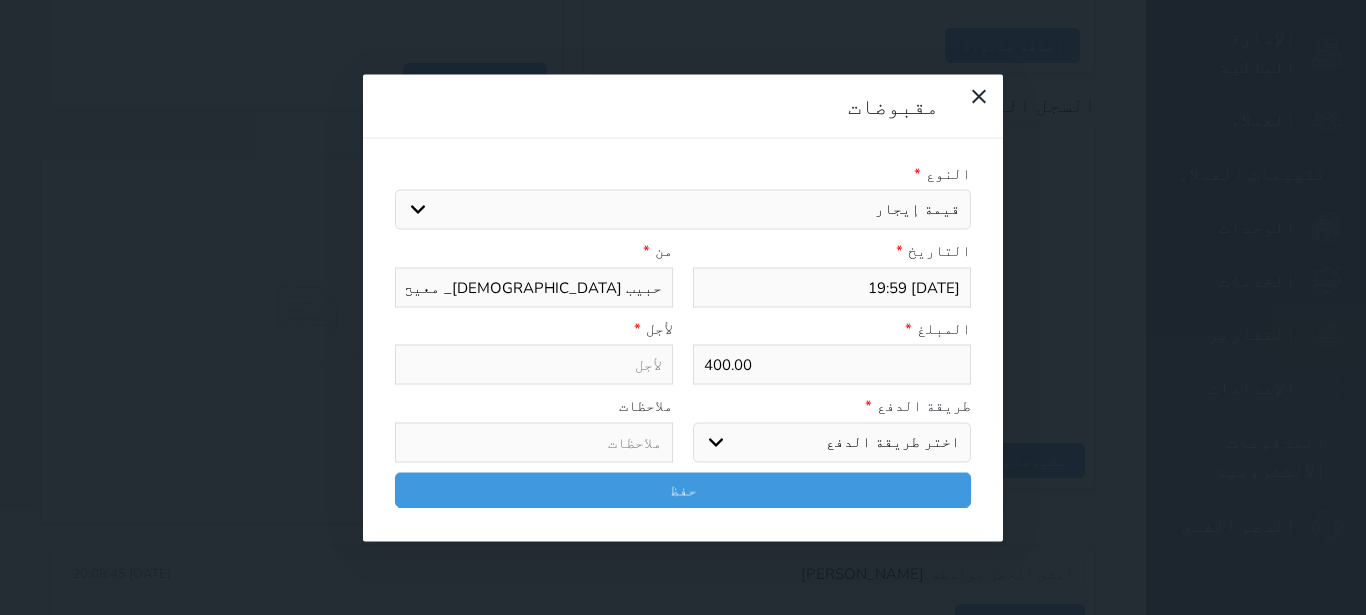 click on "قيمة إيجار" at bounding box center [0, 0] 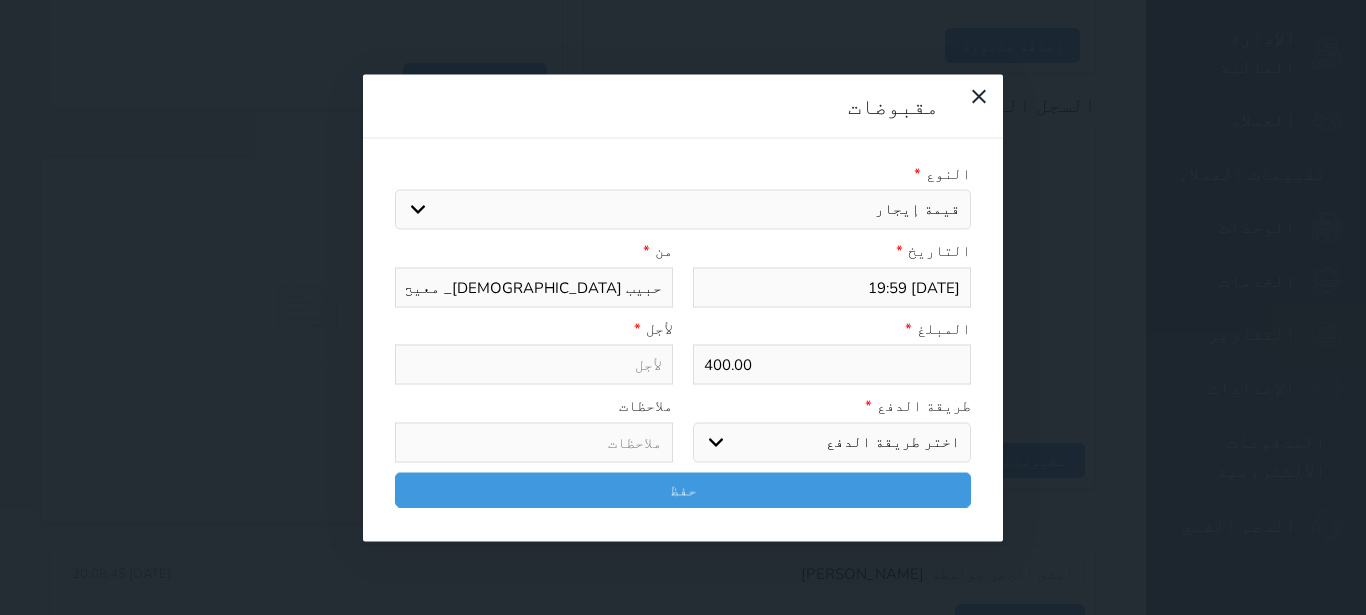 select 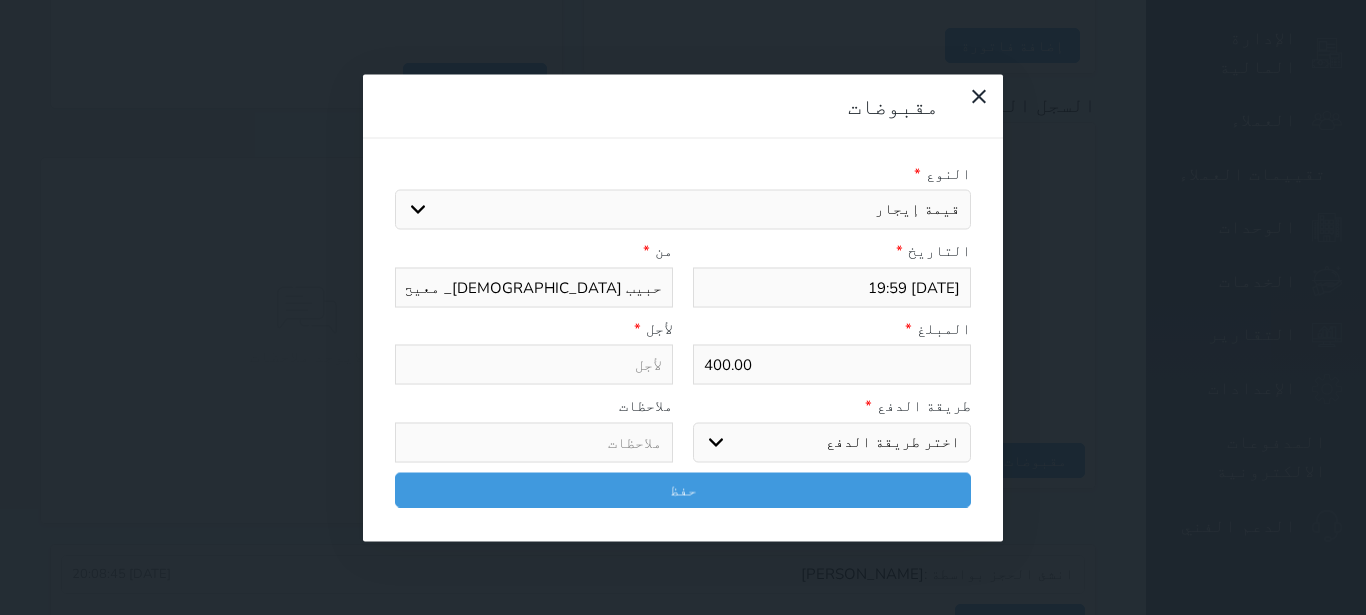 type on "قيمة إيجار - الوحدة - 105" 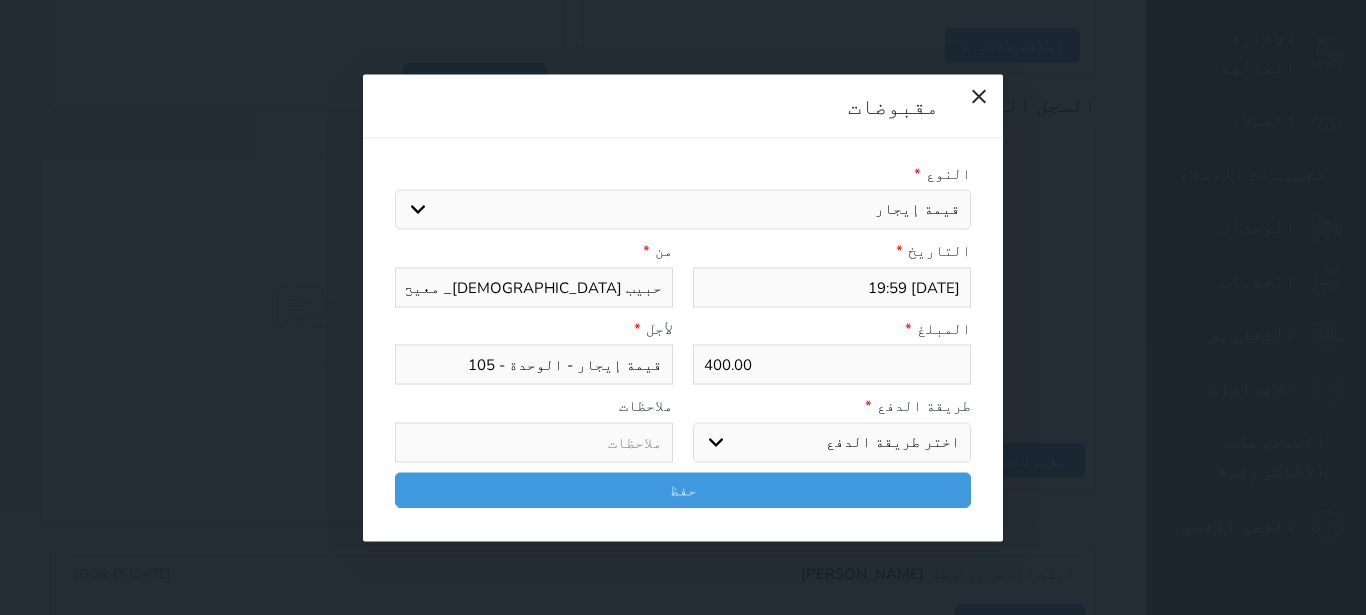 click on "اختر طريقة الدفع   دفع نقدى   تحويل بنكى   مدى   بطاقة ائتمان   آجل" at bounding box center (832, 442) 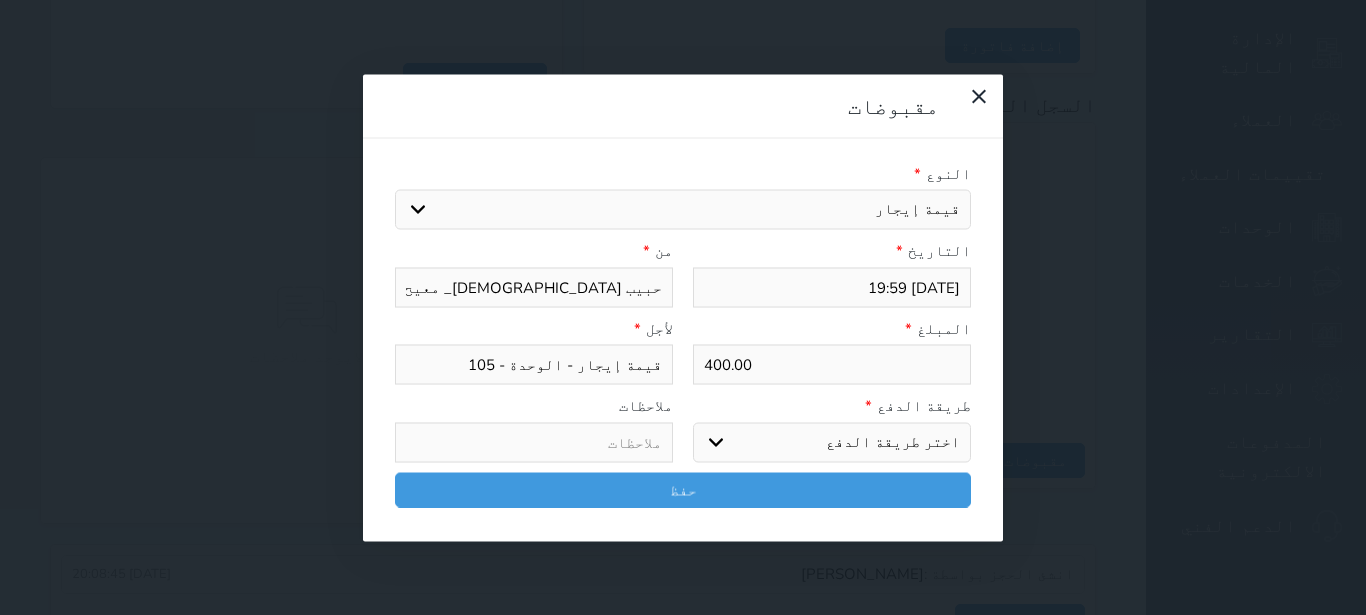 select on "mada" 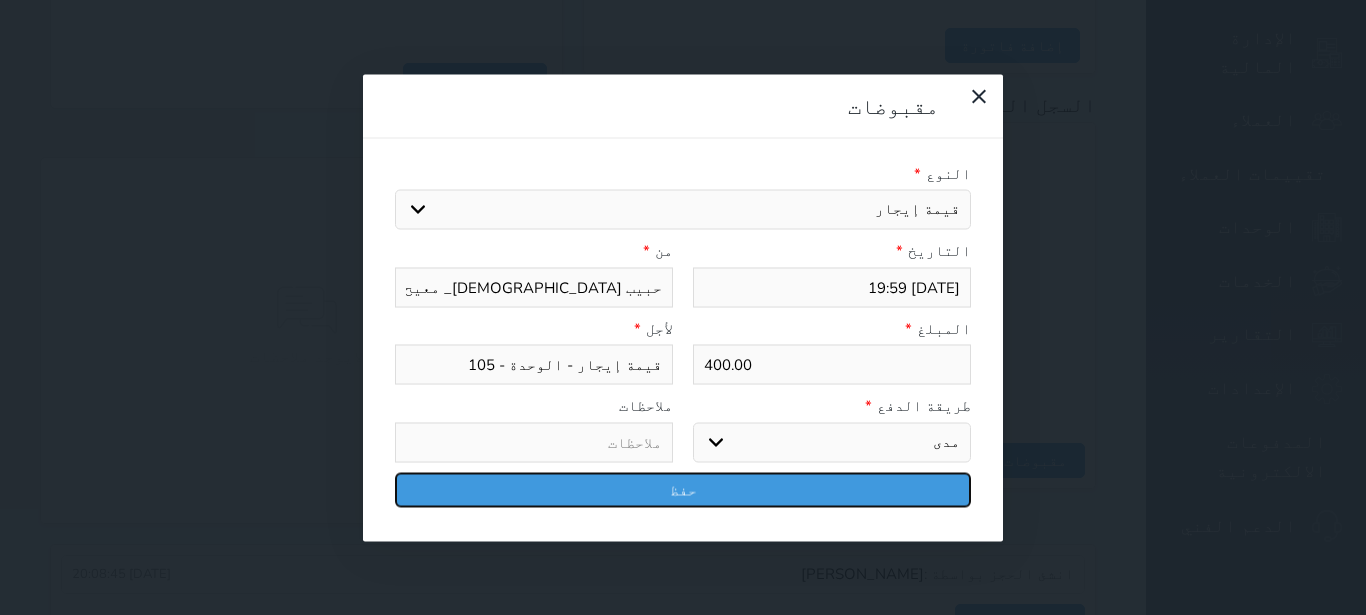 click on "حفظ" at bounding box center (683, 489) 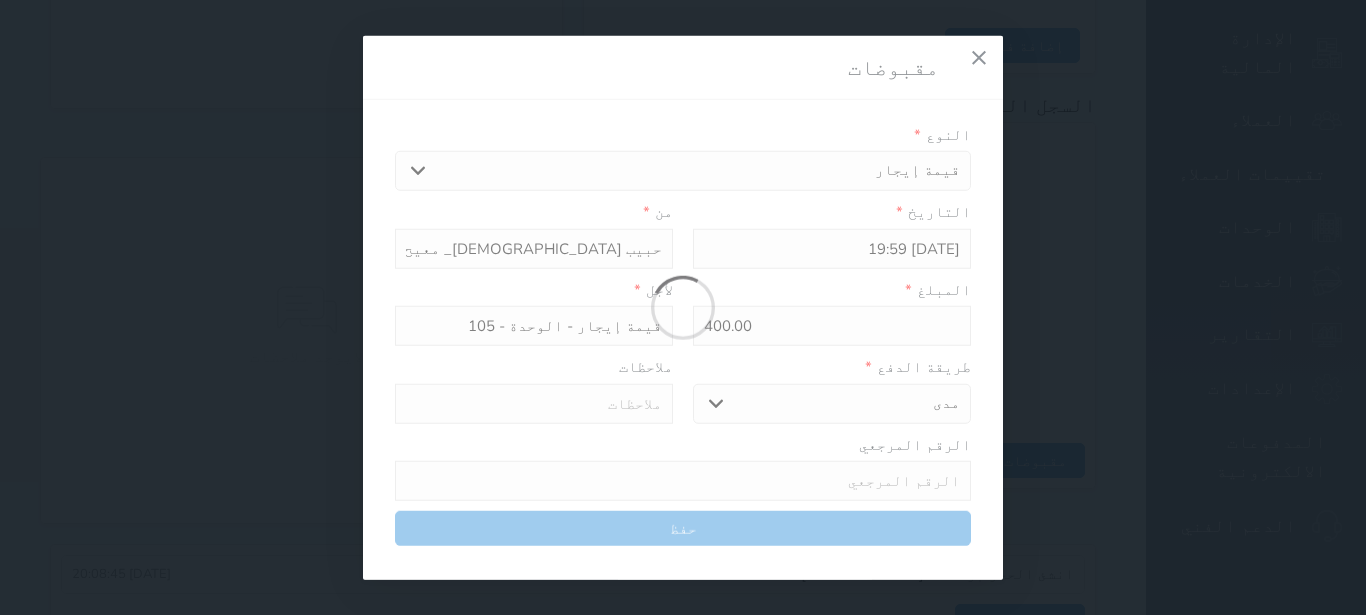 select 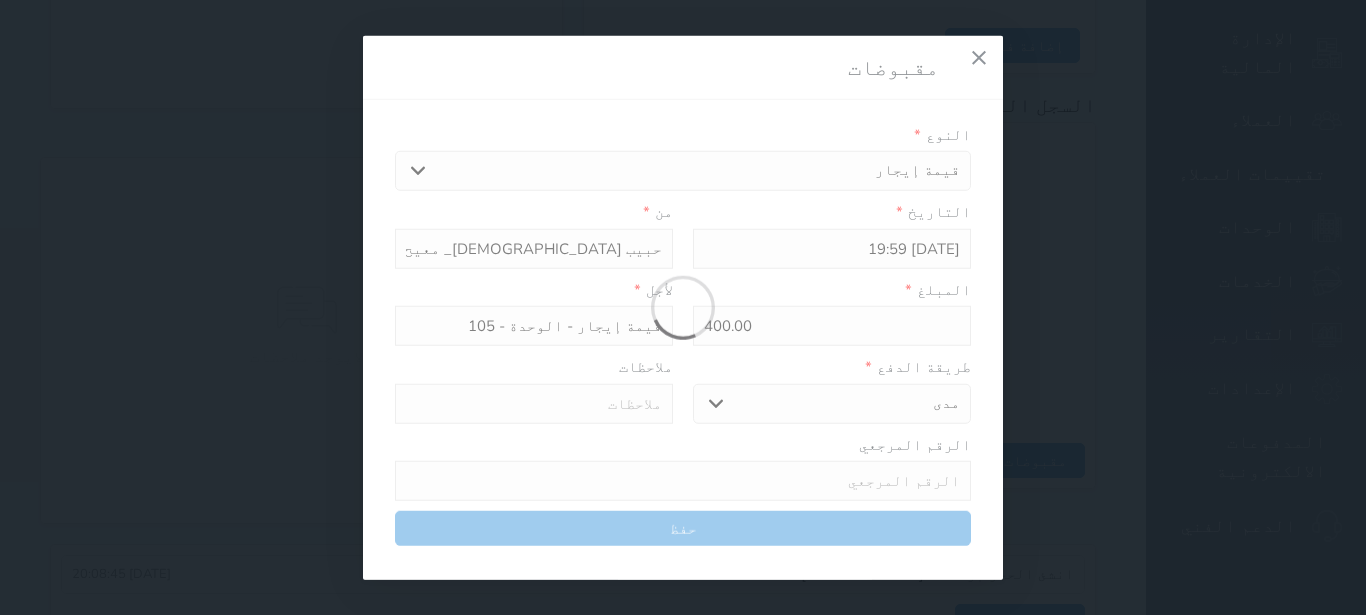 type 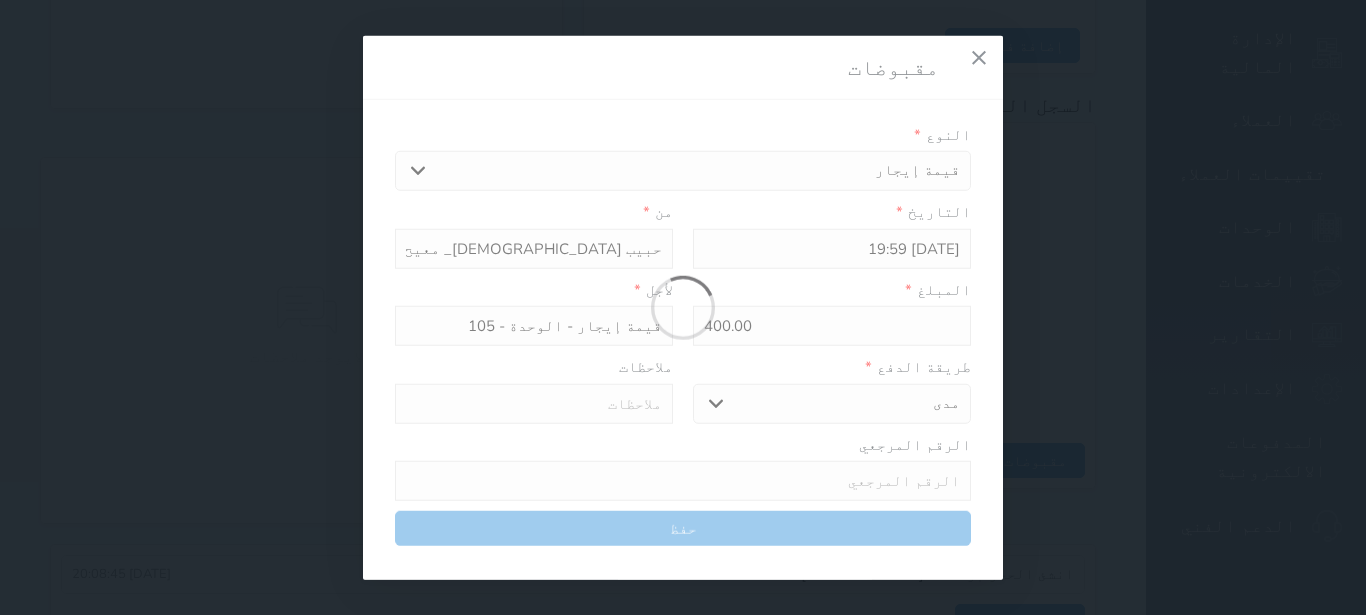 type on "0" 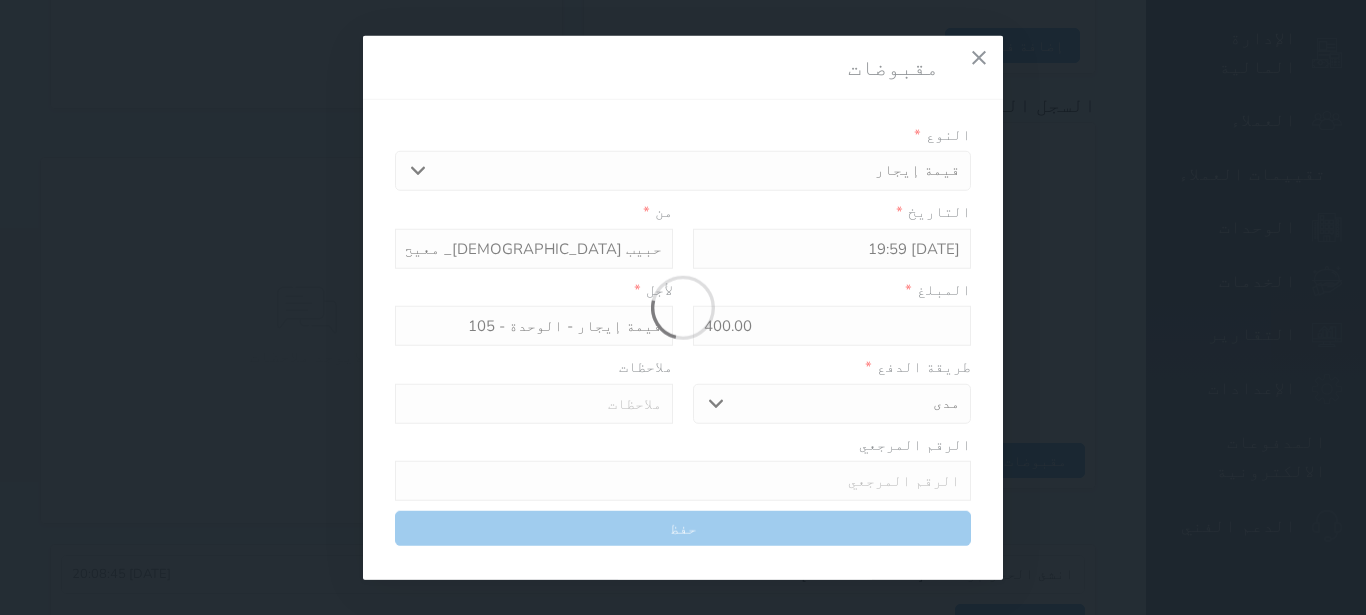 select 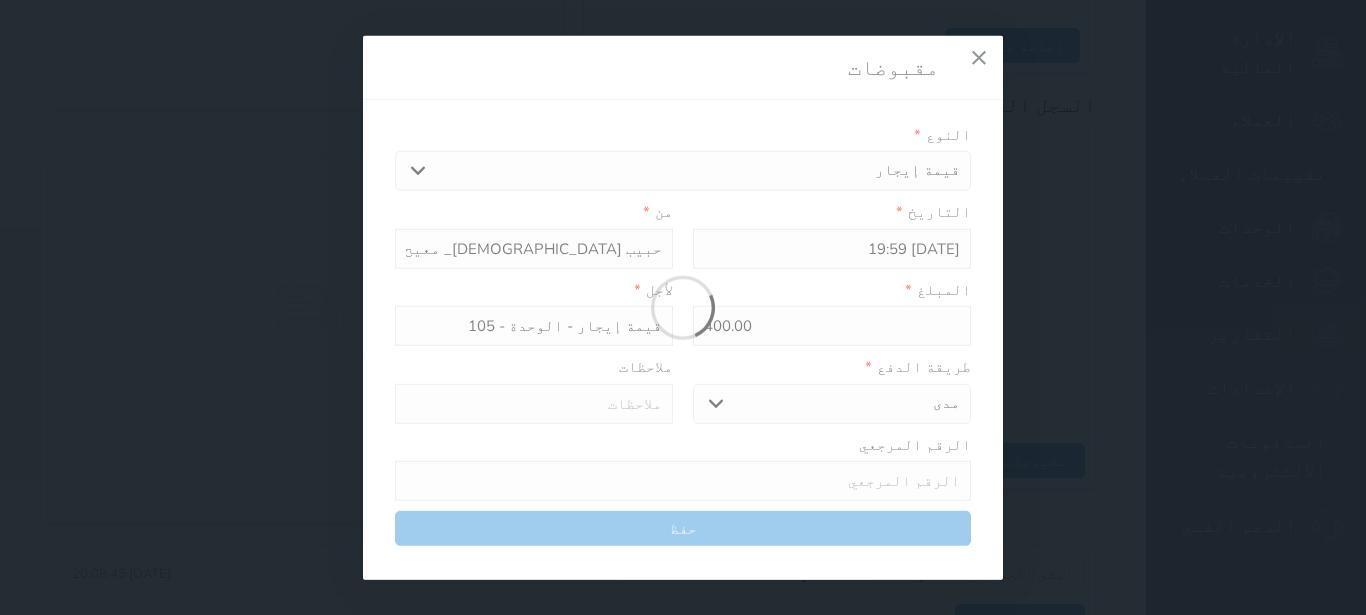 type on "0" 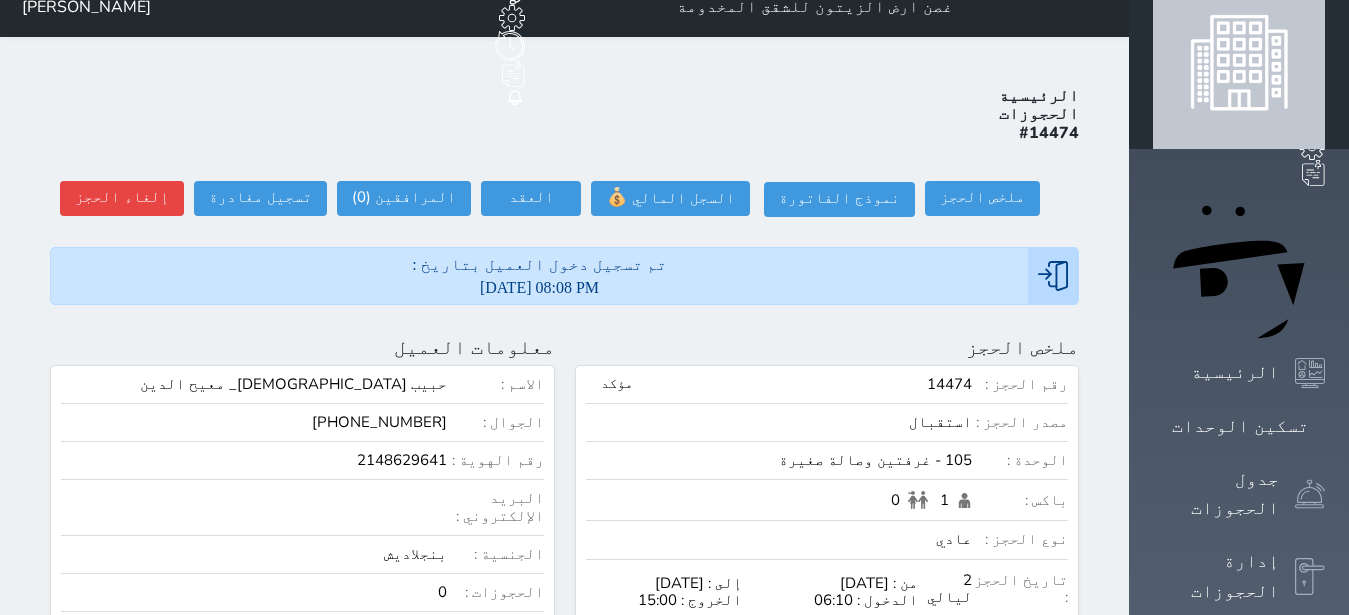 scroll, scrollTop: 0, scrollLeft: 0, axis: both 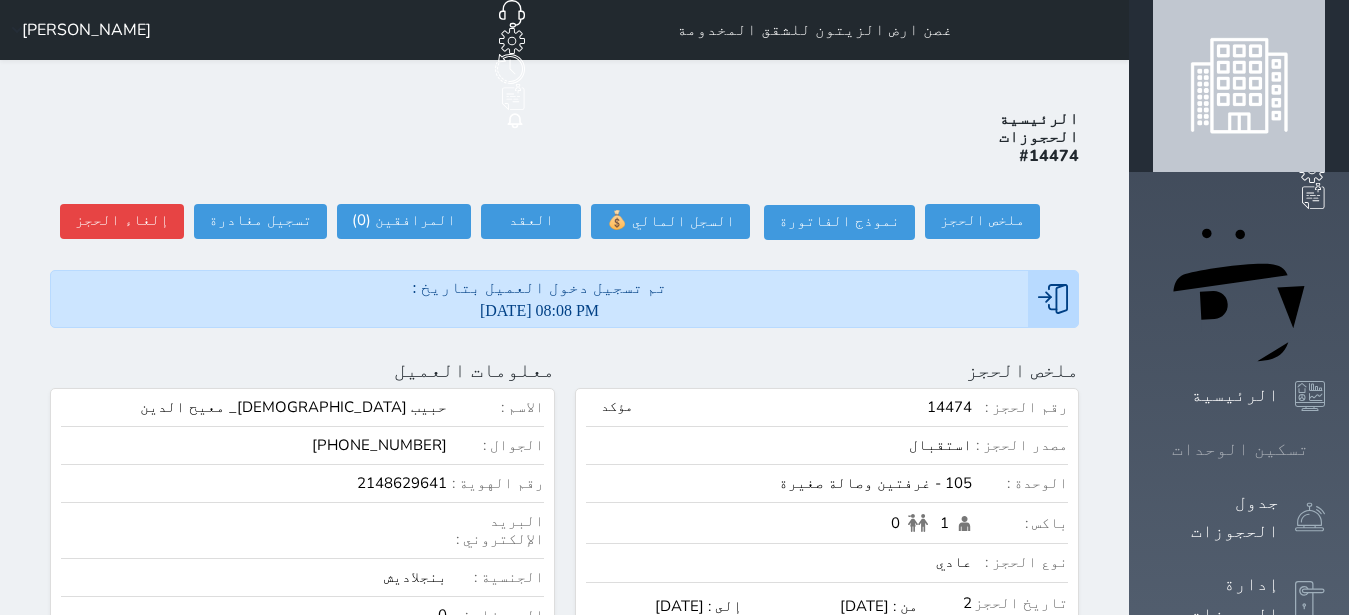 click on "تسكين الوحدات" at bounding box center [1240, 449] 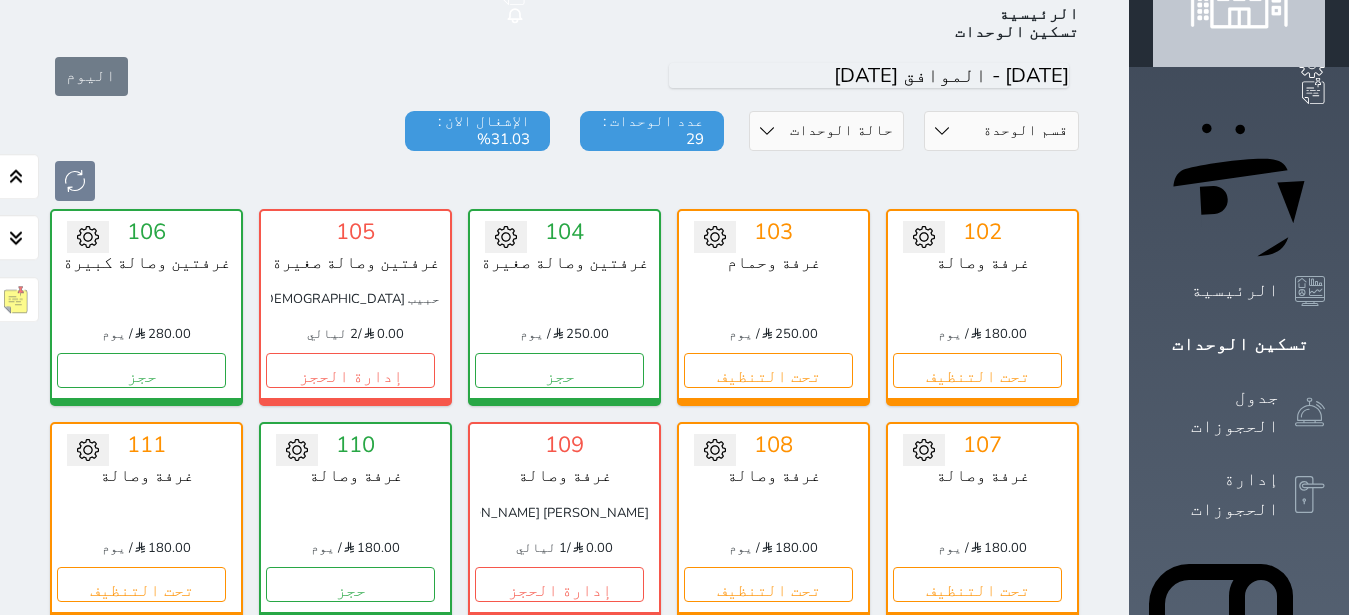 scroll, scrollTop: 78, scrollLeft: 0, axis: vertical 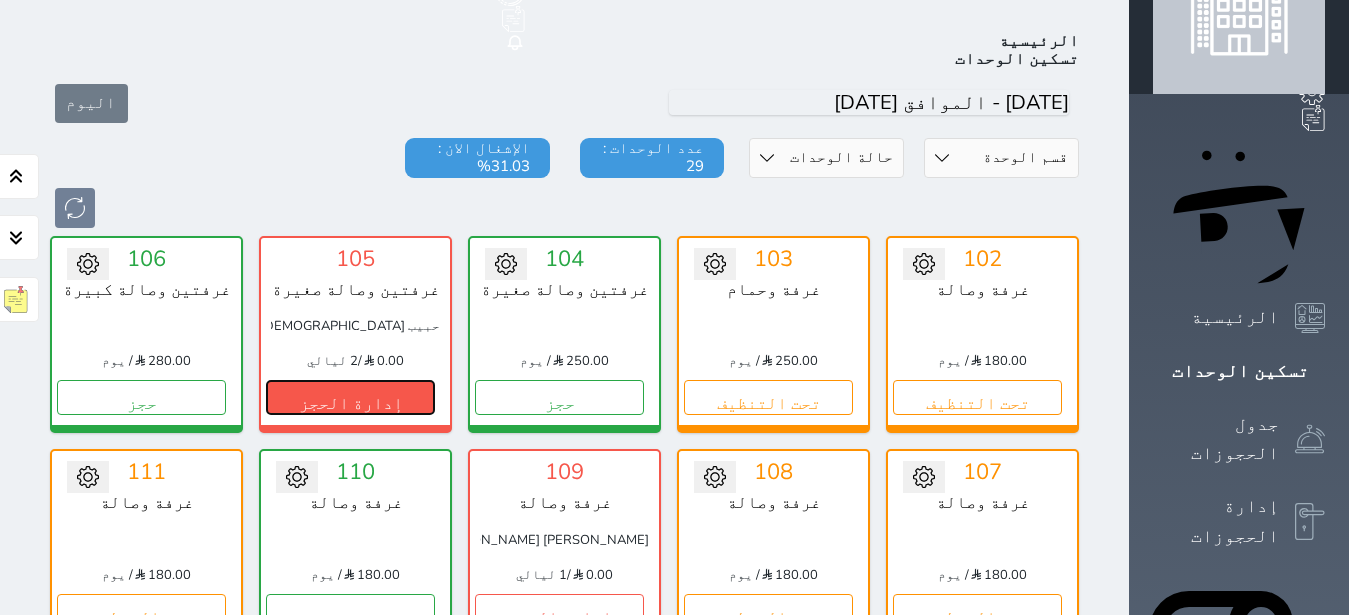 click on "إدارة الحجز" at bounding box center [350, 397] 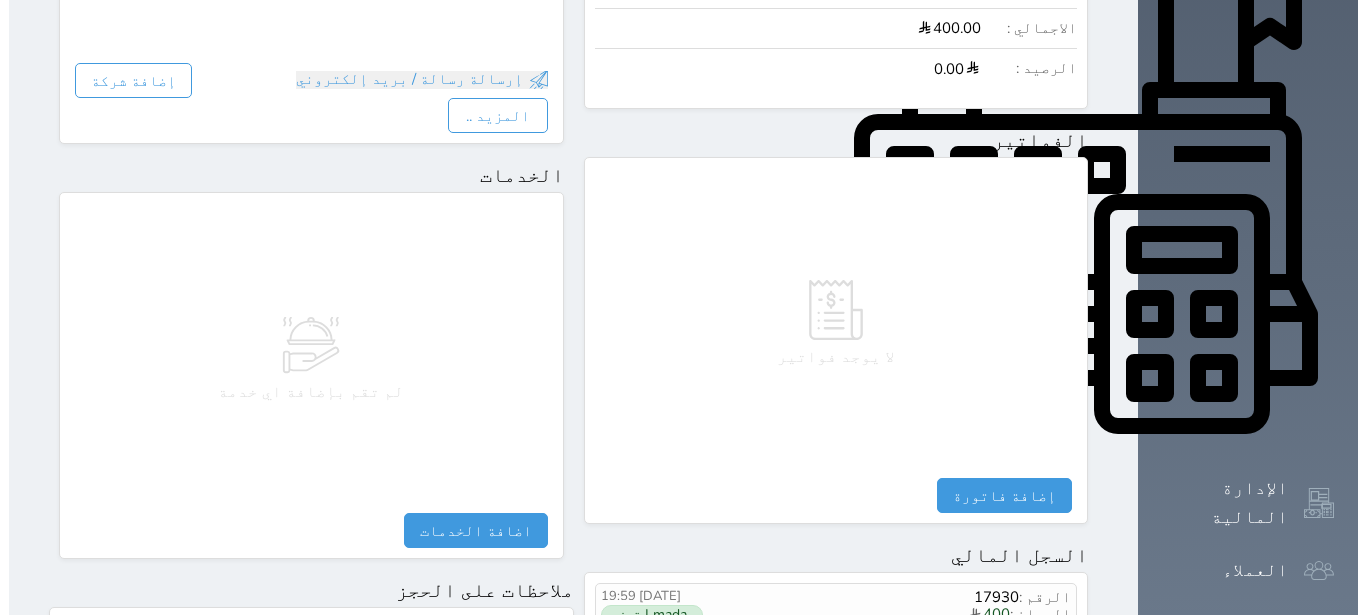 scroll, scrollTop: 756, scrollLeft: 0, axis: vertical 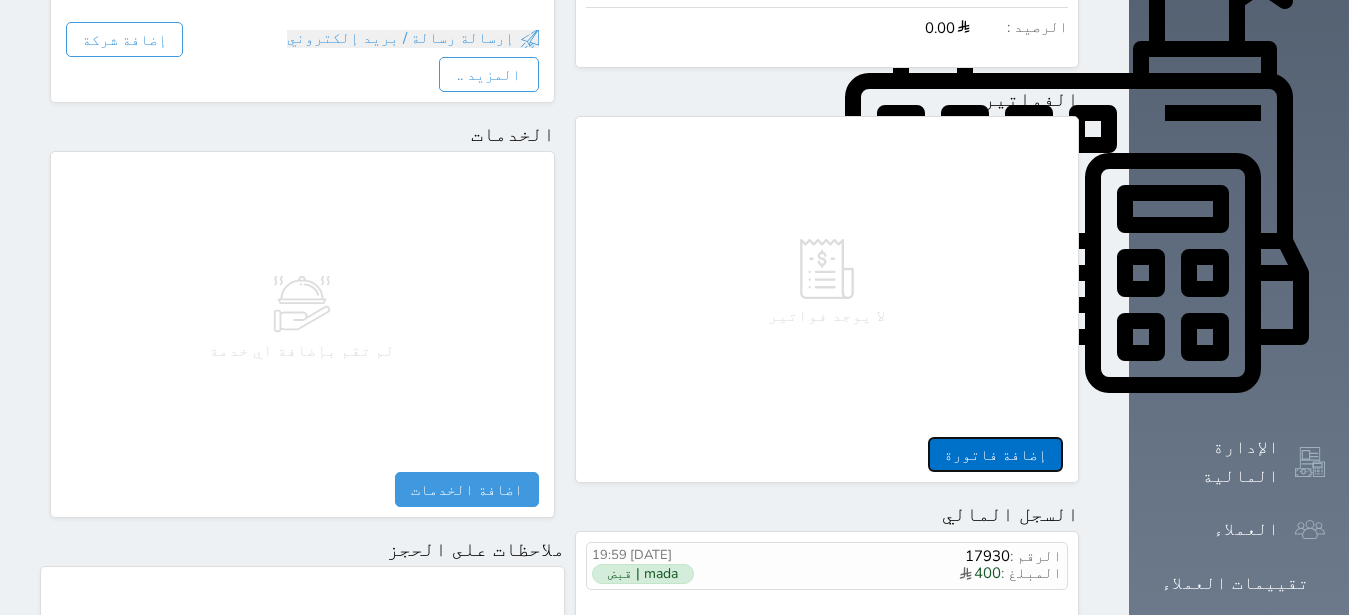 click on "إضافة فاتورة" at bounding box center [995, 454] 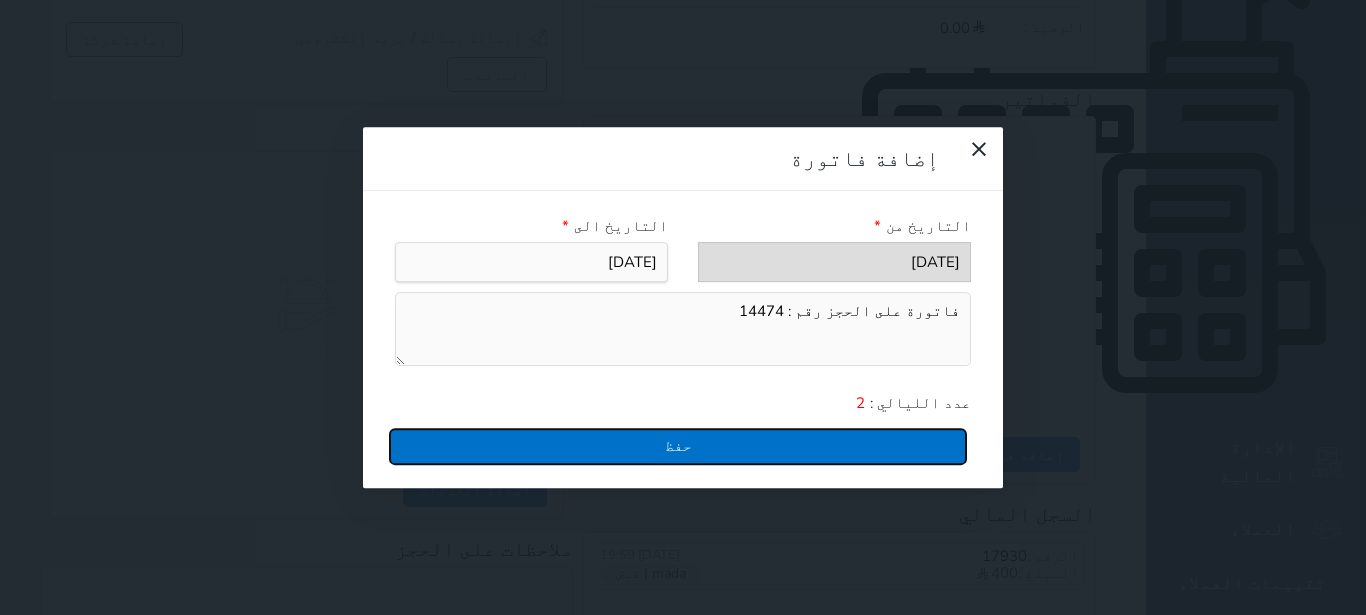 click on "حفظ" at bounding box center (678, 446) 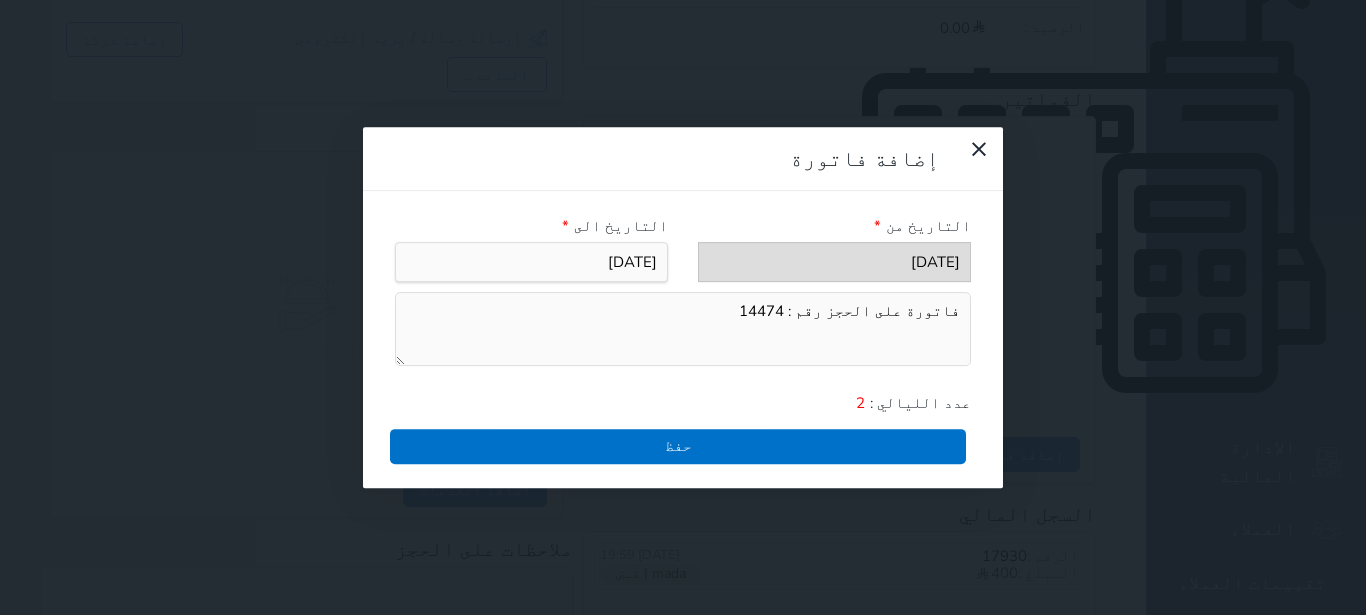 click at bounding box center [0, 0] 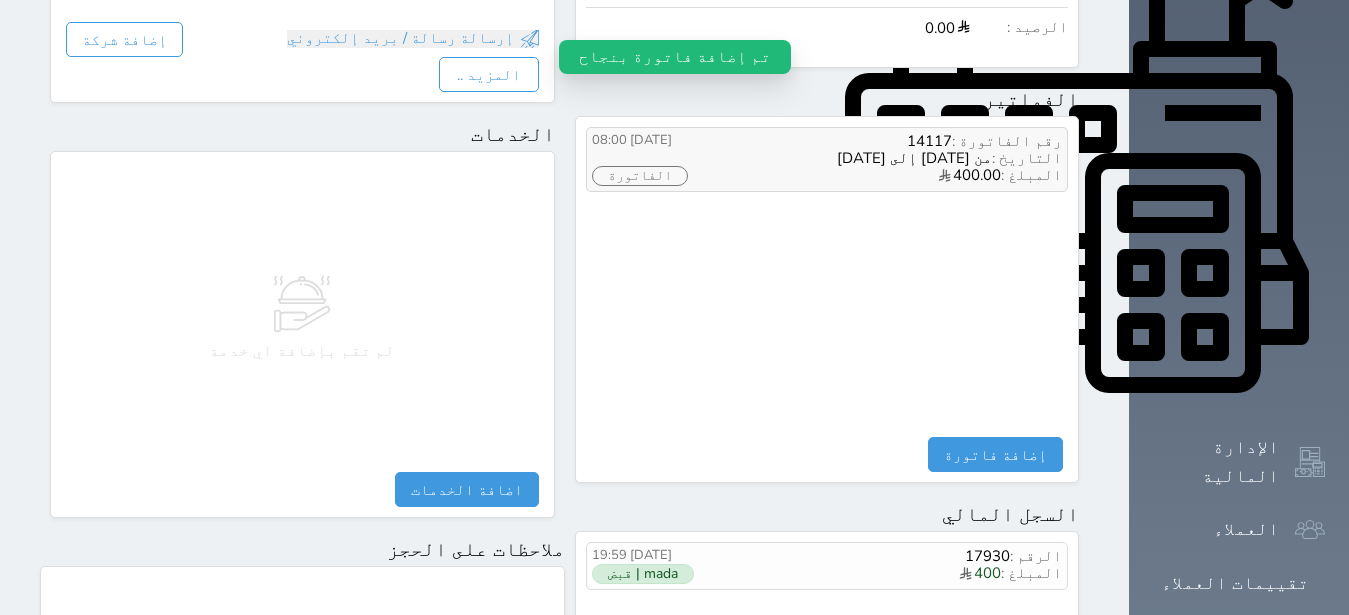 click on "رقم الفاتورة :  14117   التاريخ :  من 2025/07/12 إلى 2025/07/13   المبلغ :  400.00     2025/07/13 08:00     الفاتورة" at bounding box center [827, 160] 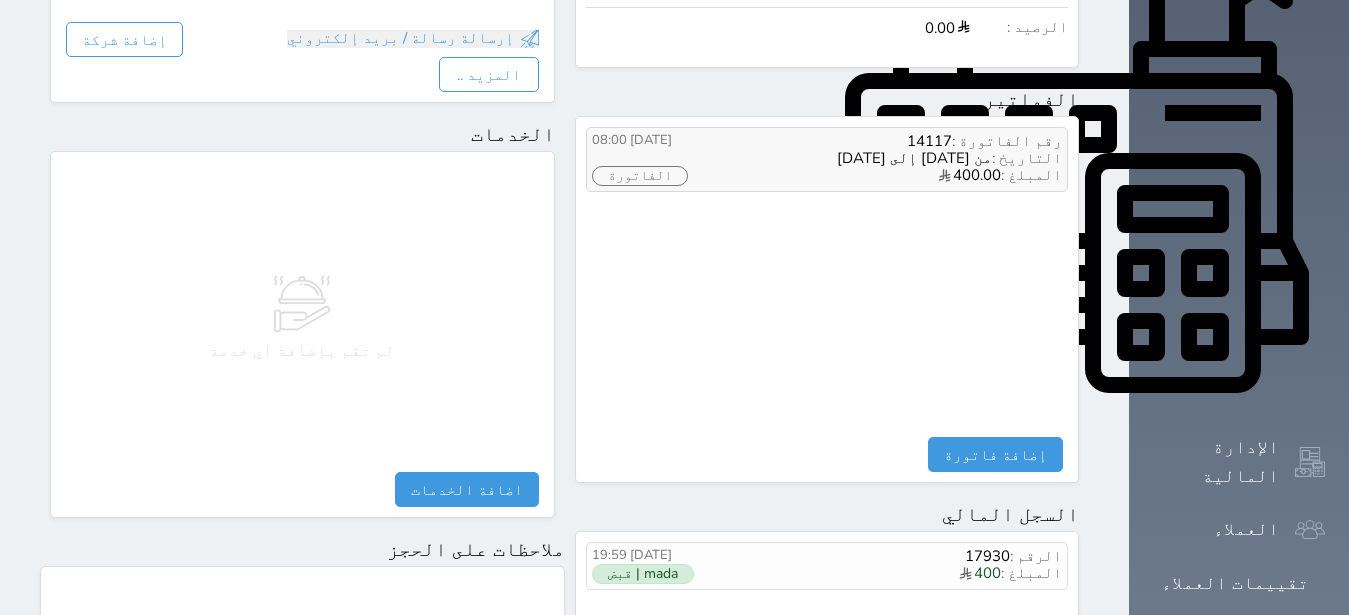 click on "من 2025/07/12 إلى 2025/07/13" at bounding box center [914, 158] 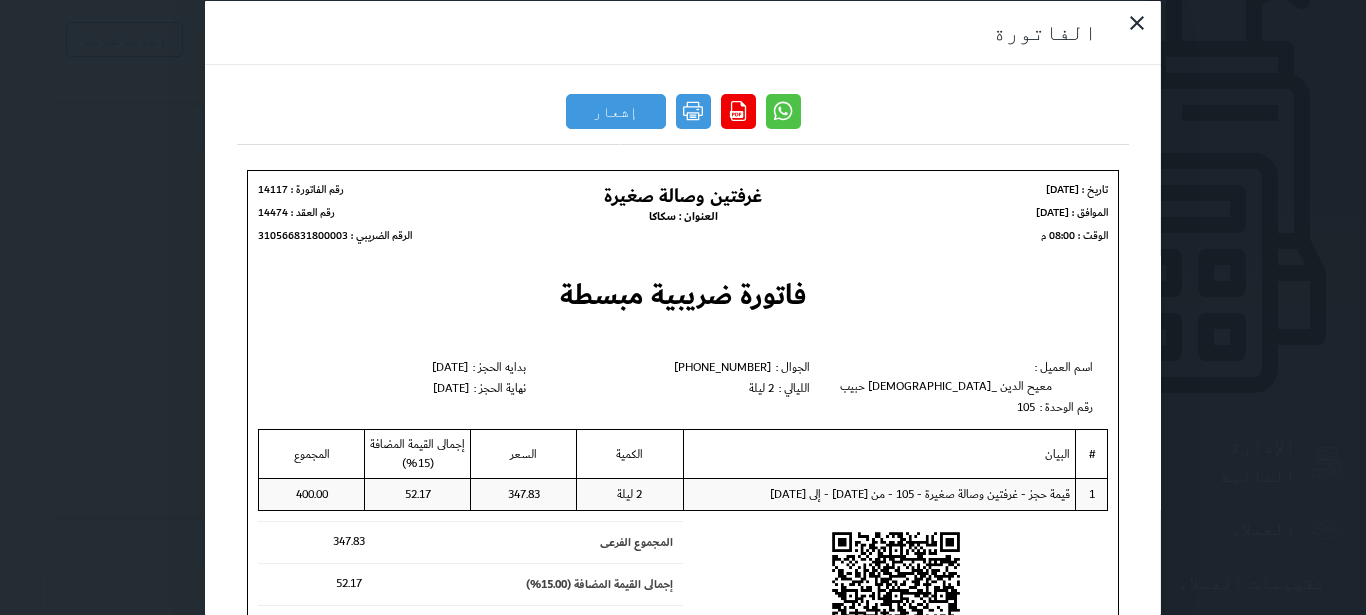 scroll, scrollTop: 0, scrollLeft: 0, axis: both 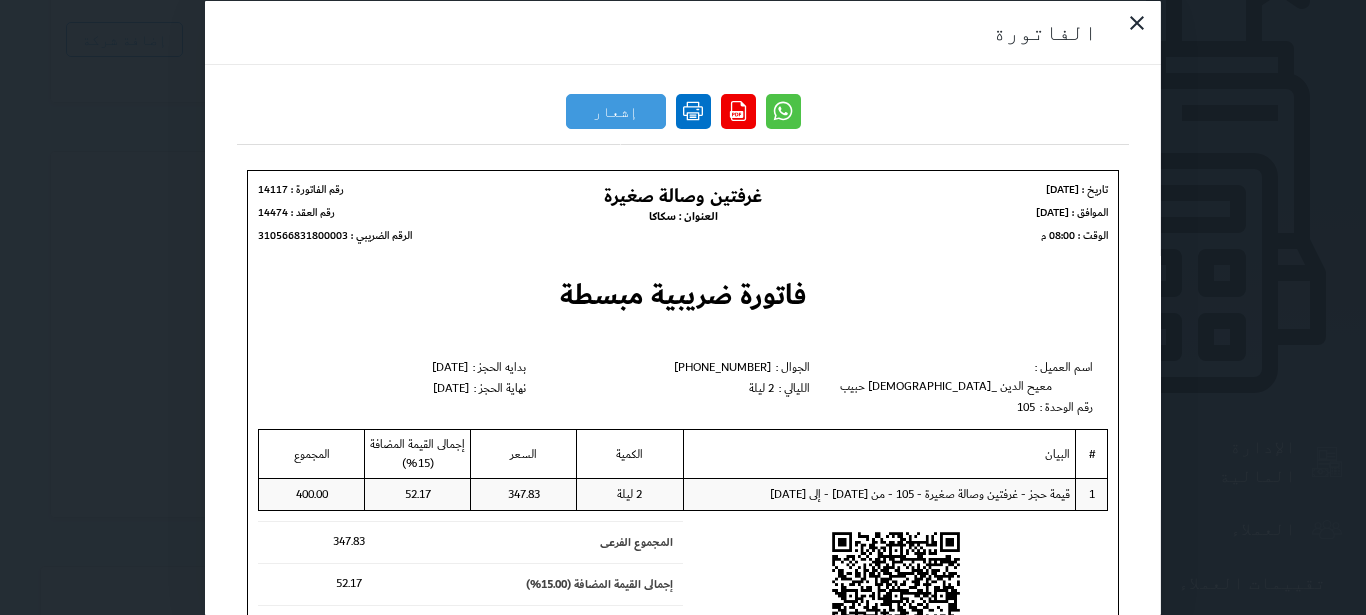 click at bounding box center (693, 110) 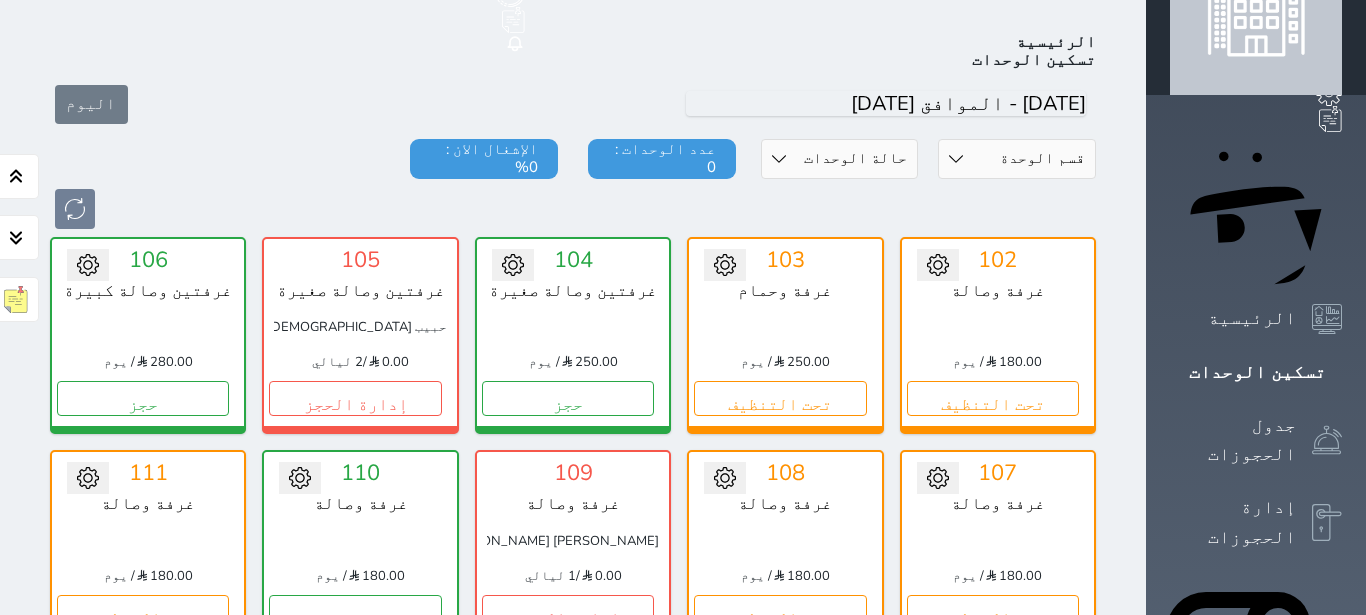scroll, scrollTop: 78, scrollLeft: 0, axis: vertical 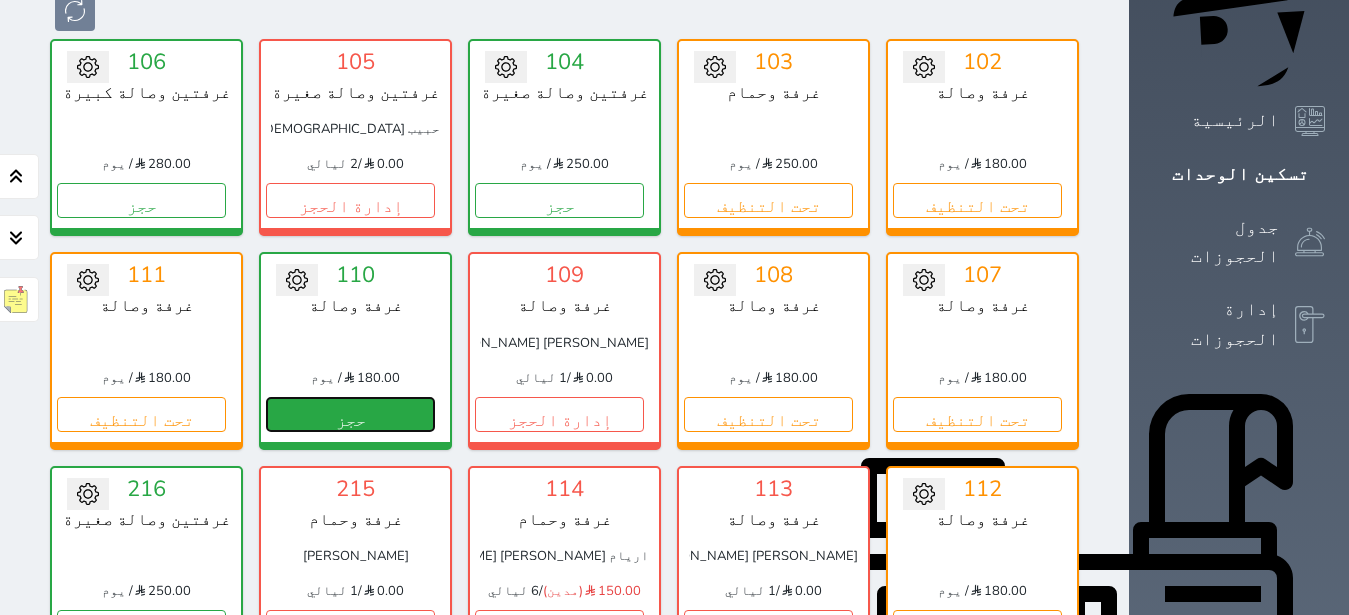 click on "حجز" at bounding box center [350, 414] 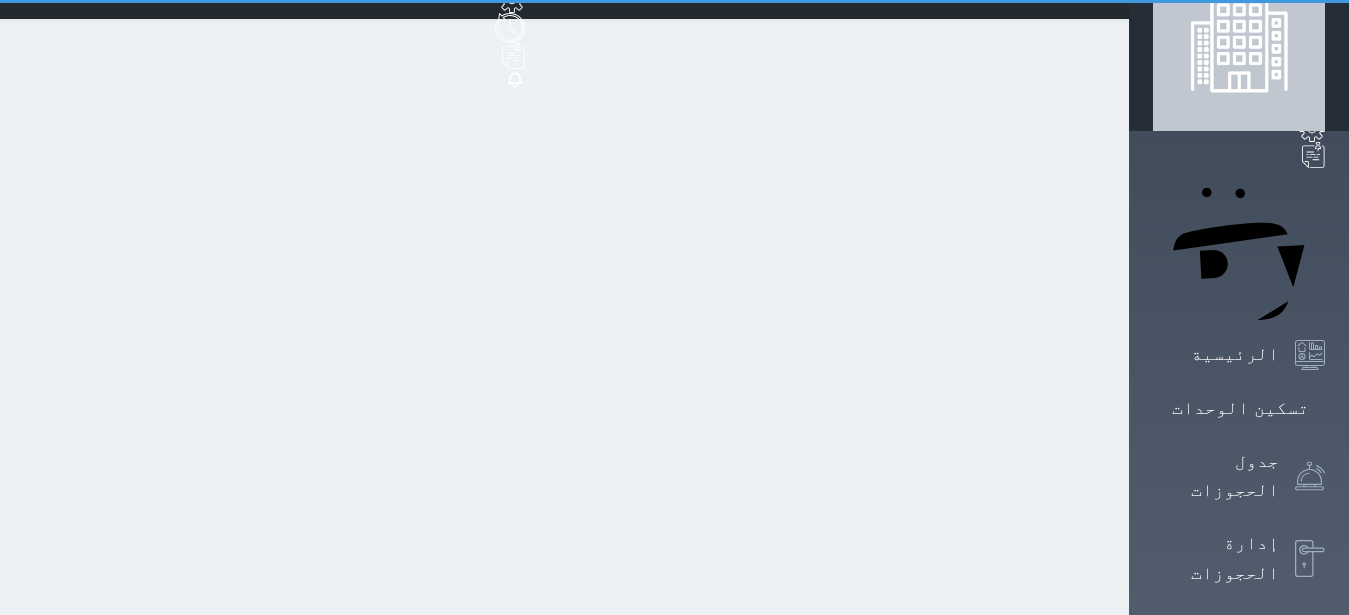 scroll, scrollTop: 0, scrollLeft: 0, axis: both 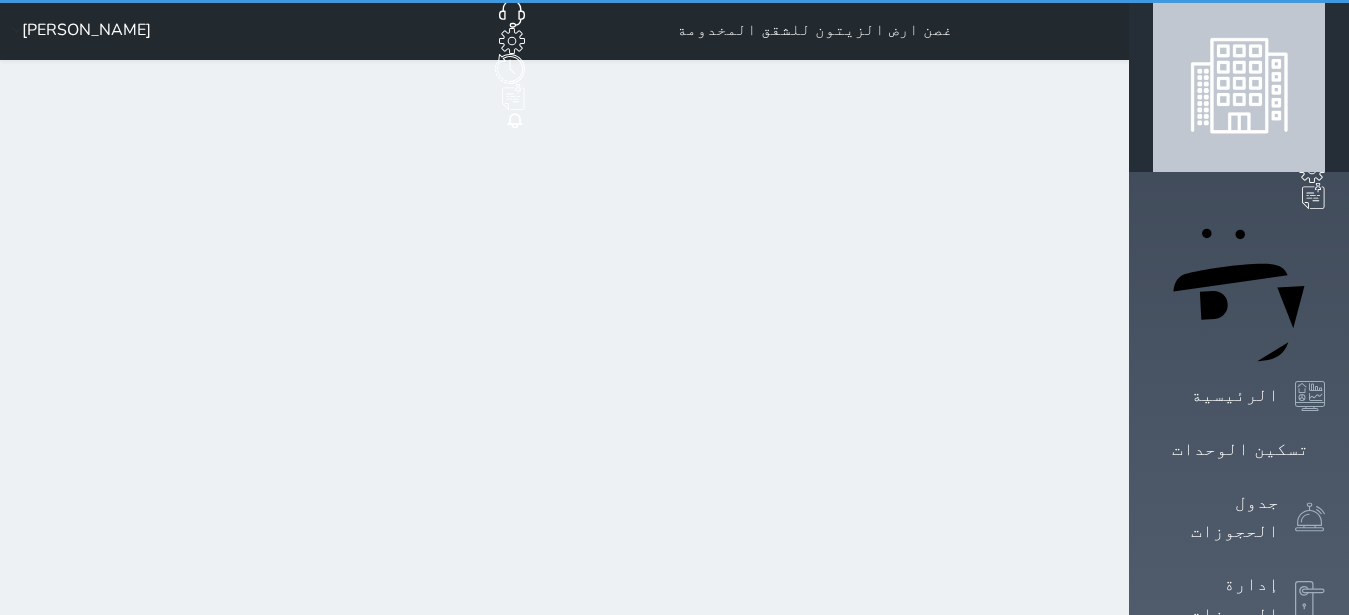 select on "1" 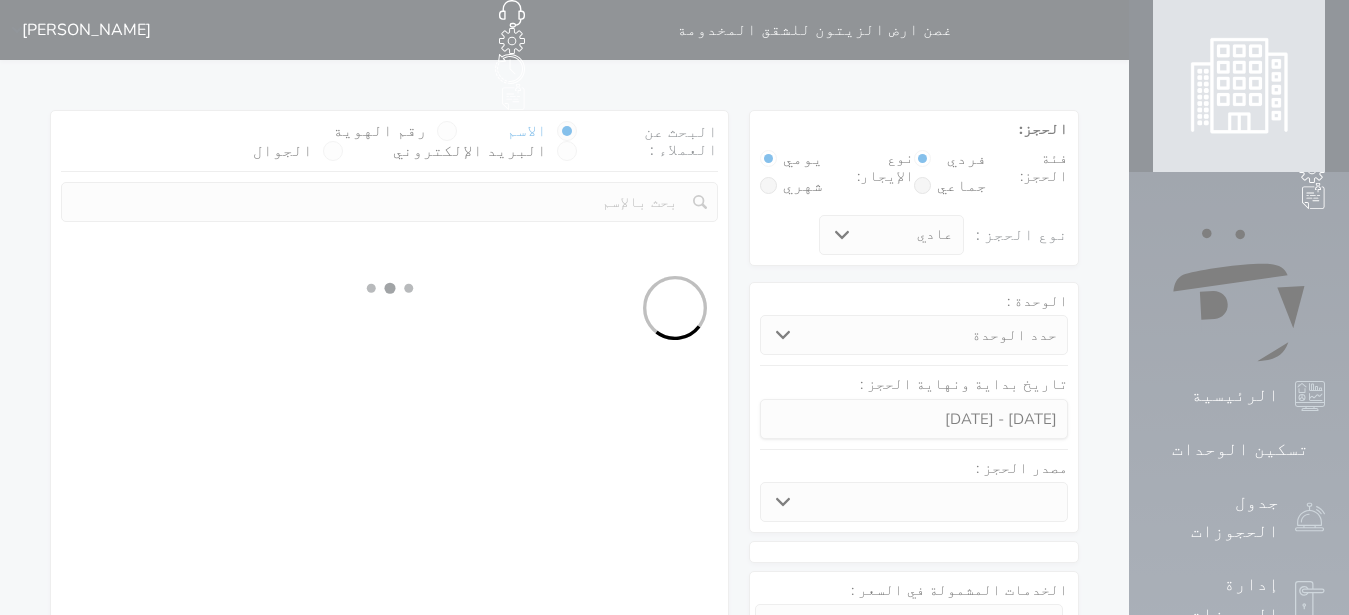 select 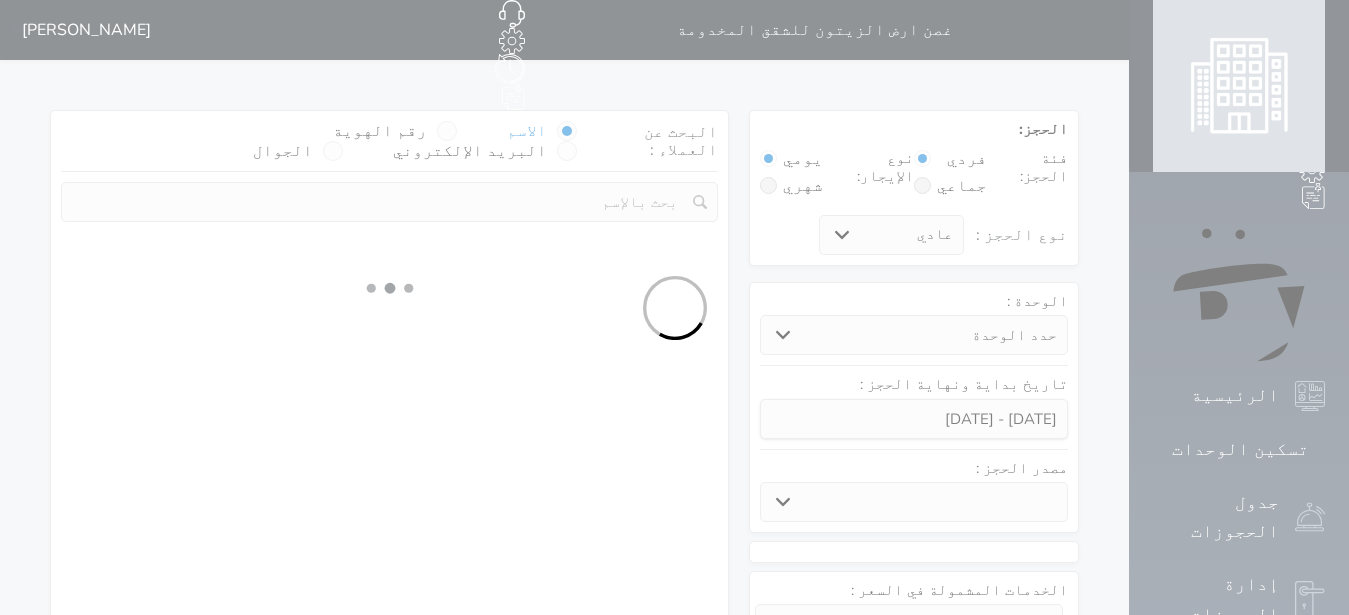 select on "5271" 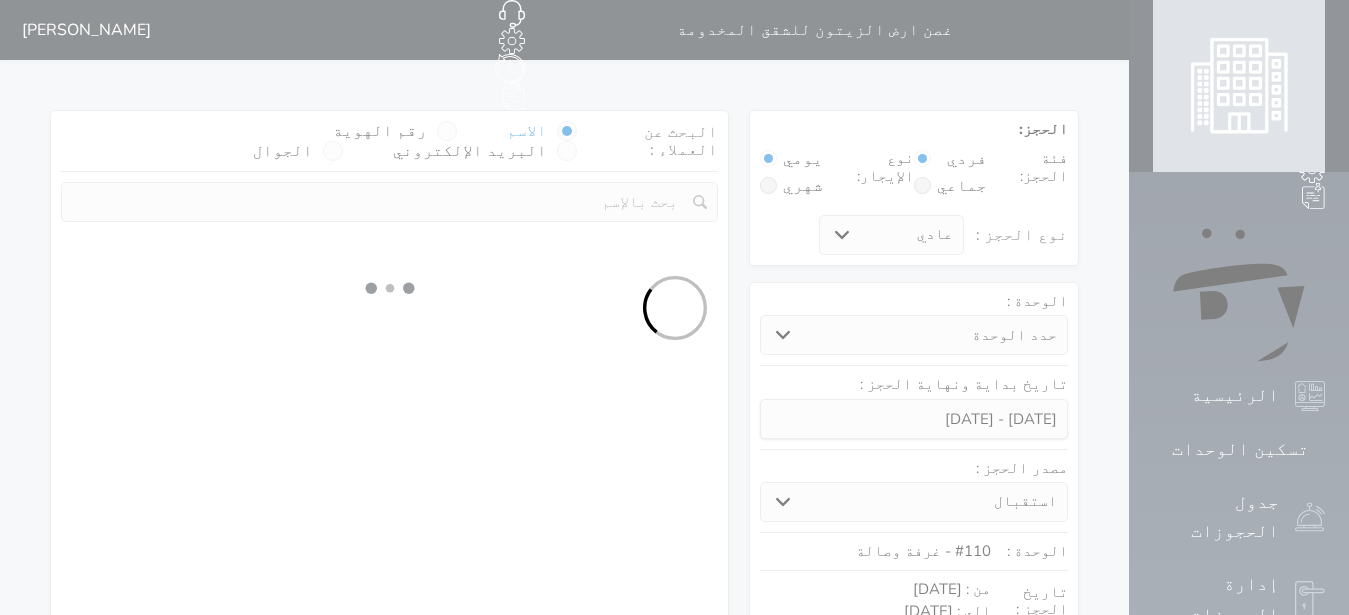 select 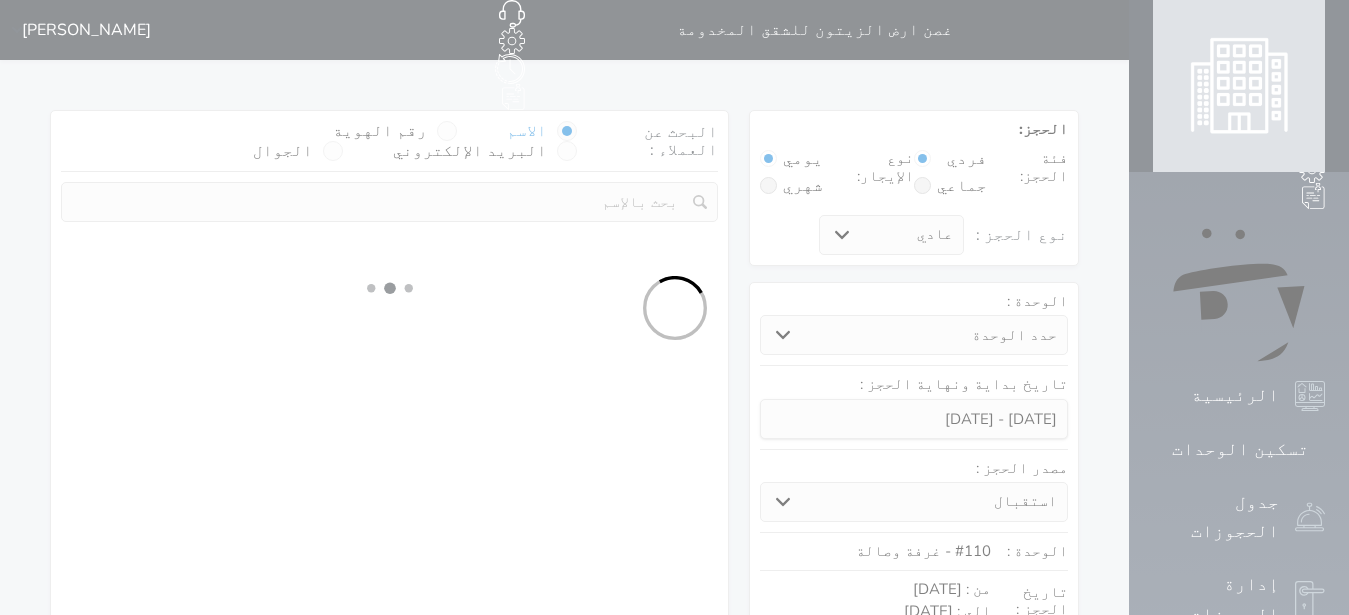 select on "113" 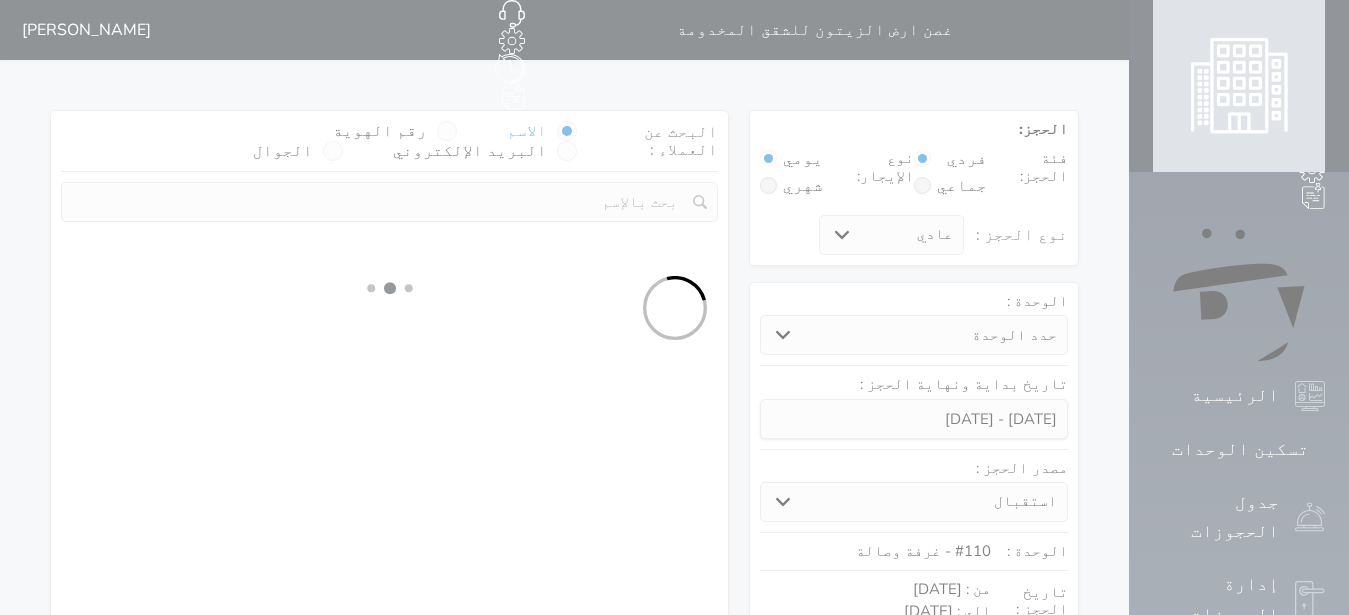select on "1" 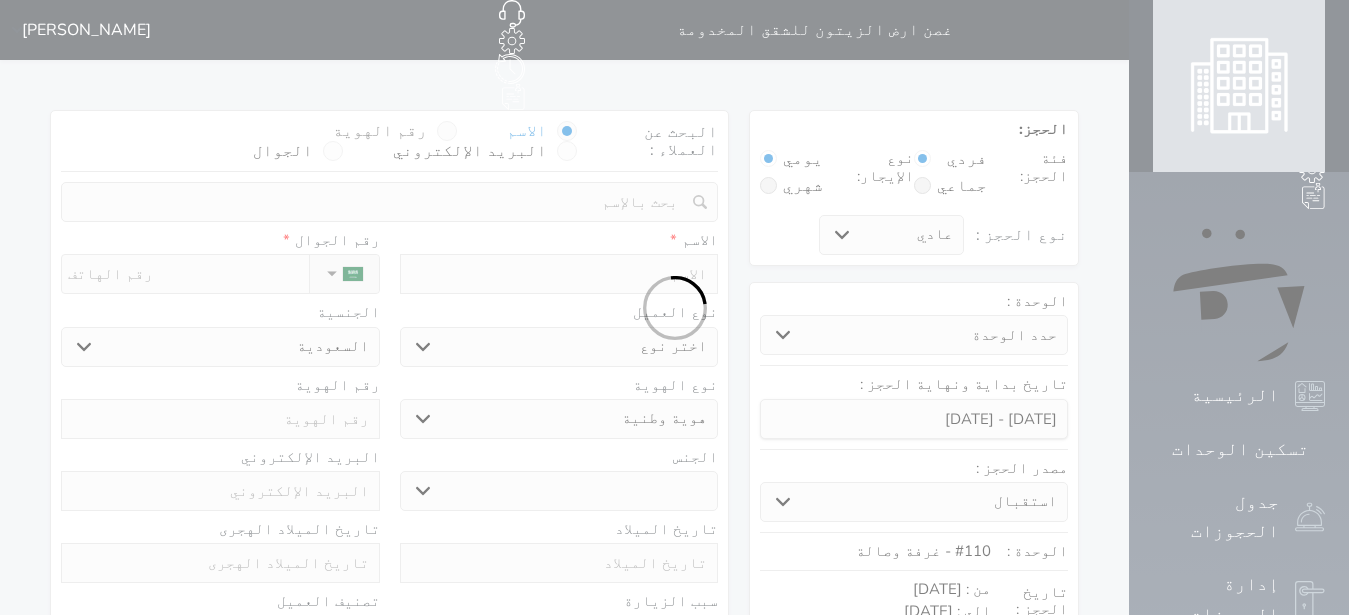 select 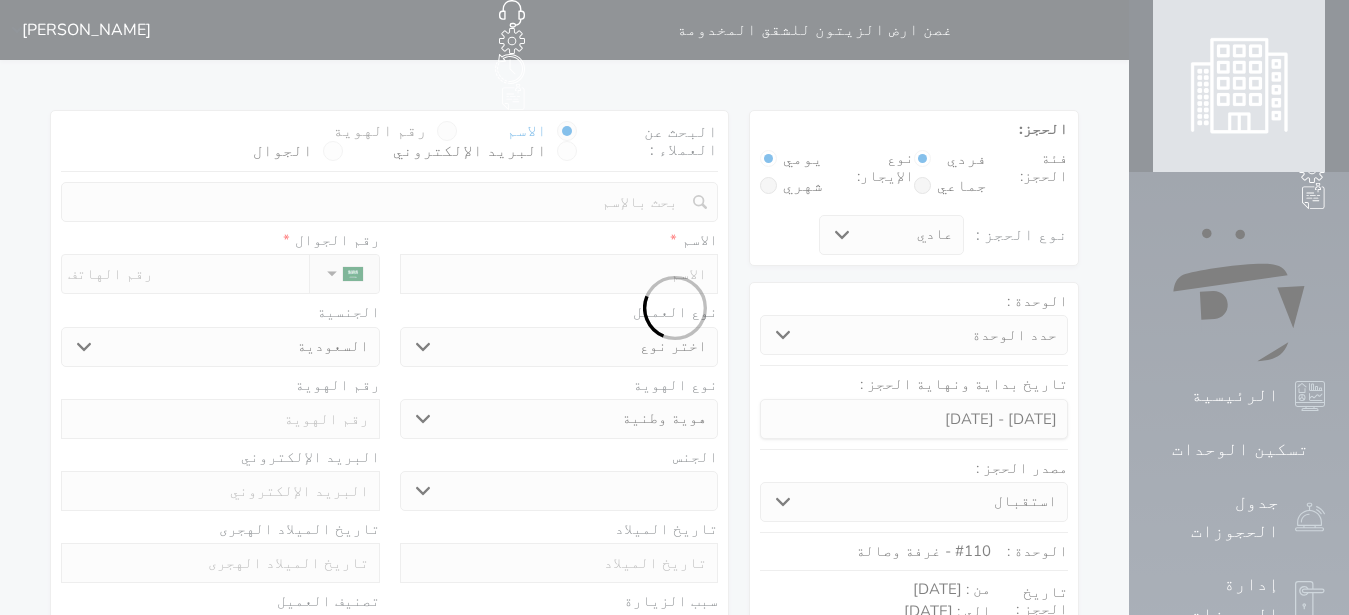 select on "1" 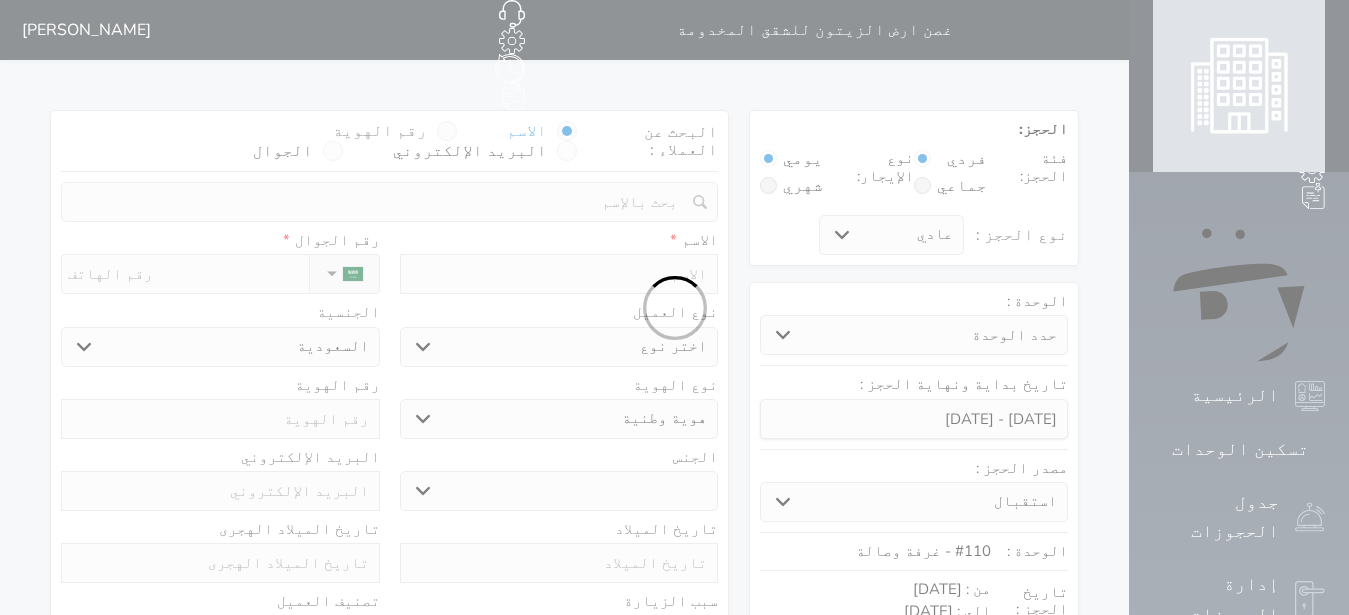 select on "7" 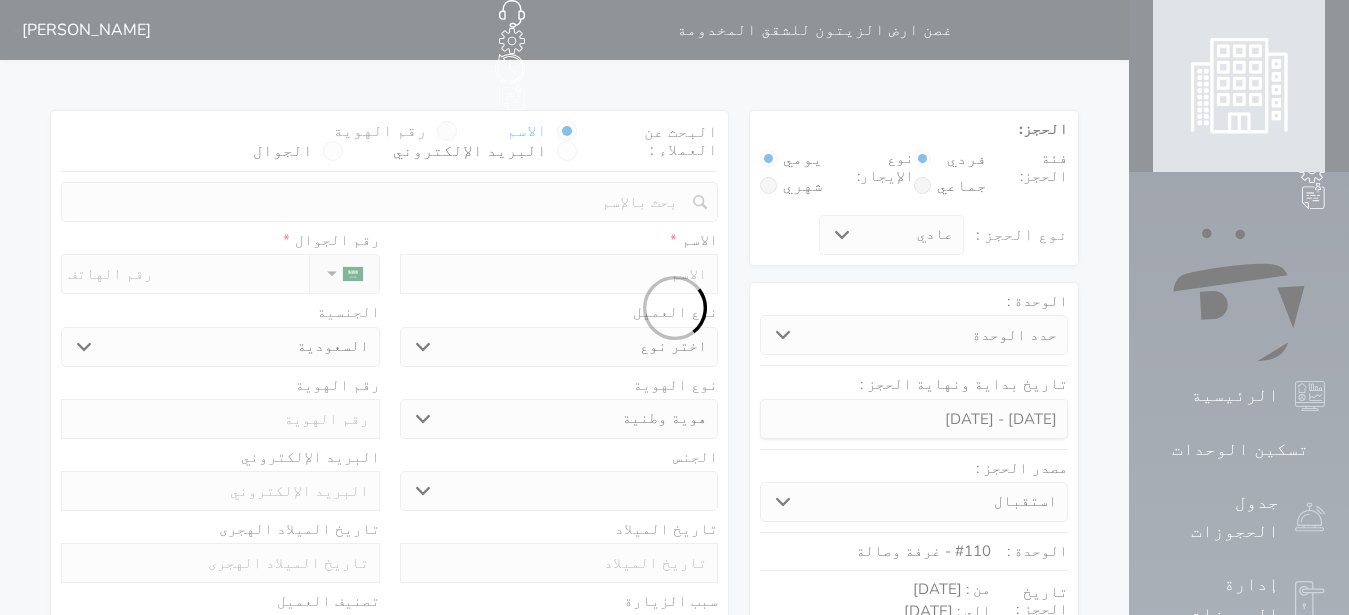 select 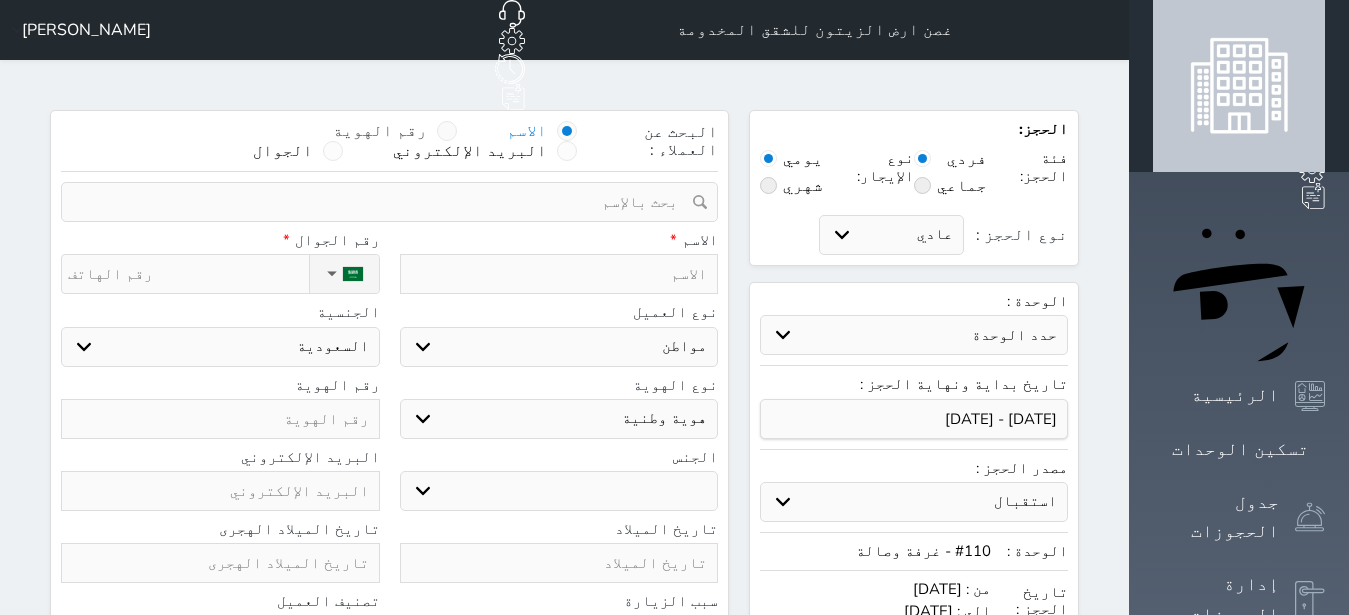 click at bounding box center [447, 131] 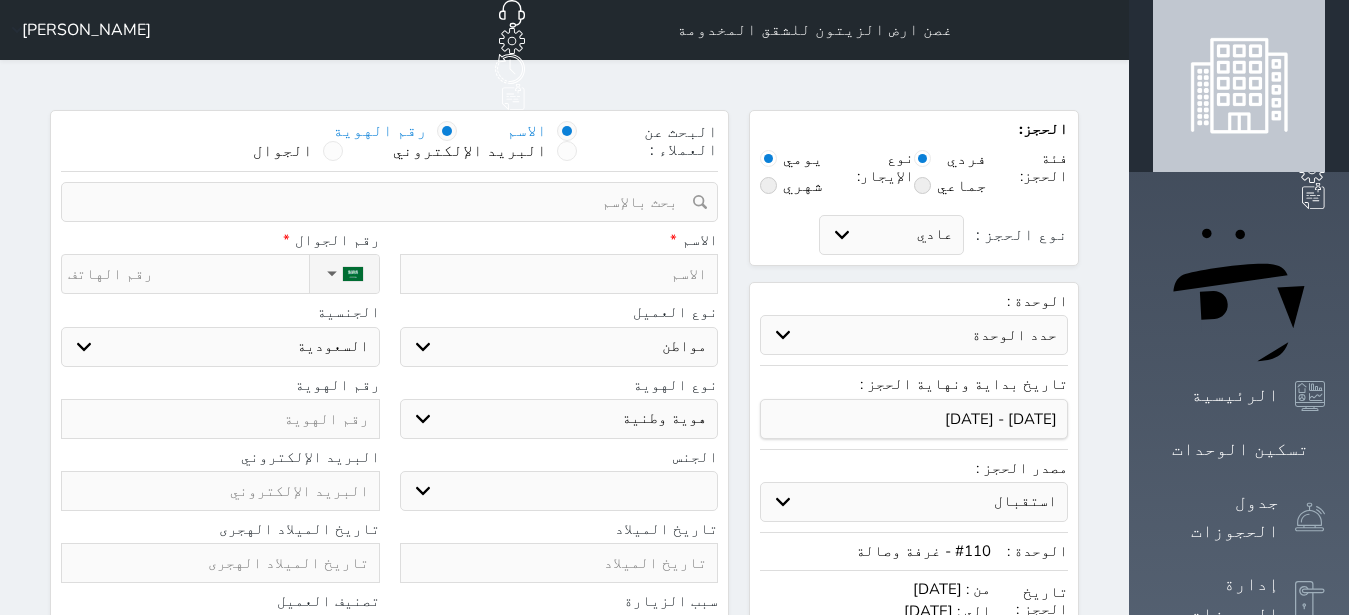 select 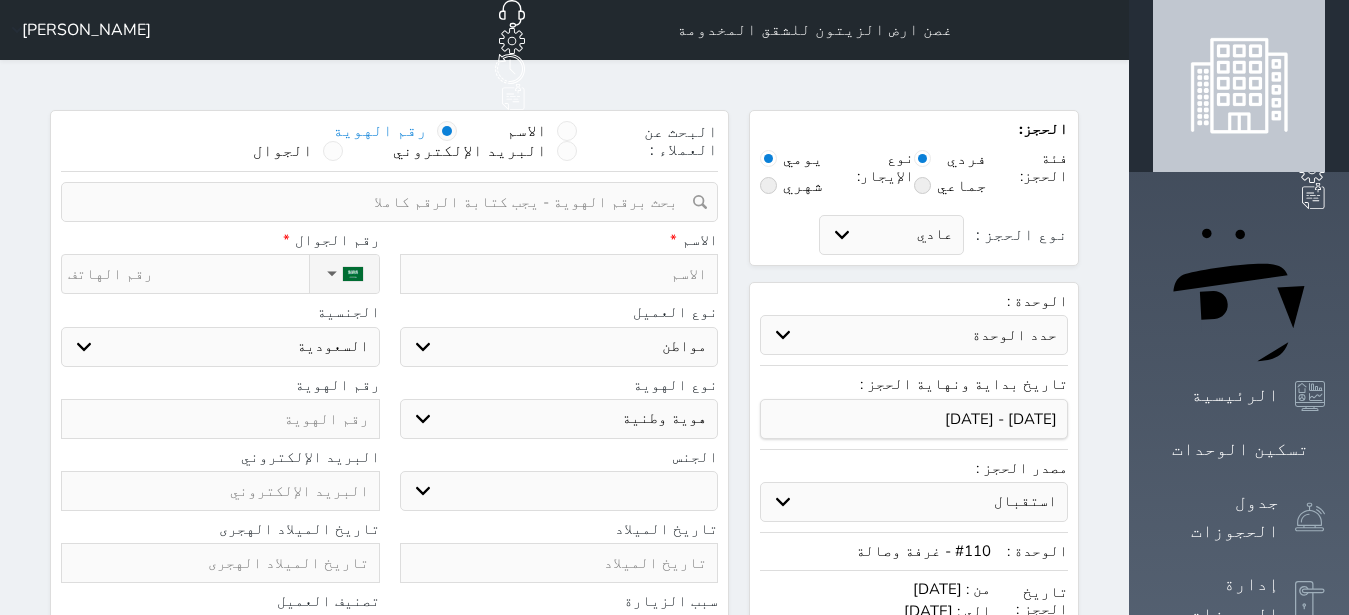 select 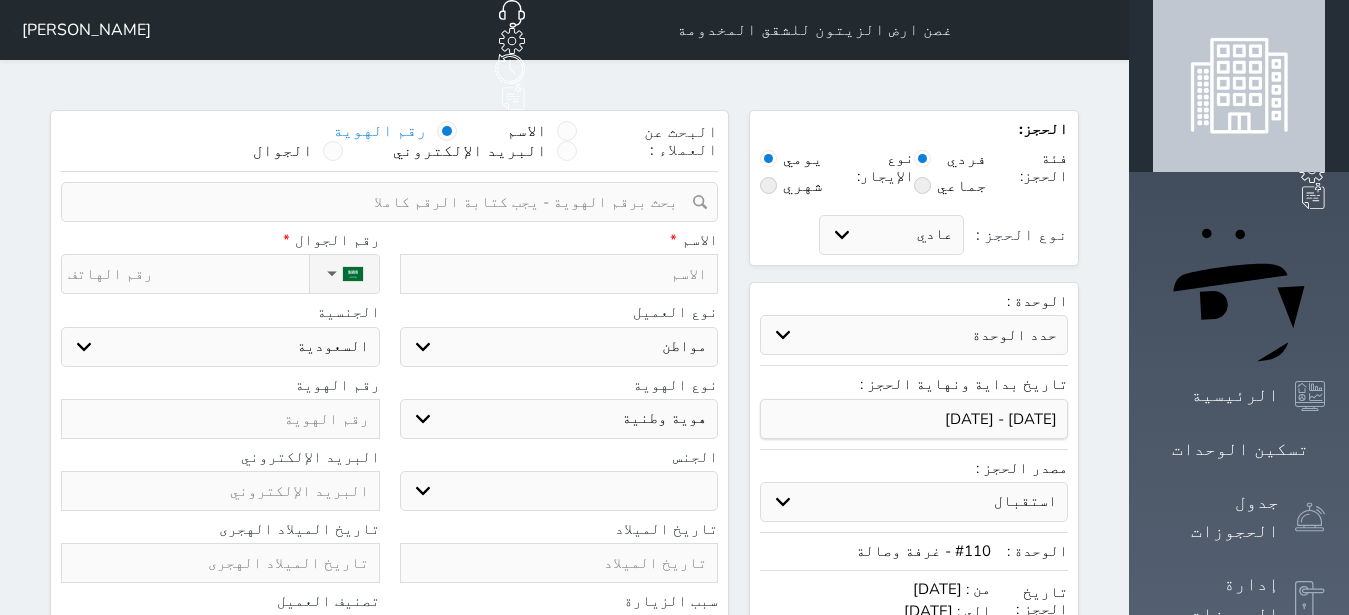 click at bounding box center (382, 202) 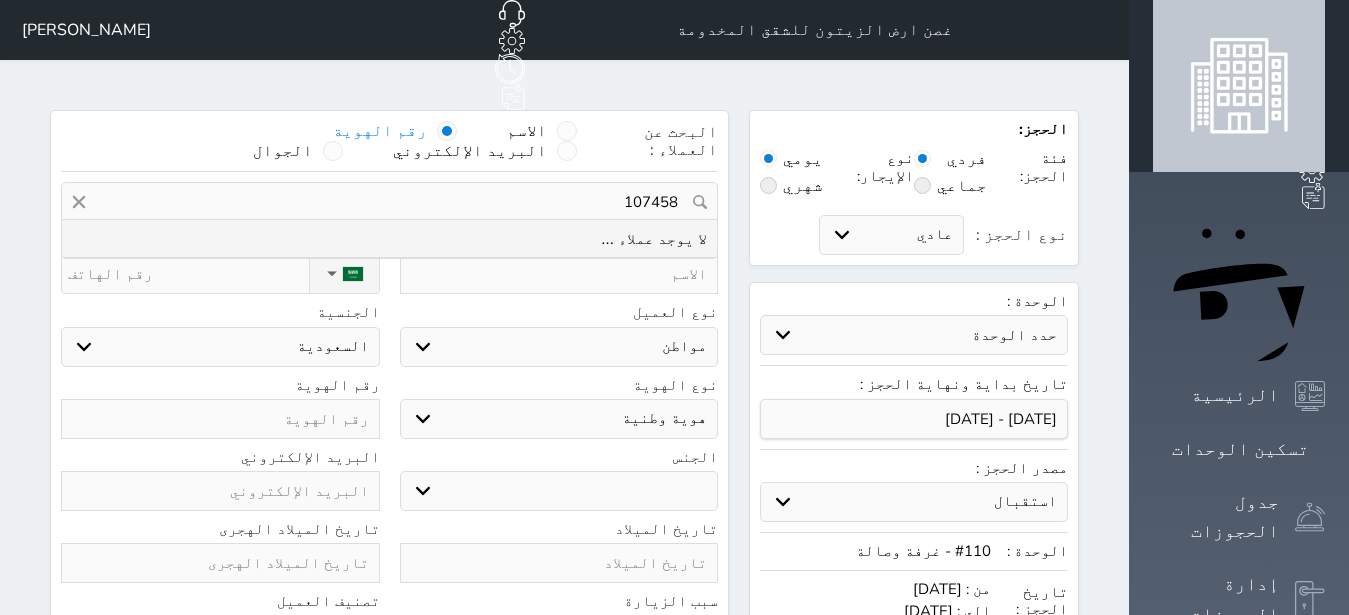 type on "1074589" 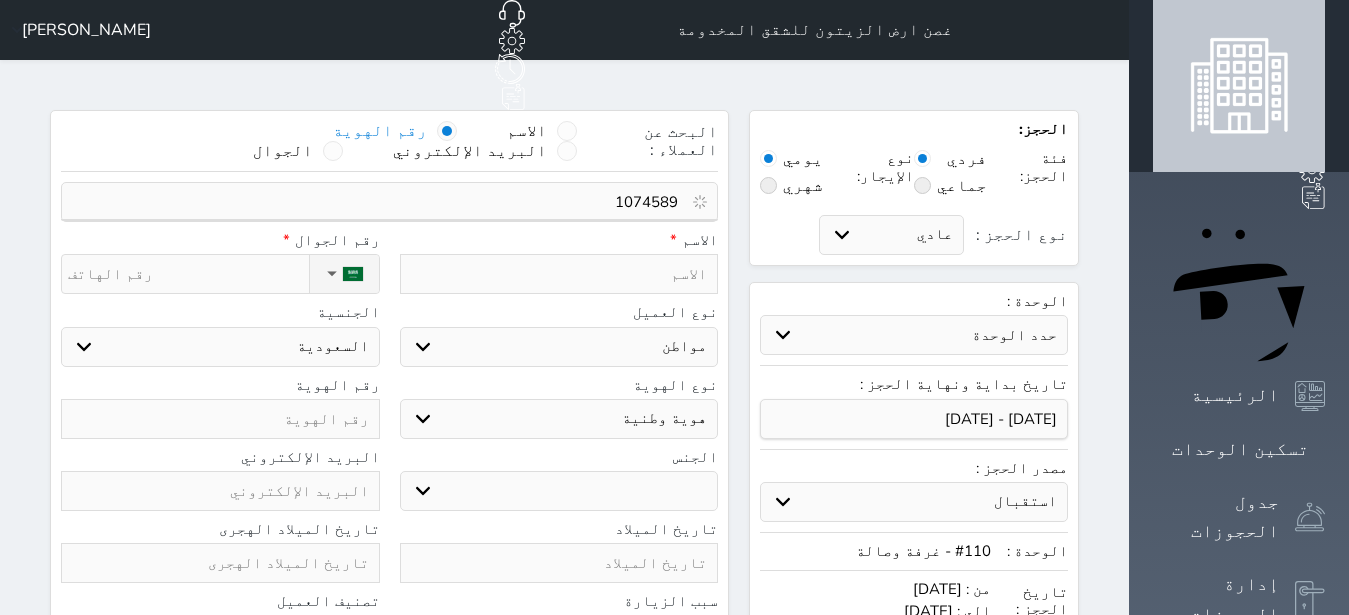 select 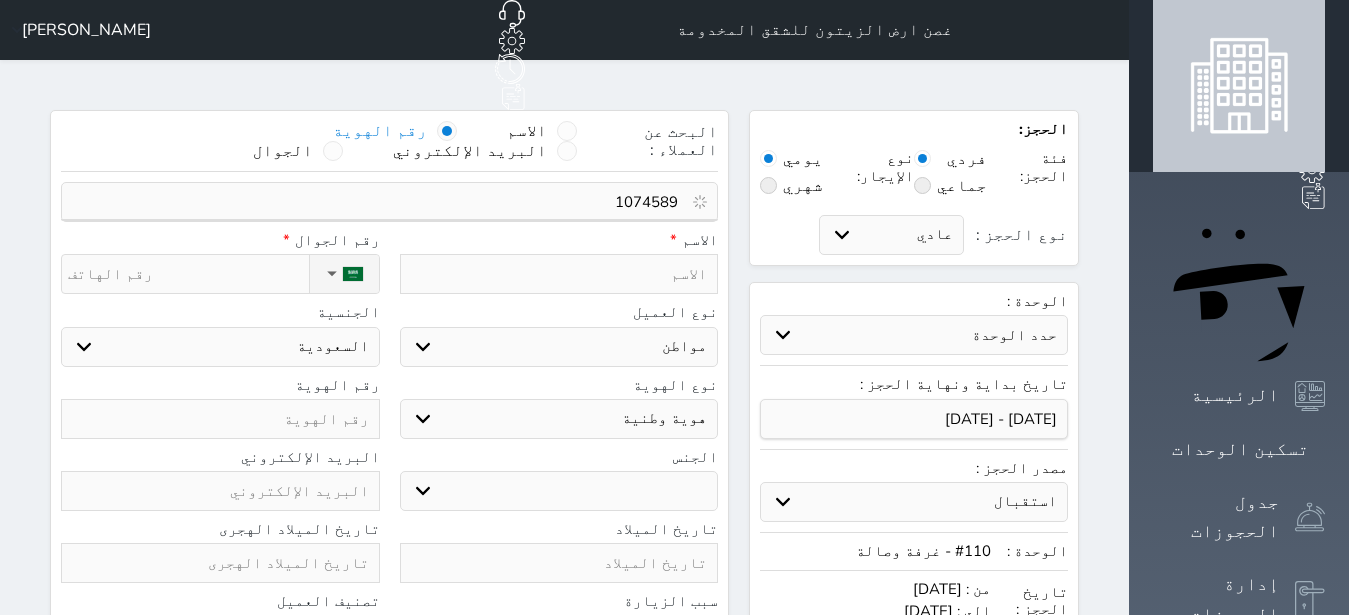 select 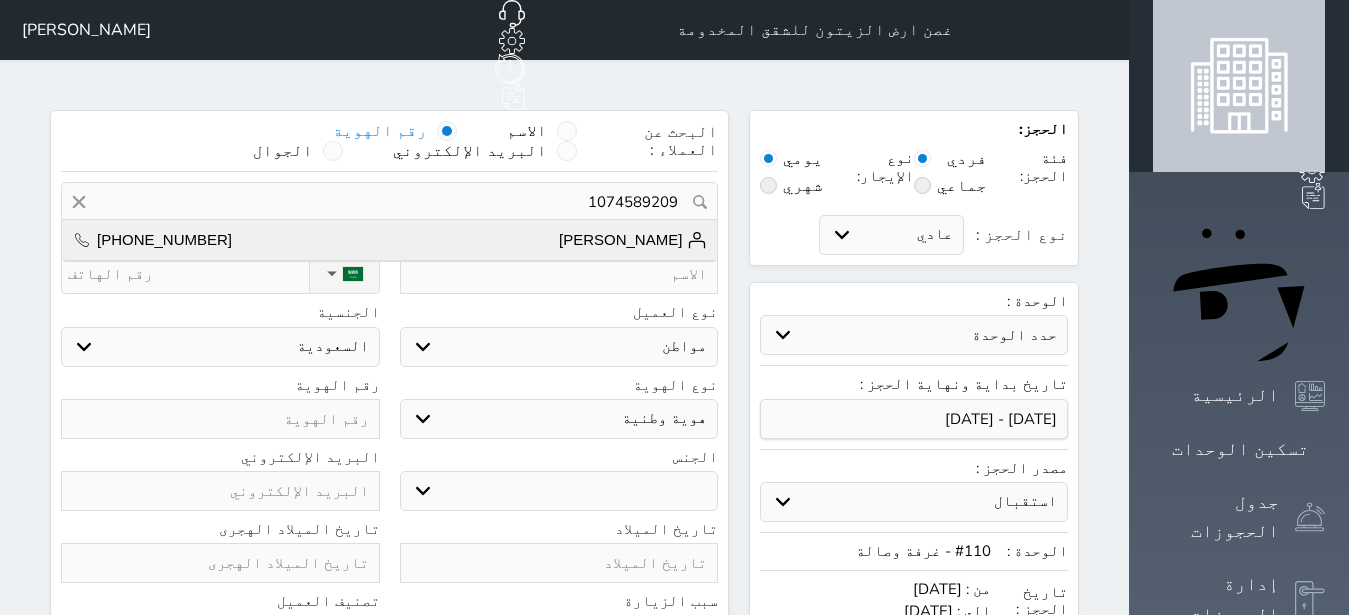 click on "صياح مطر الشمري   +966544339935" at bounding box center [389, 240] 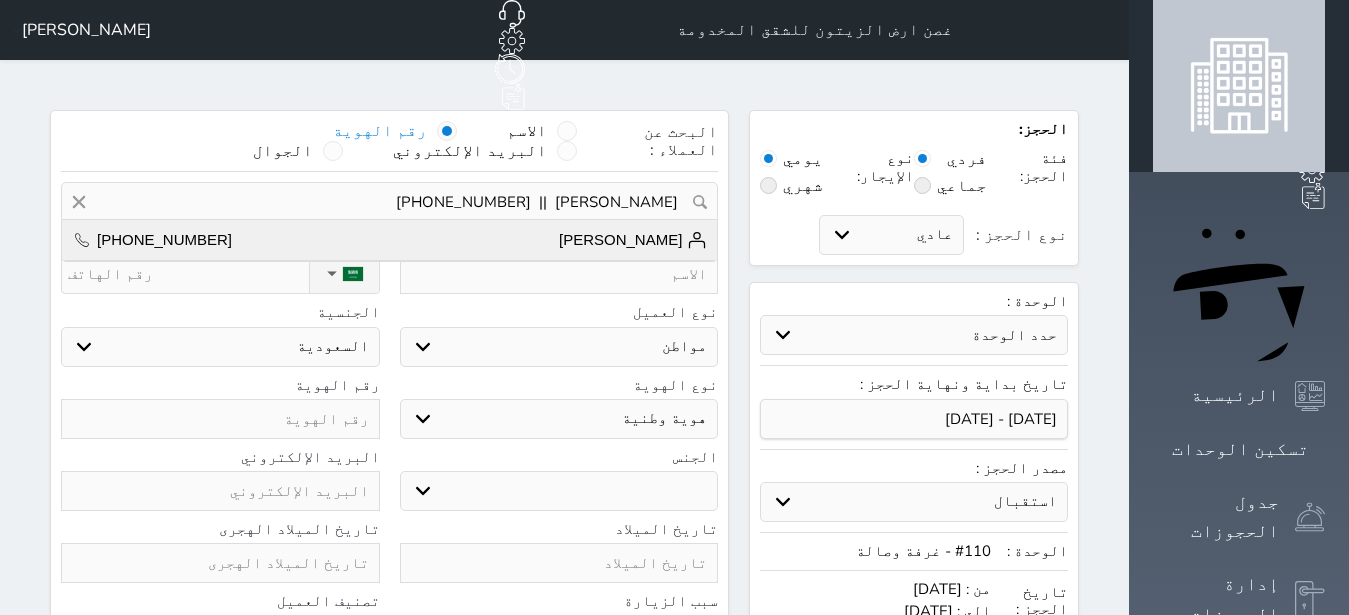 type on "صياح مطر الشمري" 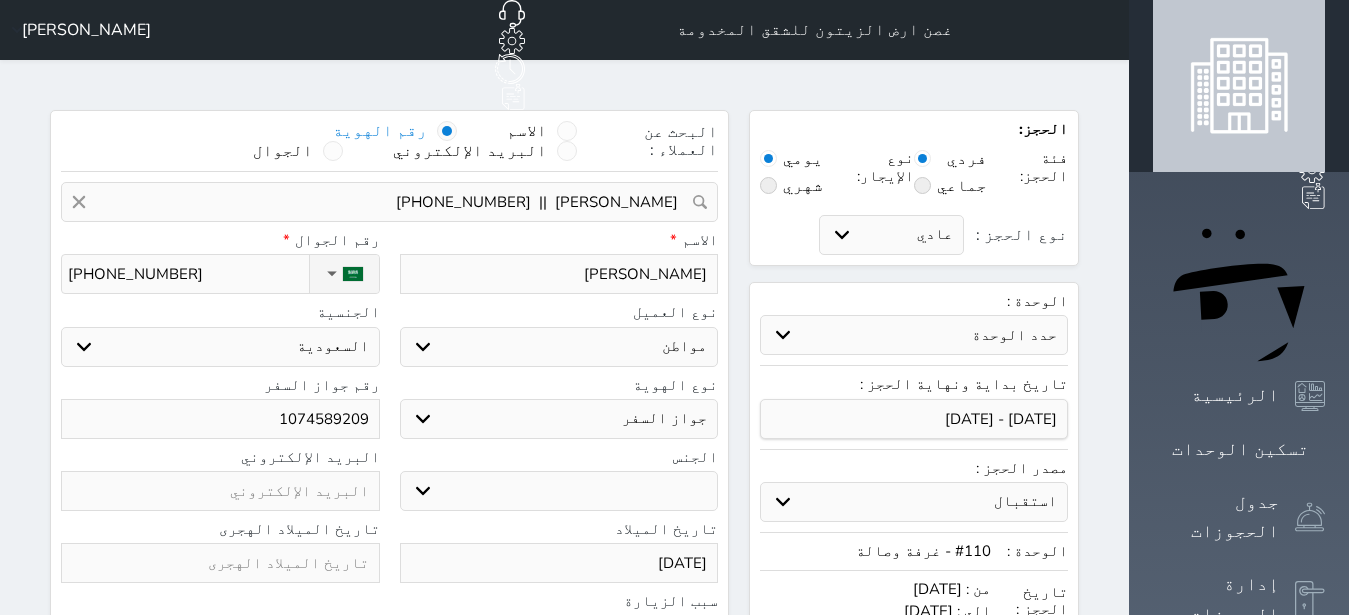 select 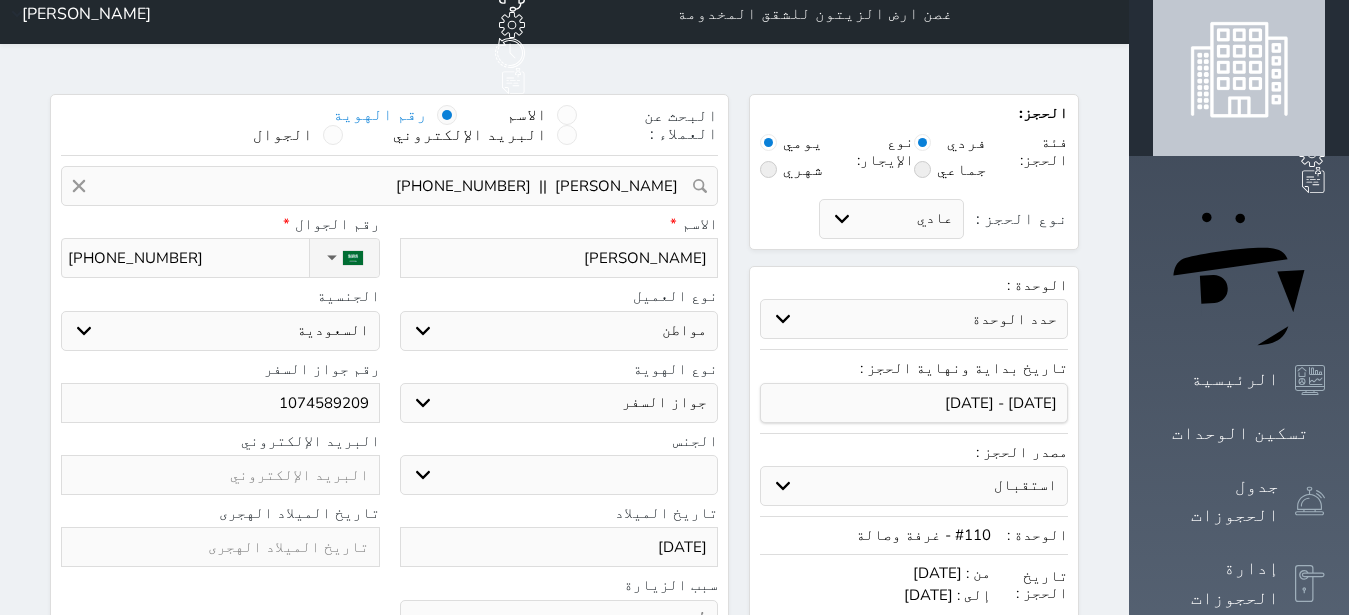 scroll, scrollTop: 0, scrollLeft: 0, axis: both 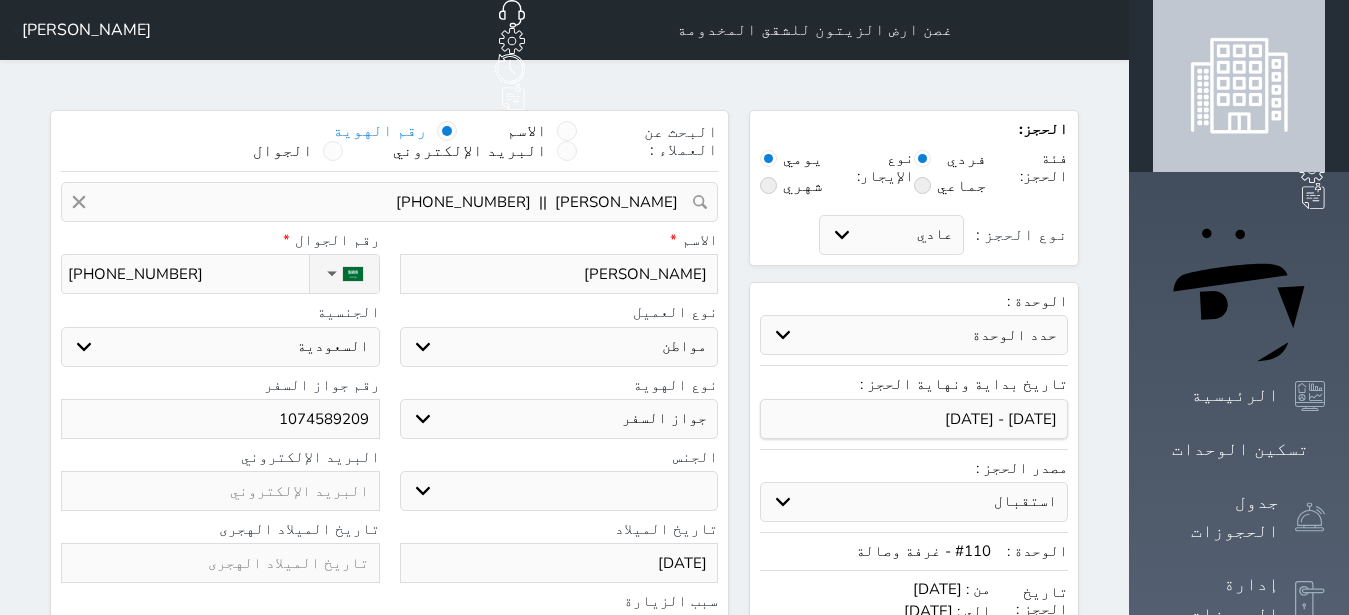 click on "اختر نوع   هوية وطنية هوية عائلية جواز السفر" at bounding box center (559, 419) 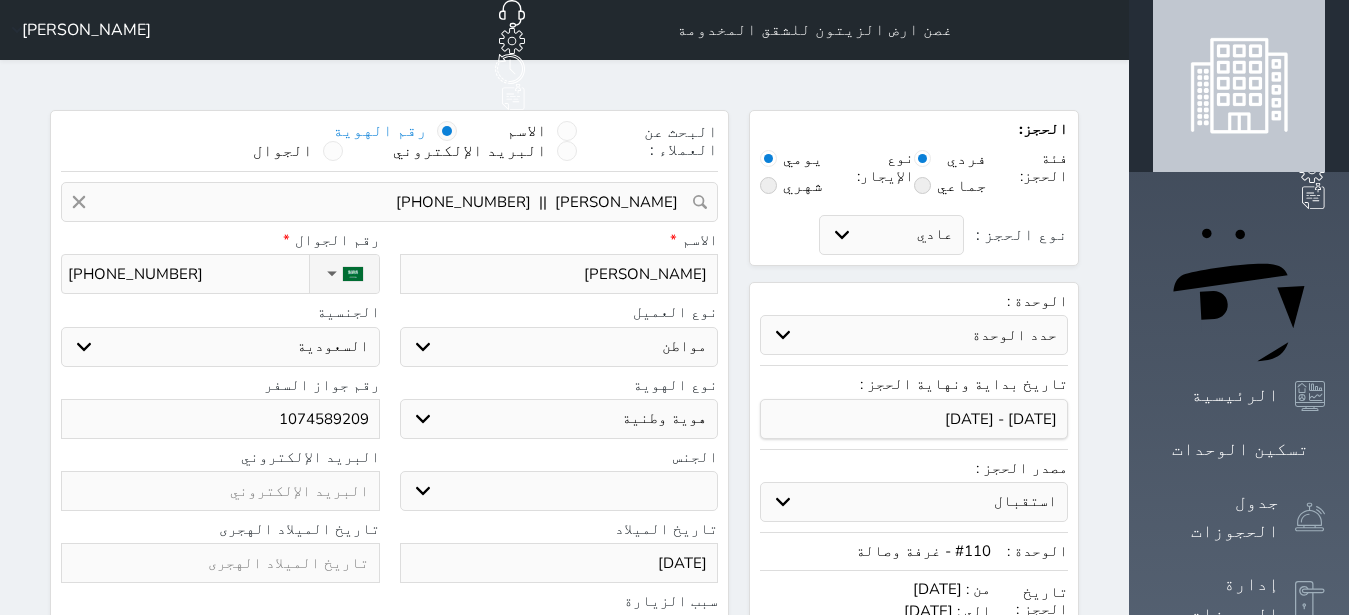 select 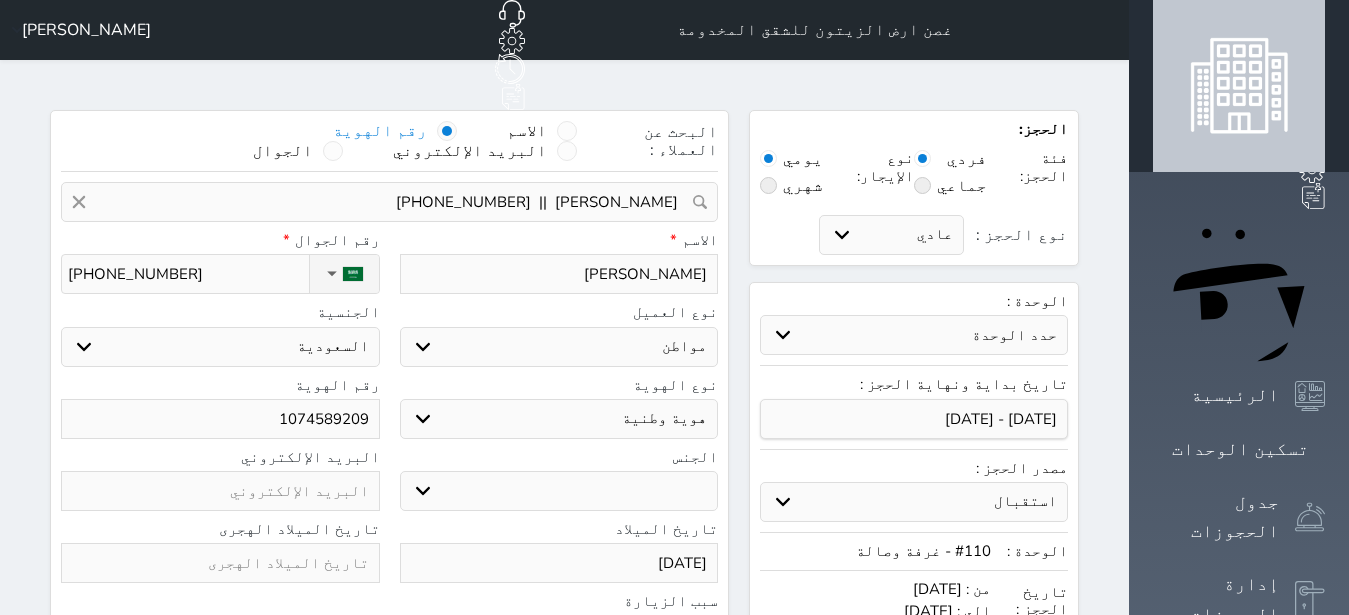 click on "2020/01/14" at bounding box center [559, 563] 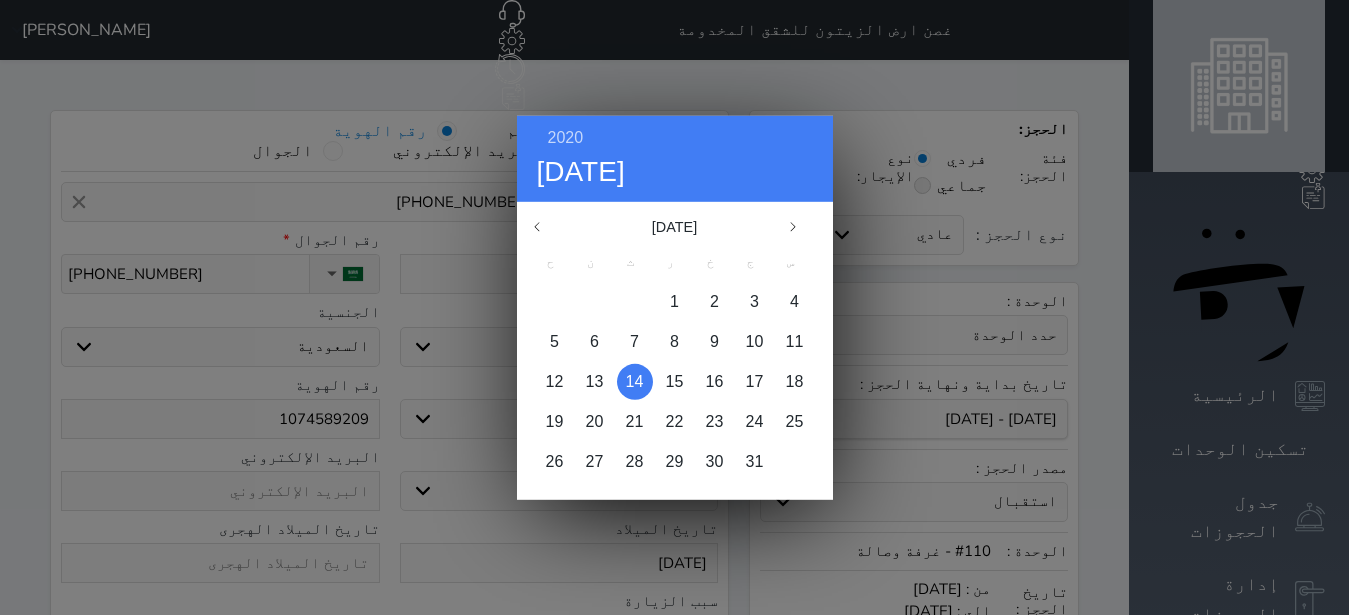 click on "2020   ثلاثاء ١٤ يناير         يناير ٢٠٢٠
ح
ن
ث
ر
خ
ج
س
1   2   3   4   5   6   7   8   9   10   11   12   13   14   15   16   17   18   19   20   21   22   23   24   25   26   27   28   29   30   31
يناير
فبراير
مارس
أبريل
مايو
يونيو
يوليو
أغسطس
سبتمبر" at bounding box center [674, 307] 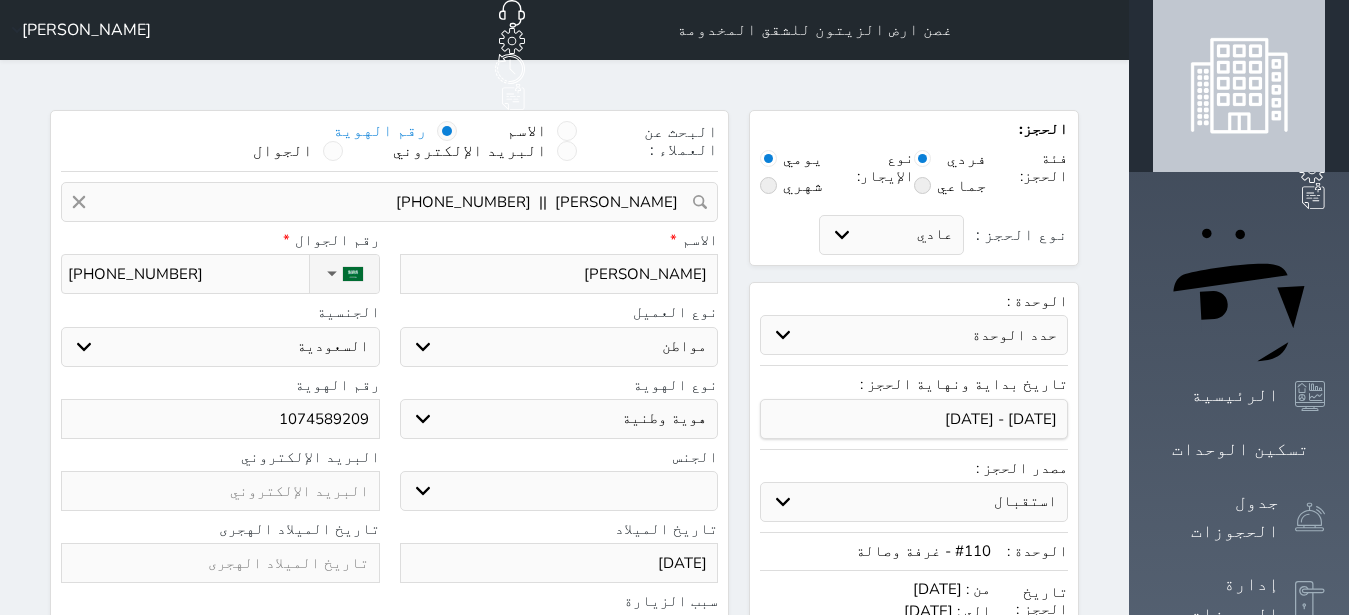 click on "2020/01/14" at bounding box center (559, 563) 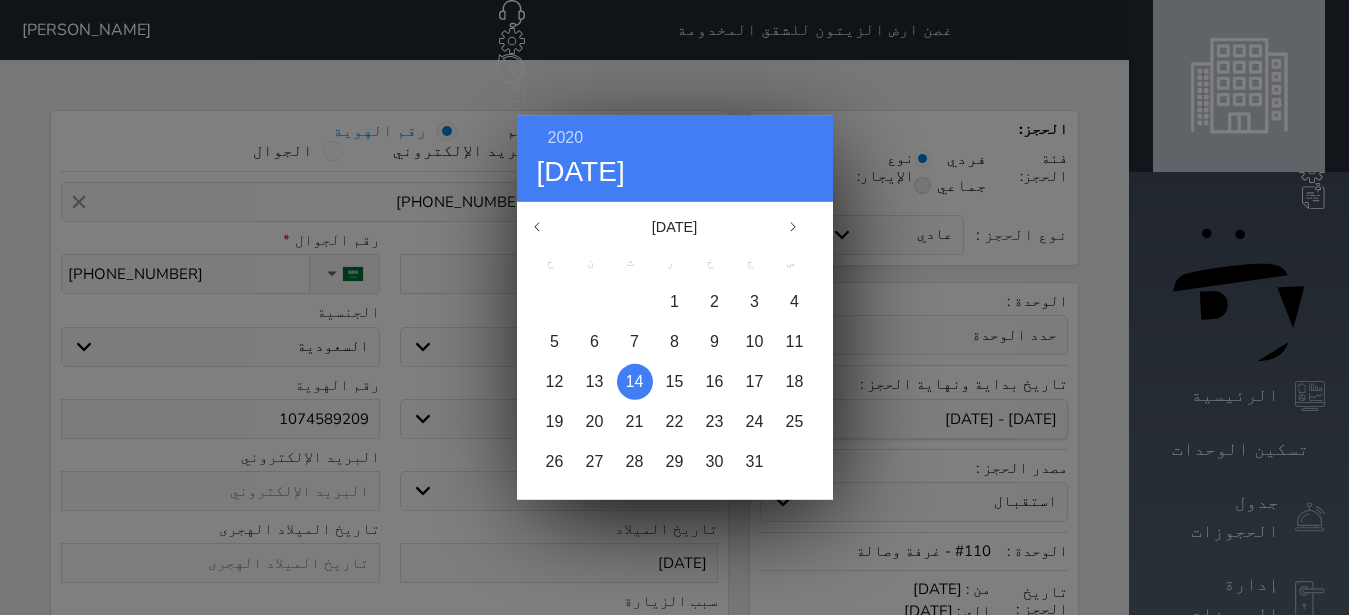 click on "2020   ثلاثاء ١٤ يناير         يناير ٢٠٢٠
ح
ن
ث
ر
خ
ج
س
1   2   3   4   5   6   7   8   9   10   11   12   13   14   15   16   17   18   19   20   21   22   23   24   25   26   27   28   29   30   31
يناير
فبراير
مارس
أبريل
مايو
يونيو
يوليو
أغسطس
سبتمبر" at bounding box center (674, 307) 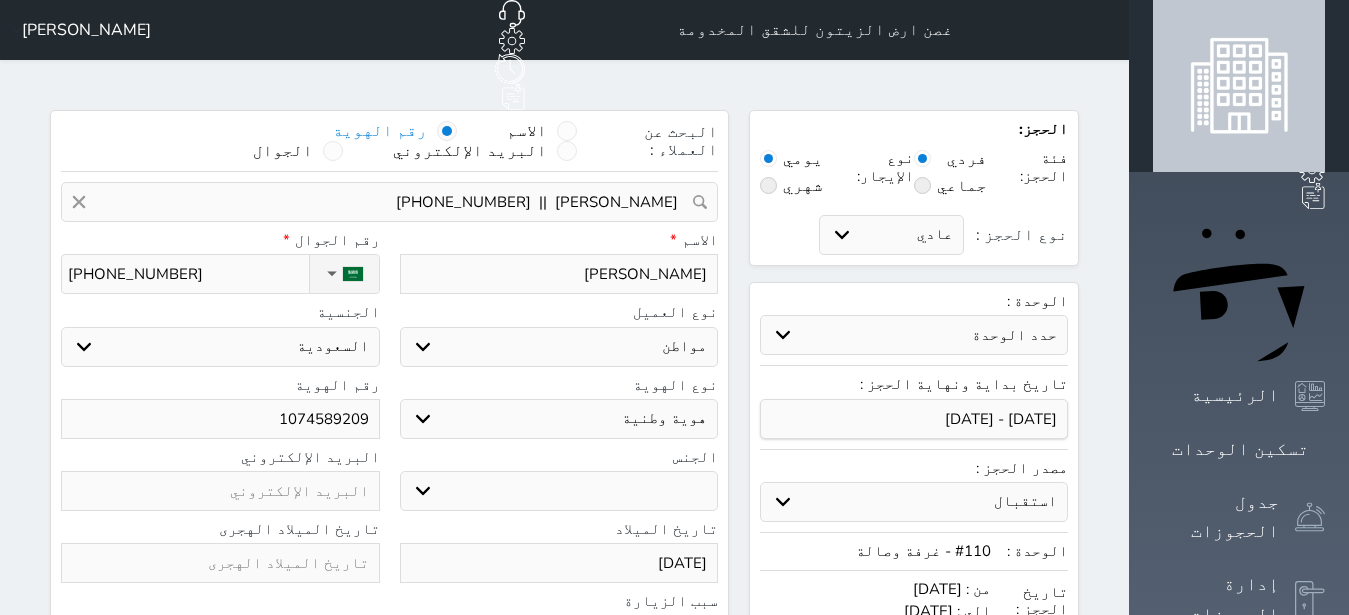click at bounding box center [220, 563] 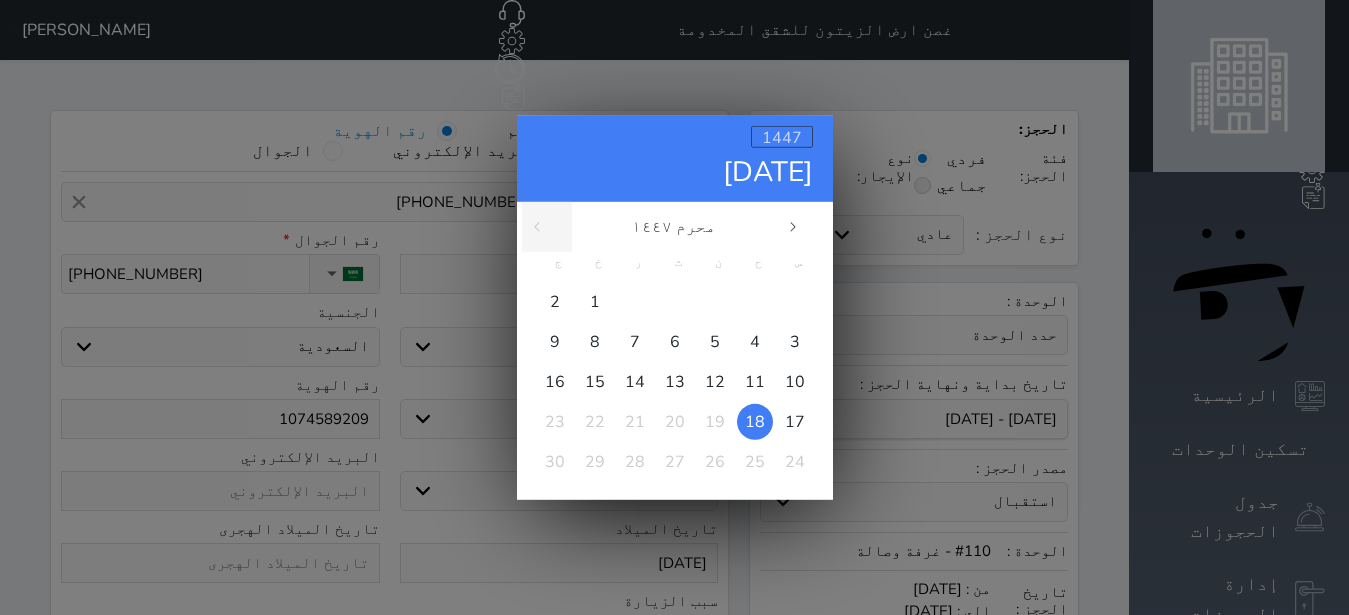 click on "1447" at bounding box center (782, 137) 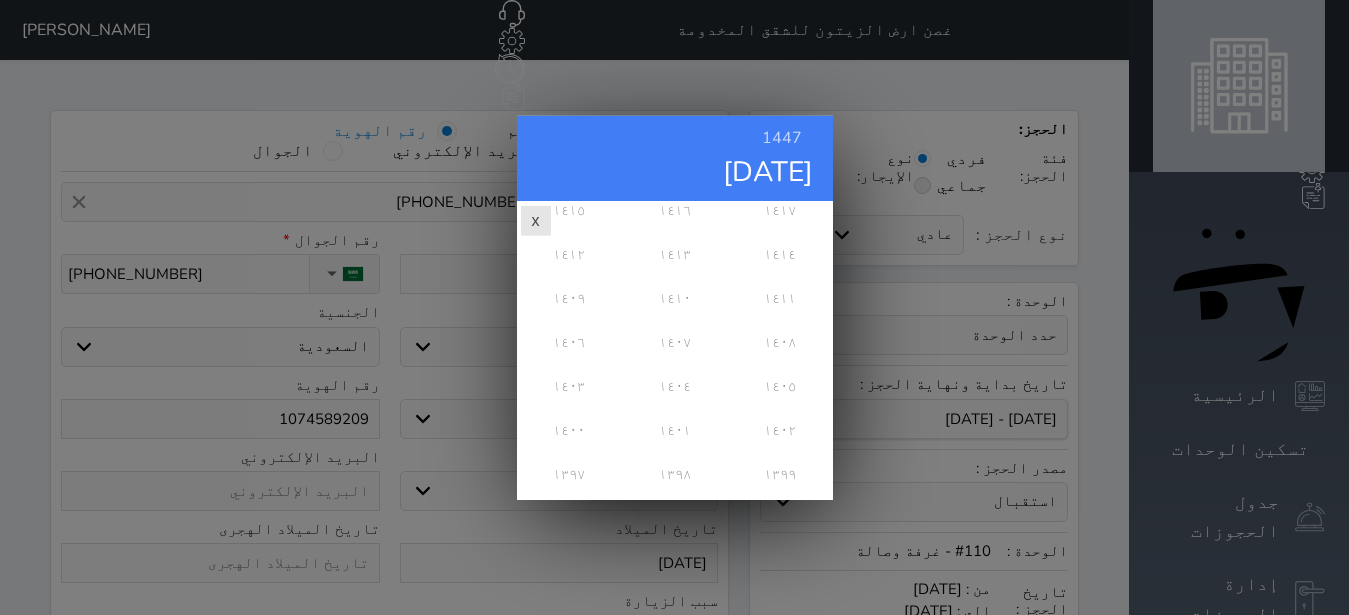 scroll, scrollTop: 486, scrollLeft: 0, axis: vertical 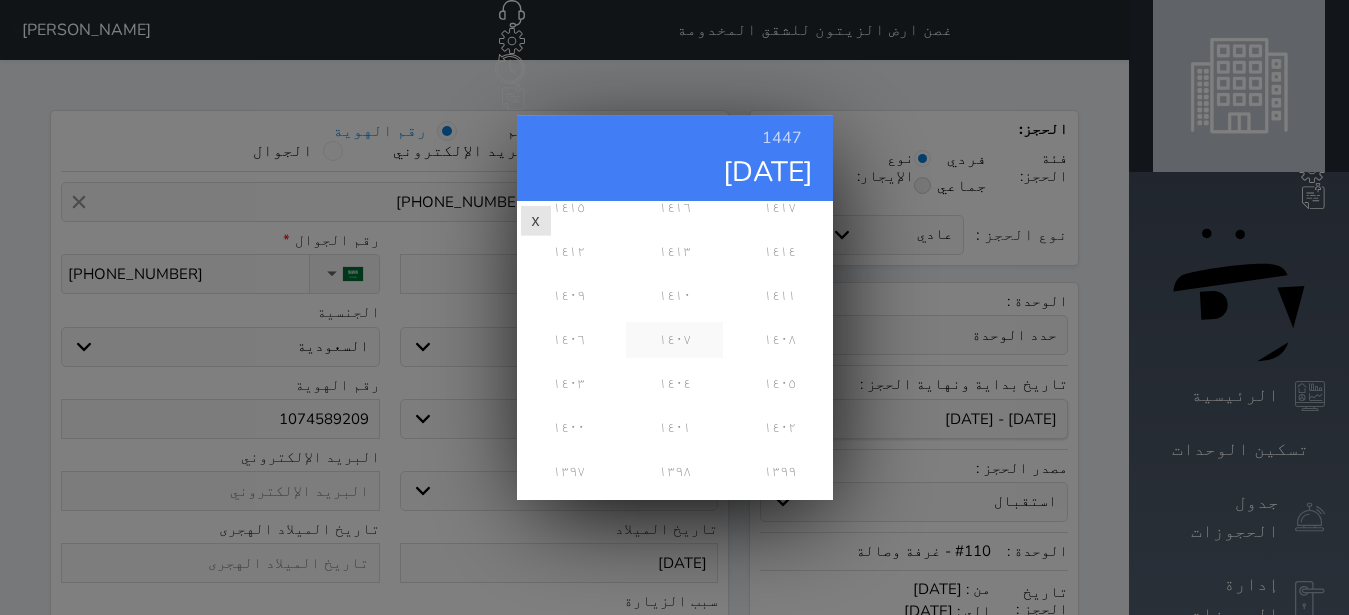 click on "١٤٠٧" at bounding box center [674, 339] 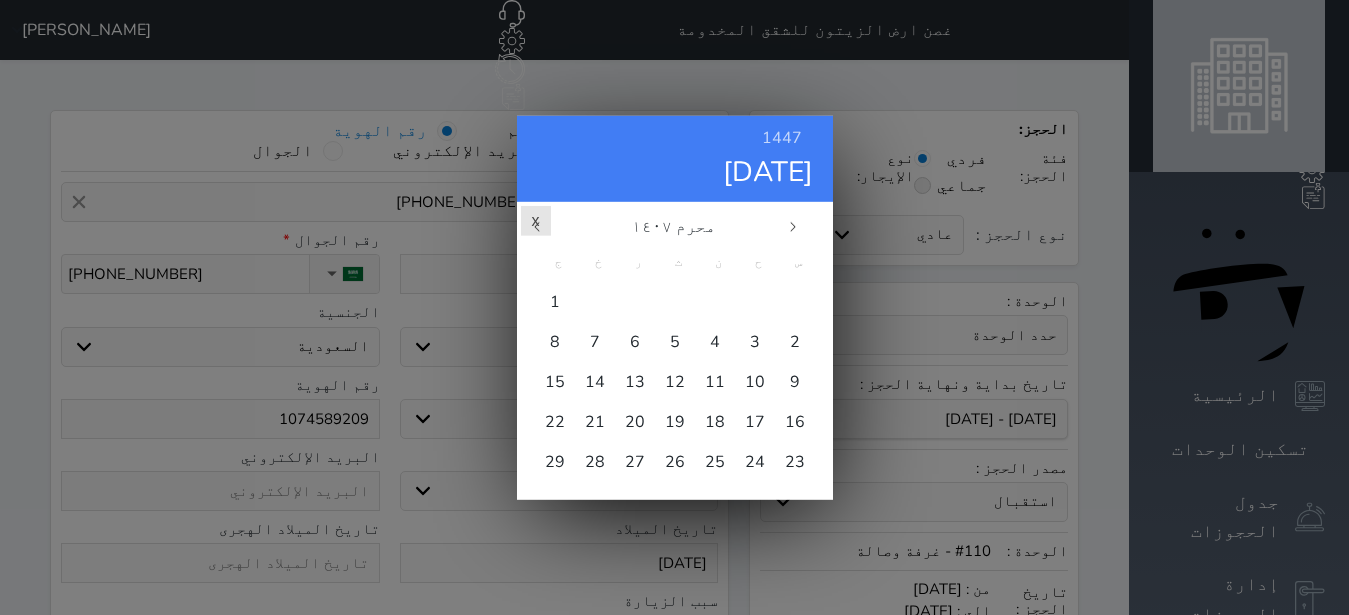 scroll, scrollTop: 0, scrollLeft: 0, axis: both 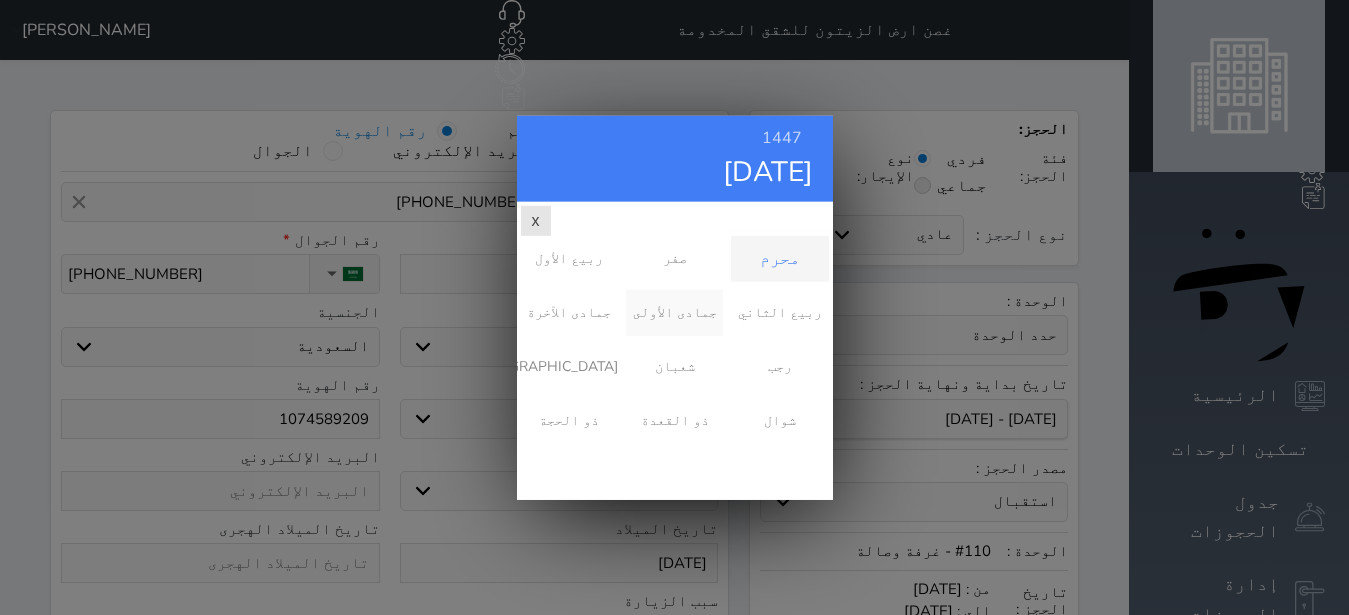 click on "جمادى الأولى" at bounding box center (674, 312) 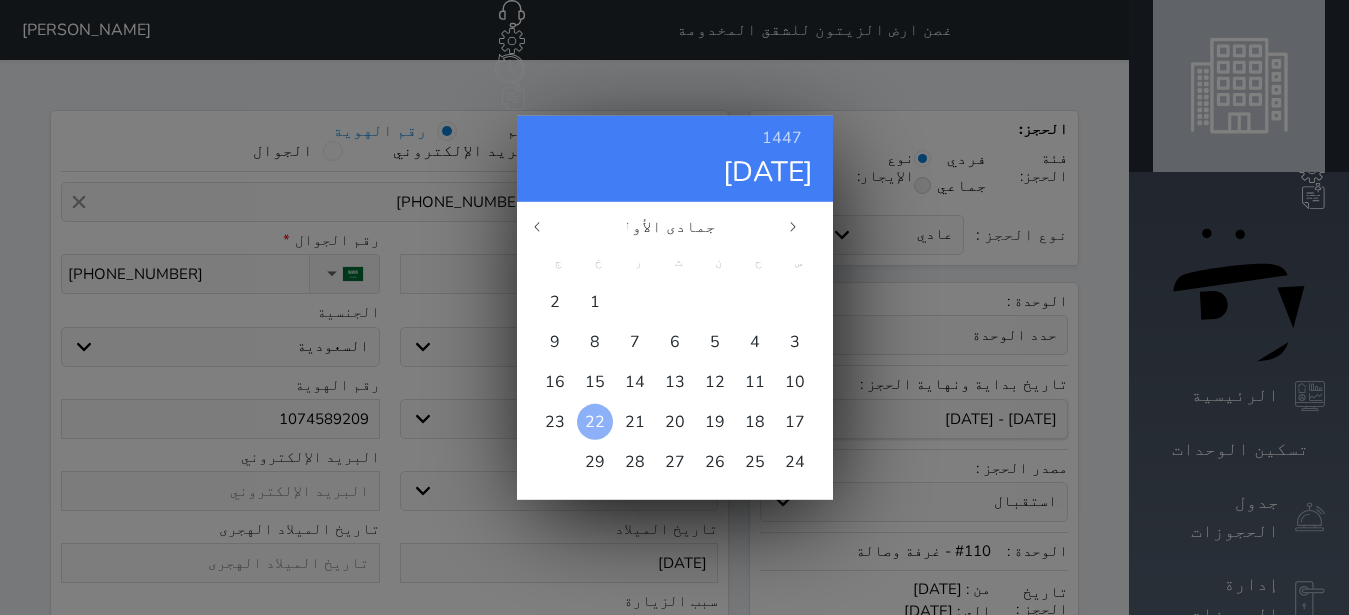 click on "22" at bounding box center [595, 421] 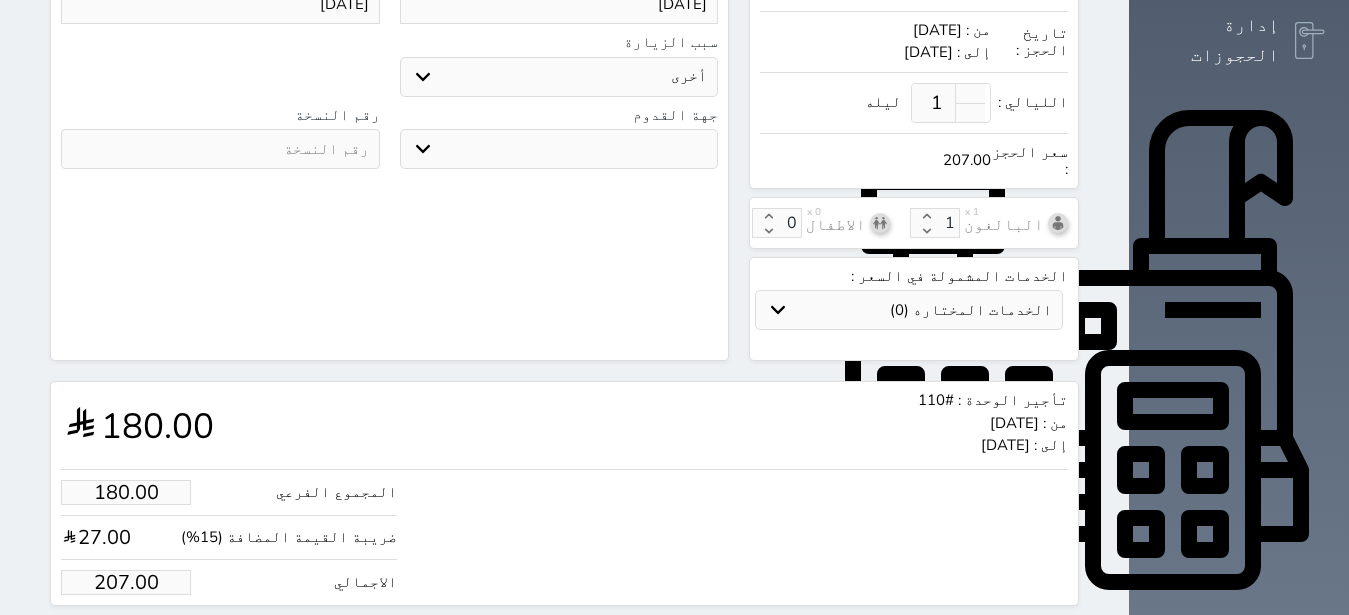 scroll, scrollTop: 694, scrollLeft: 0, axis: vertical 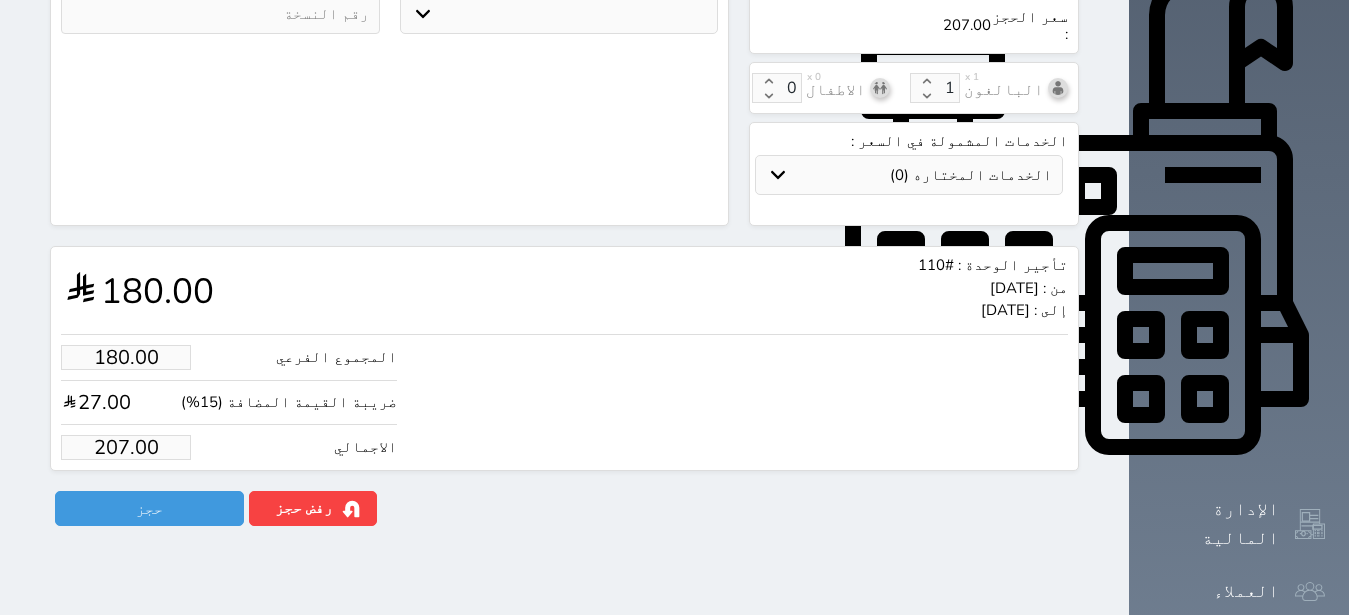 click on "207.00" at bounding box center (126, 447) 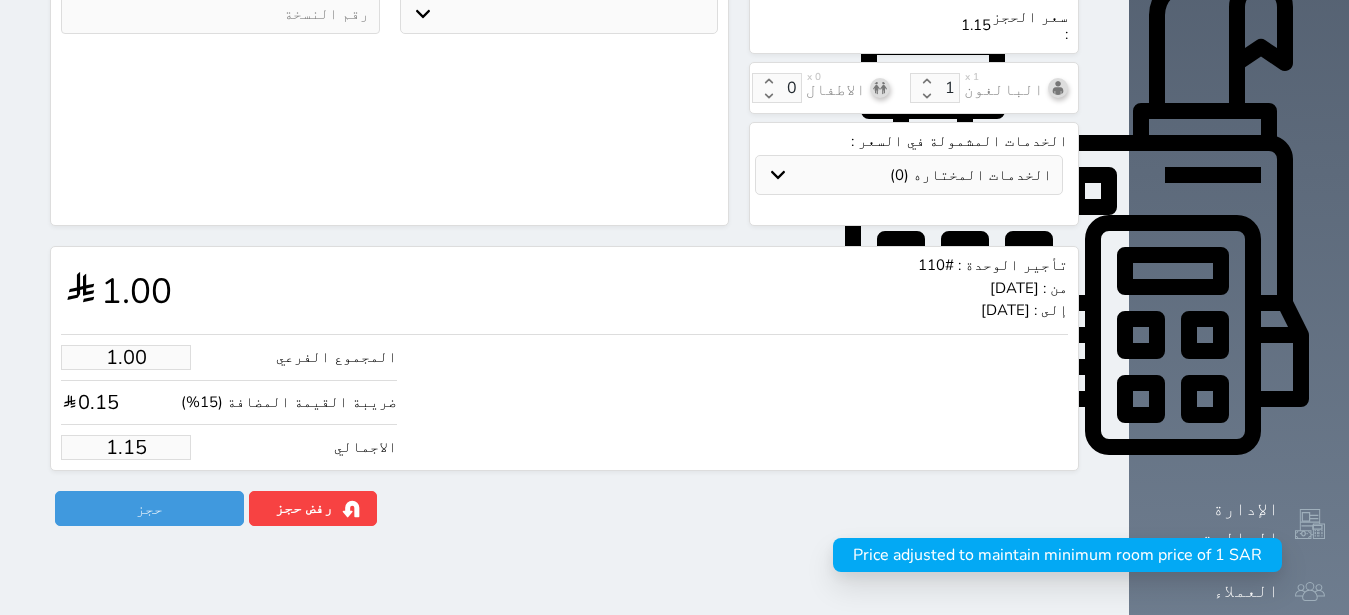type on "1.1" 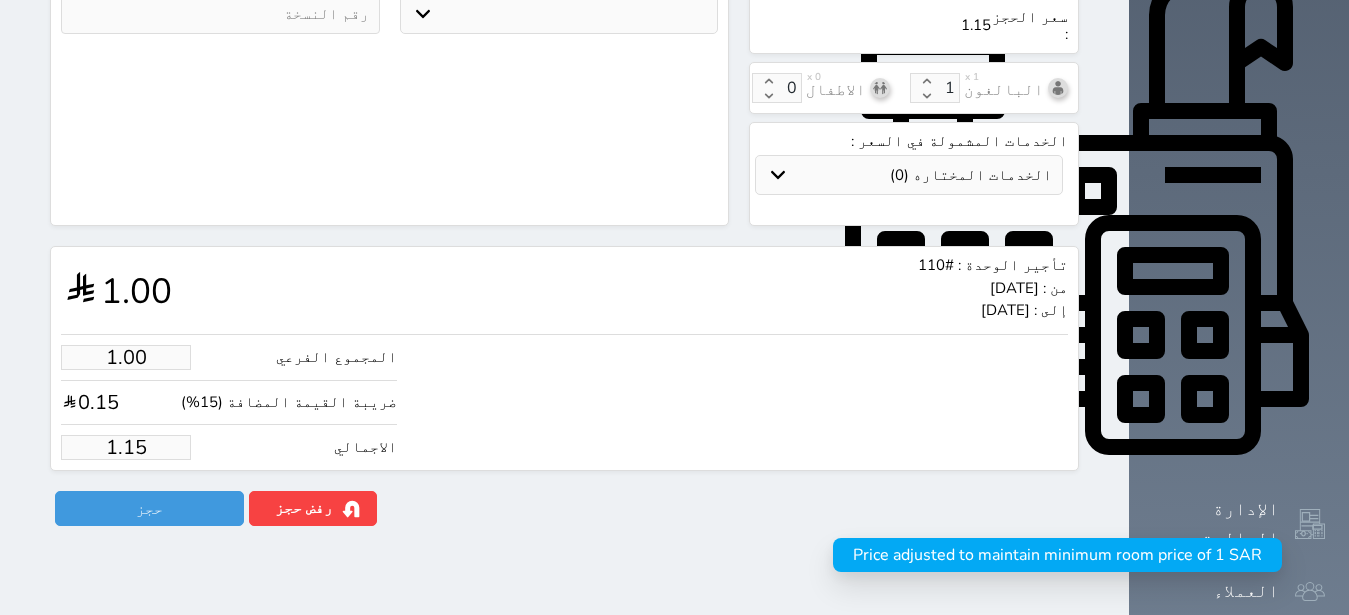 select 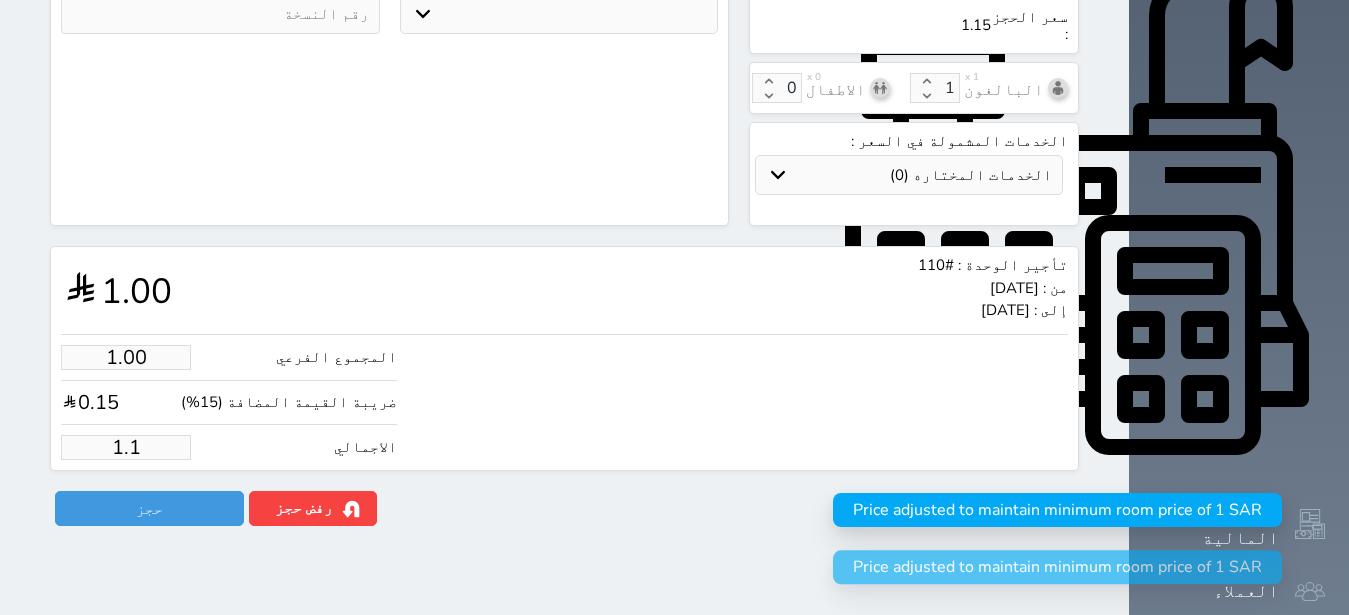 type on "1." 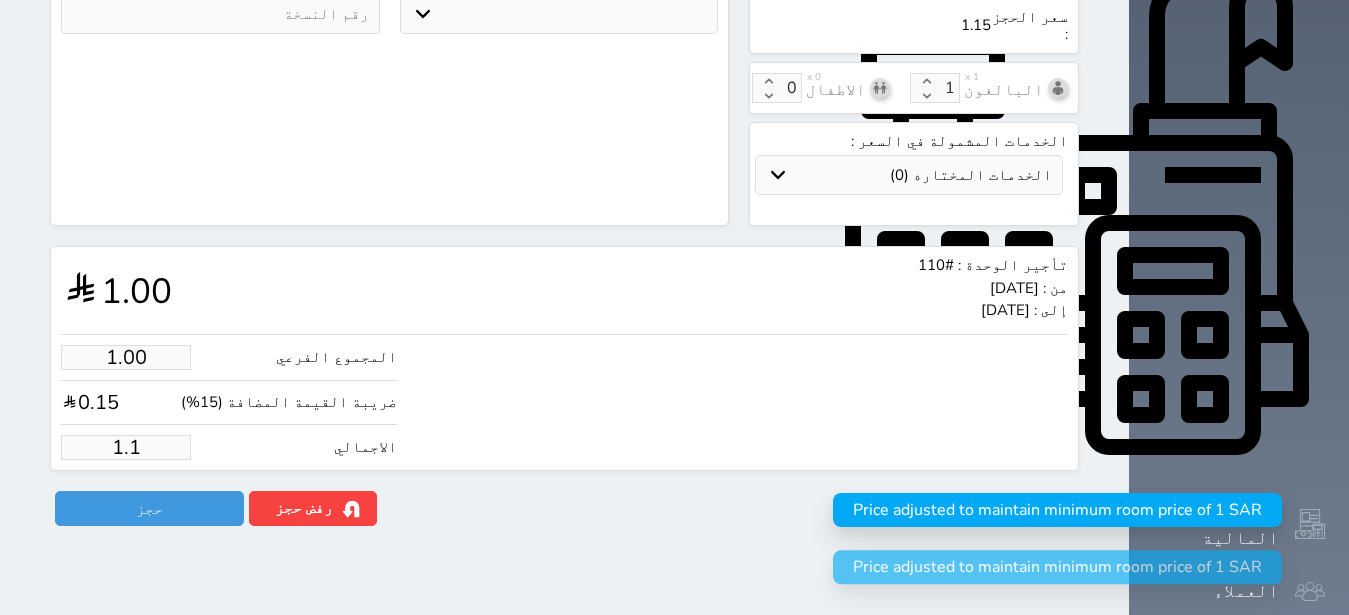 select 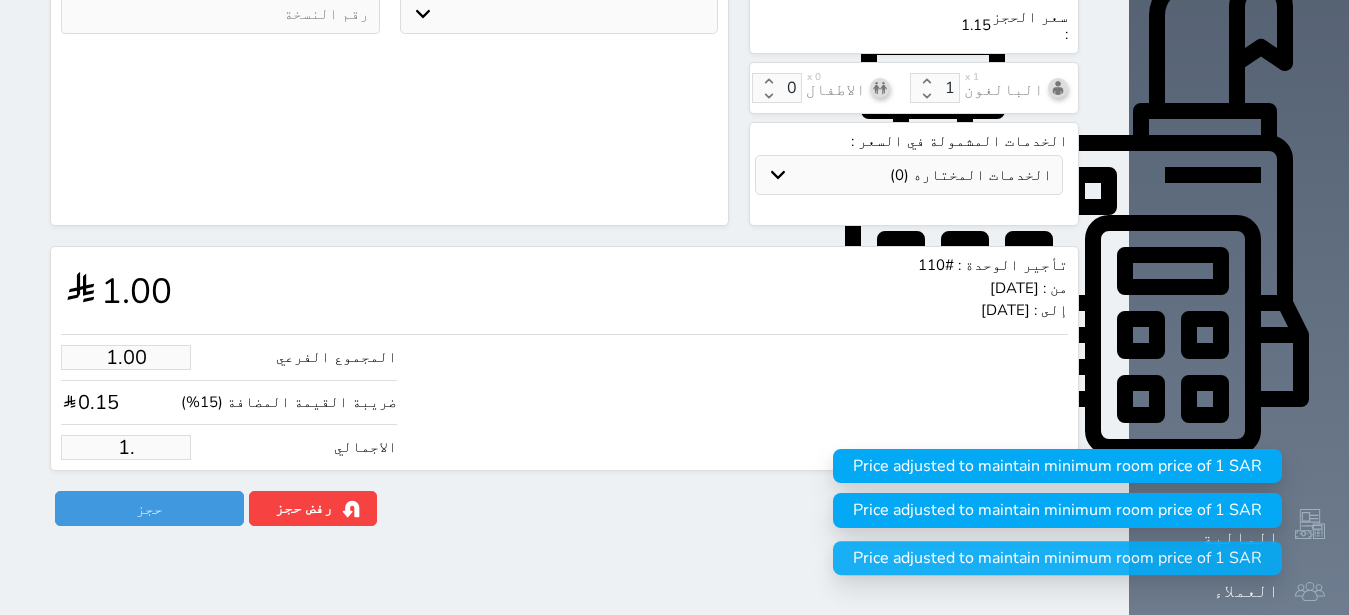 type on "1" 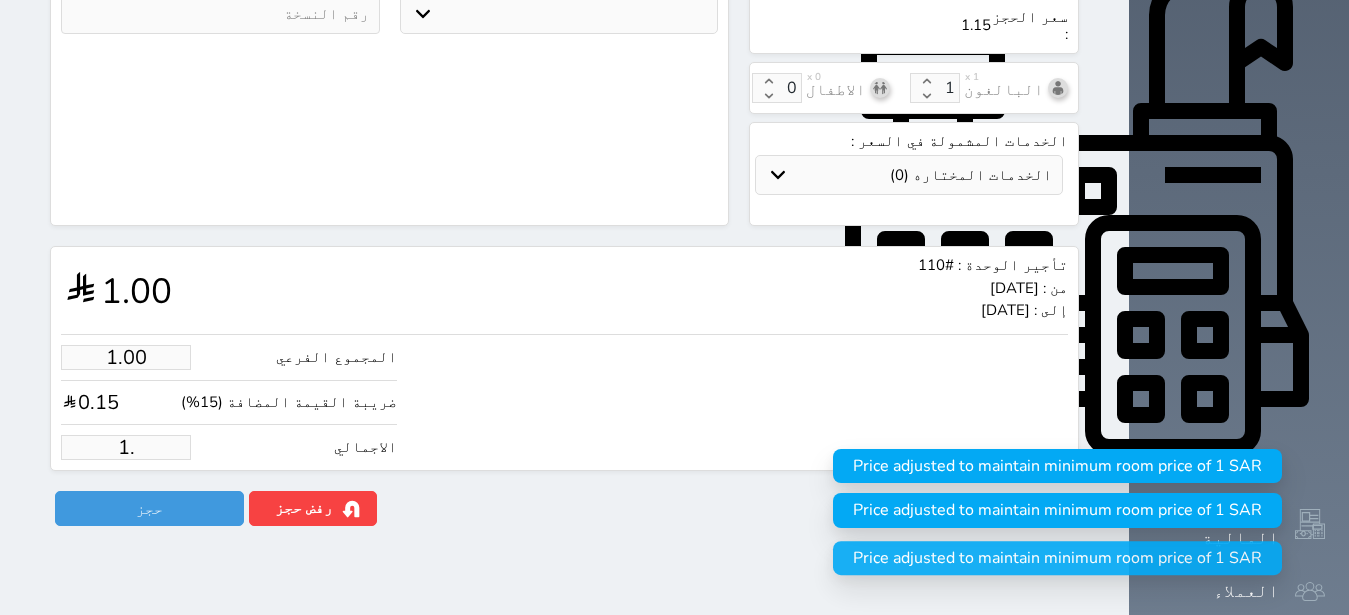 select 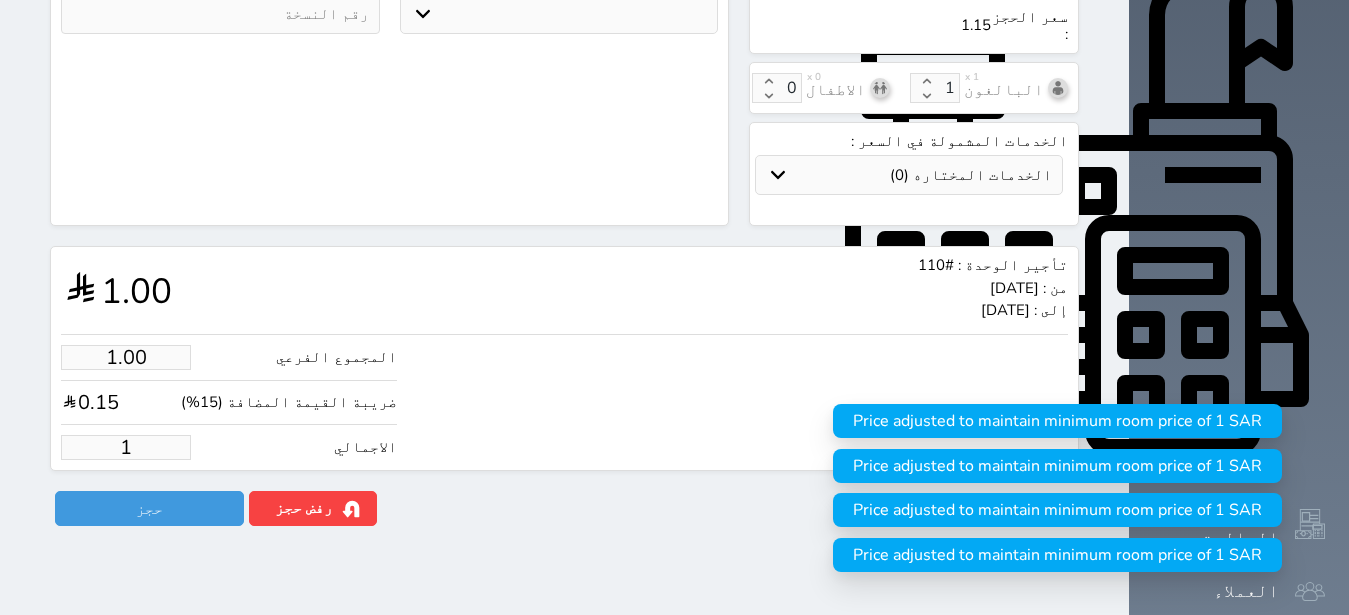 type on "12.17" 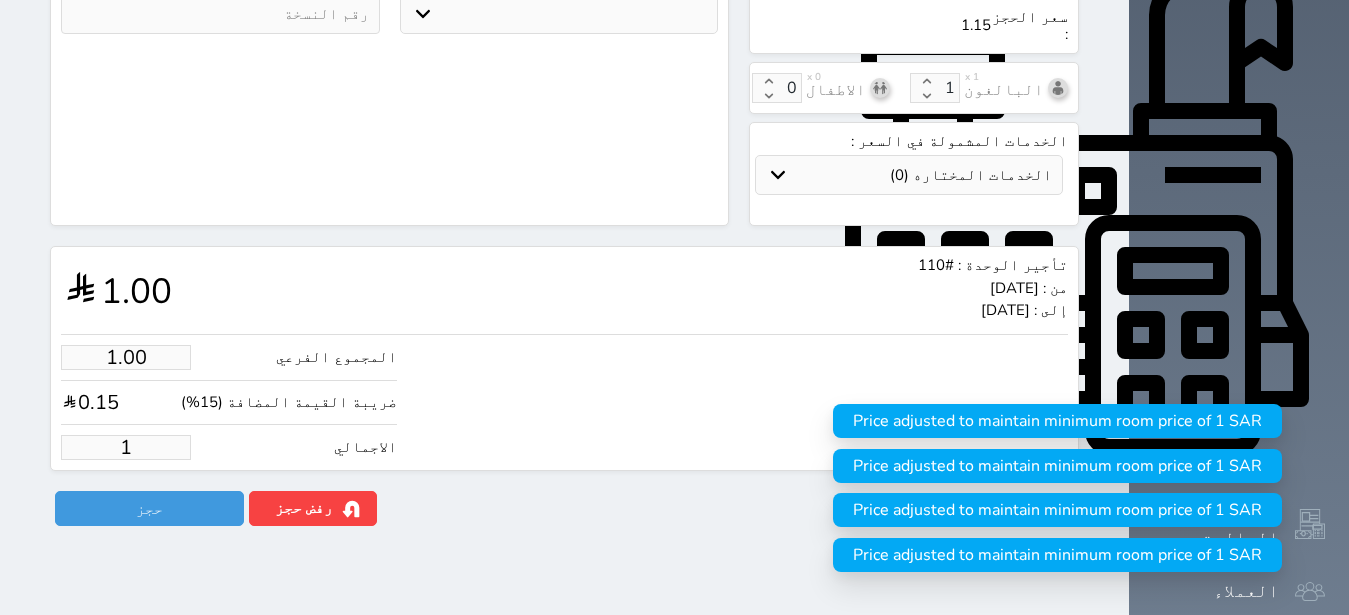 type on "14" 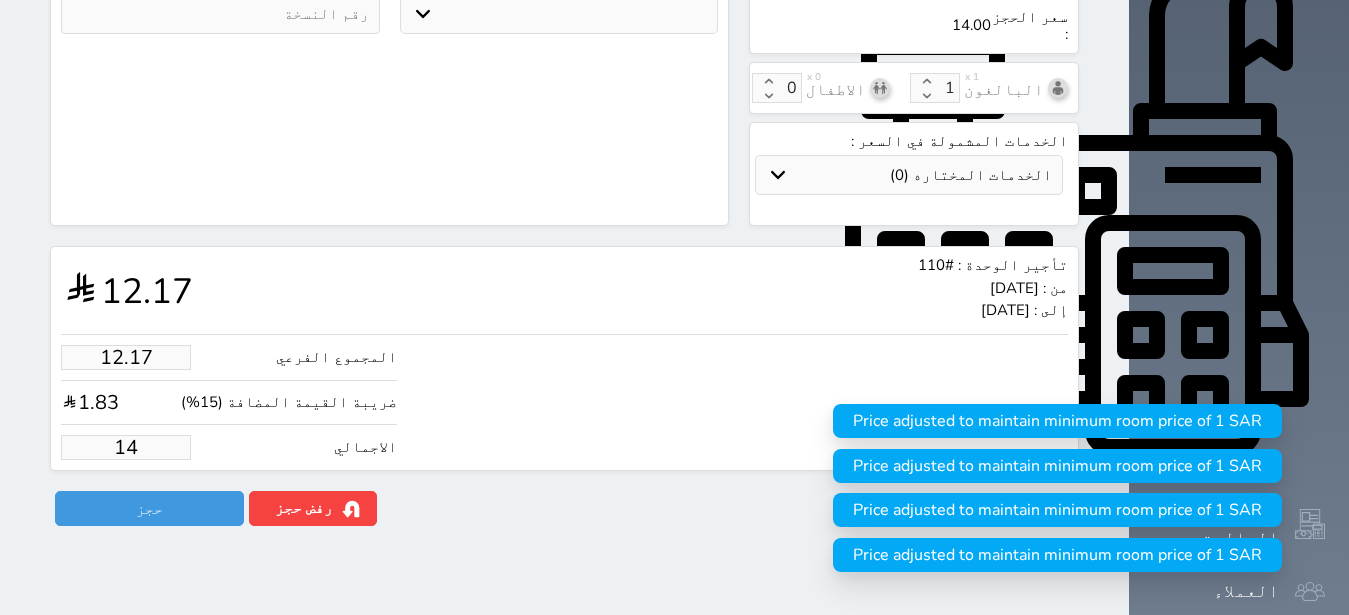 type on "121.74" 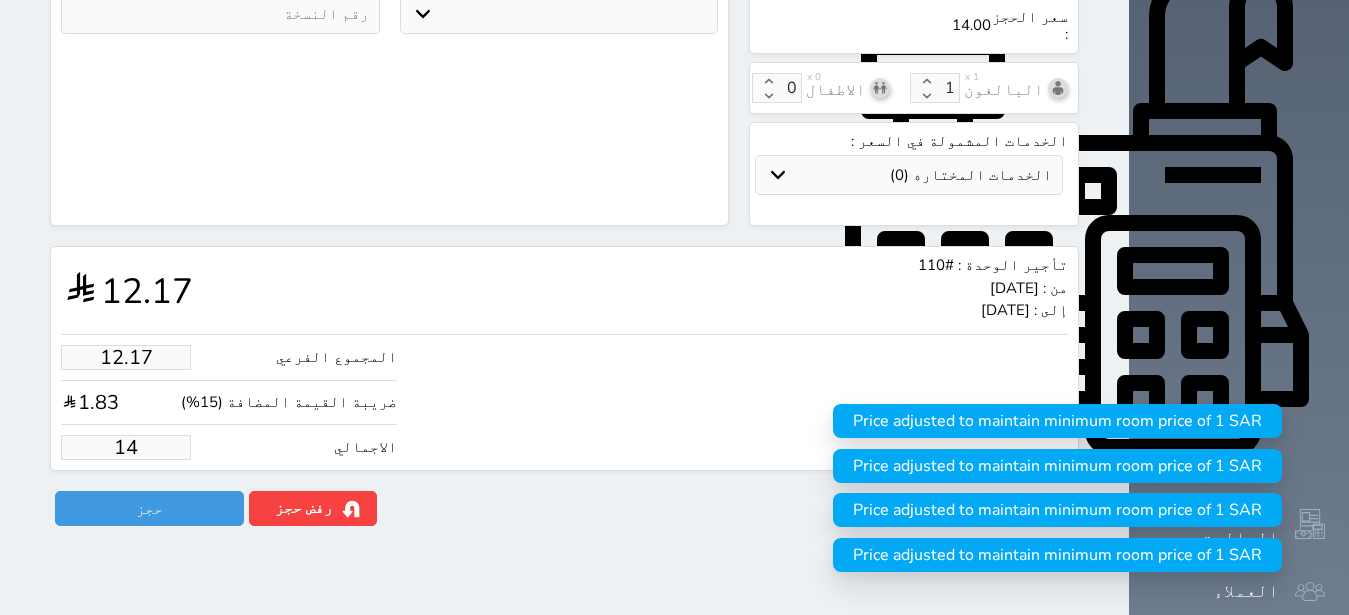 type on "140" 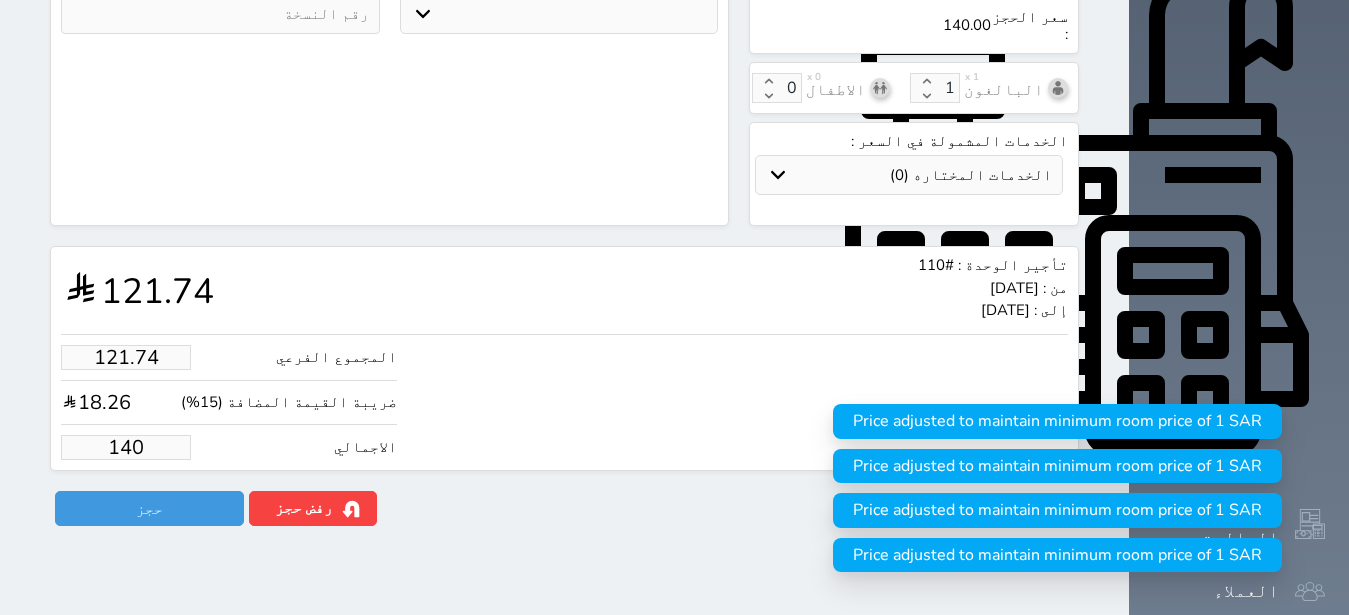 type on "140.00" 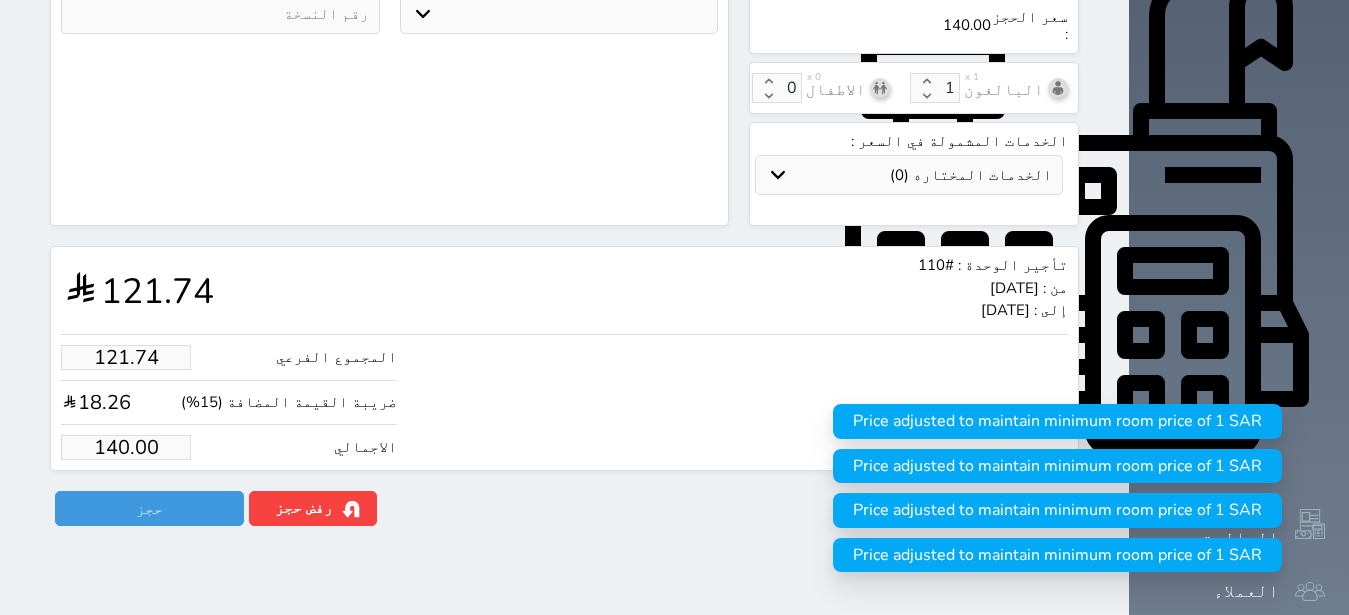 click on "المجموع الفرعي   121.74     ضريبة القيمة المضافة (15%)    18.26      الاجمالي   140.00" at bounding box center [564, 397] 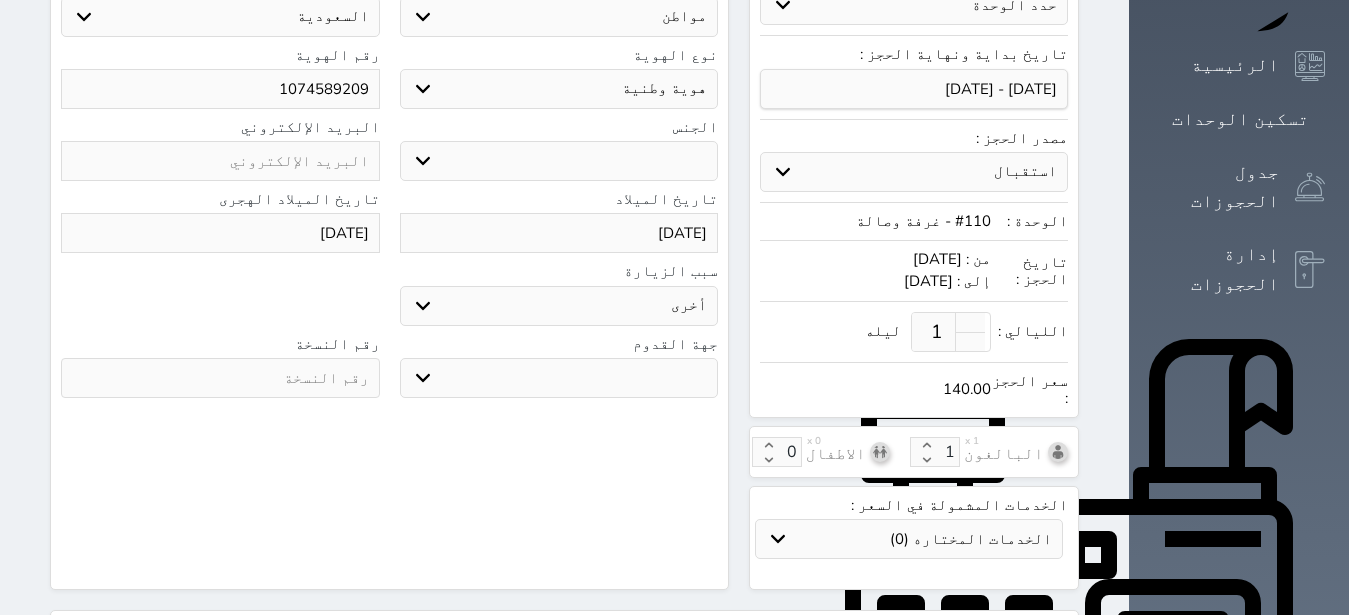 scroll, scrollTop: 144, scrollLeft: 0, axis: vertical 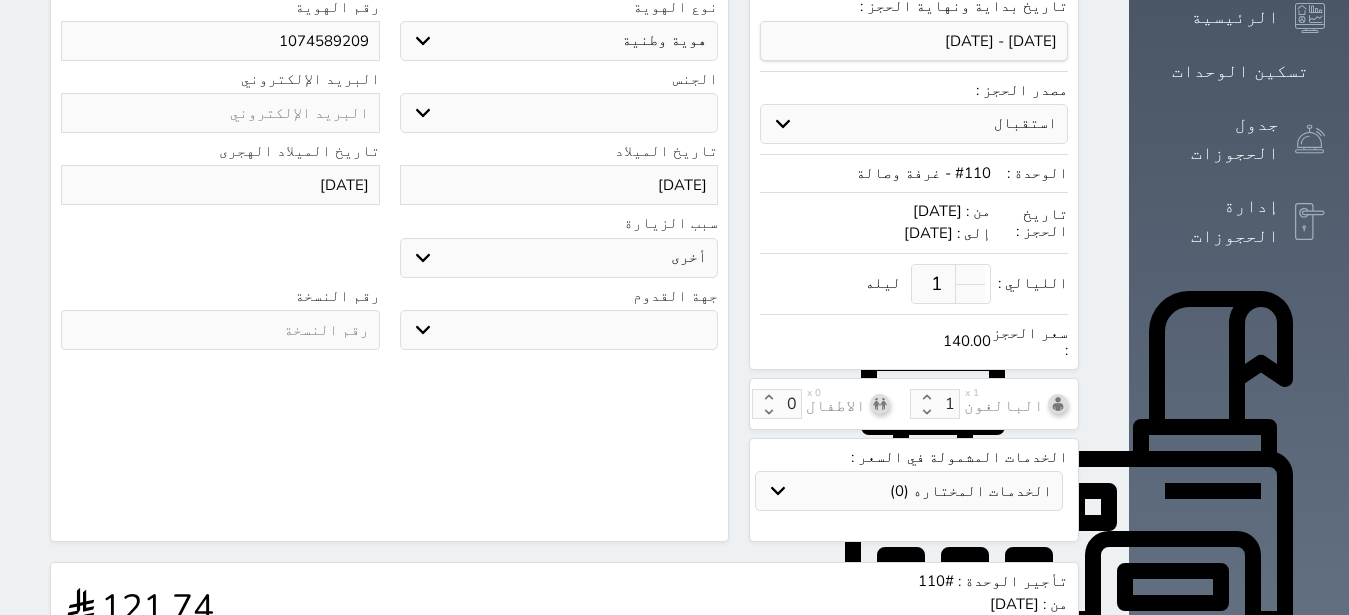 click at bounding box center (220, 330) 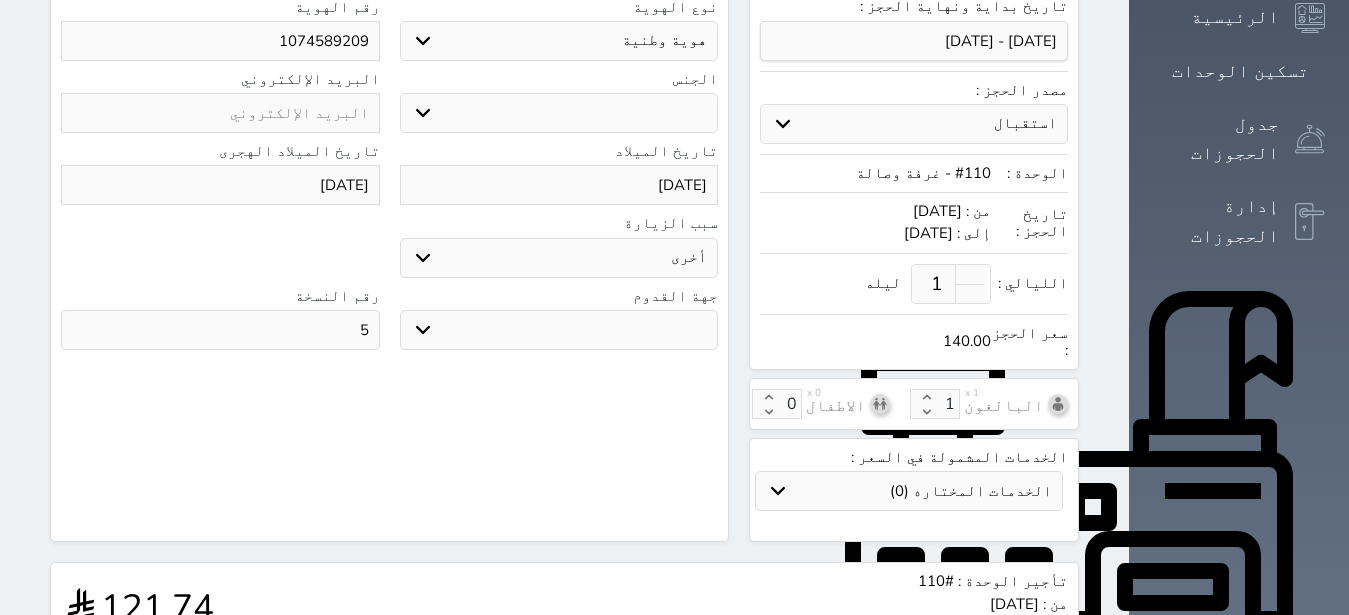 type on "5" 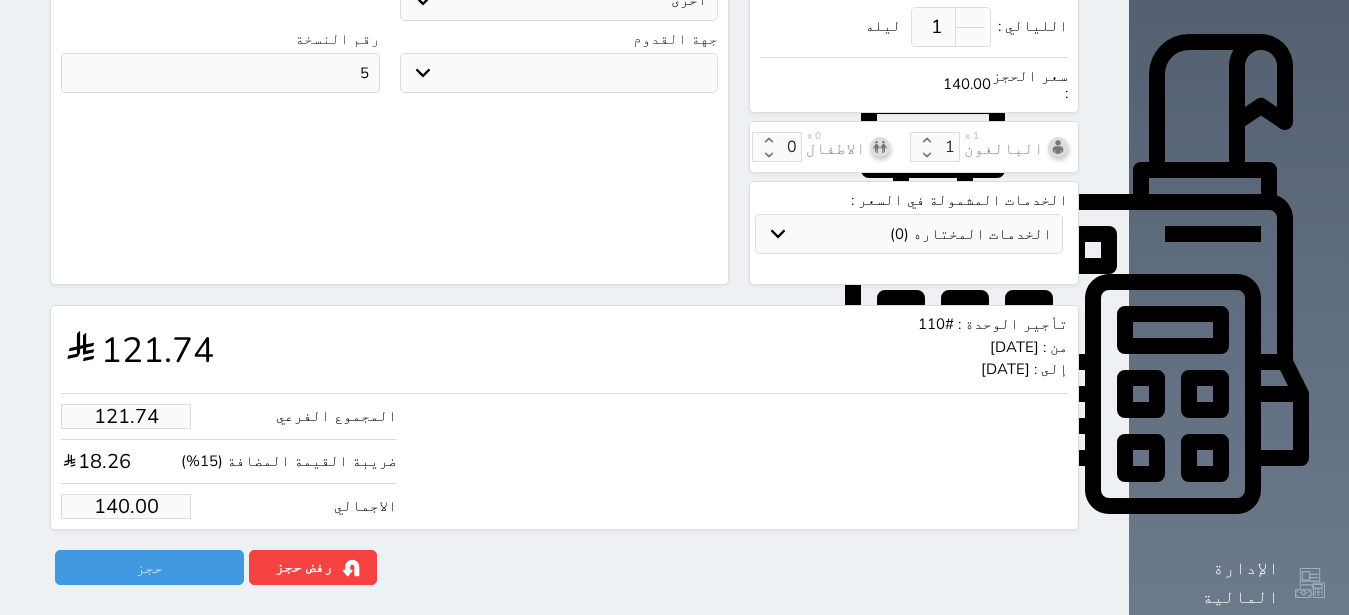 scroll, scrollTop: 694, scrollLeft: 0, axis: vertical 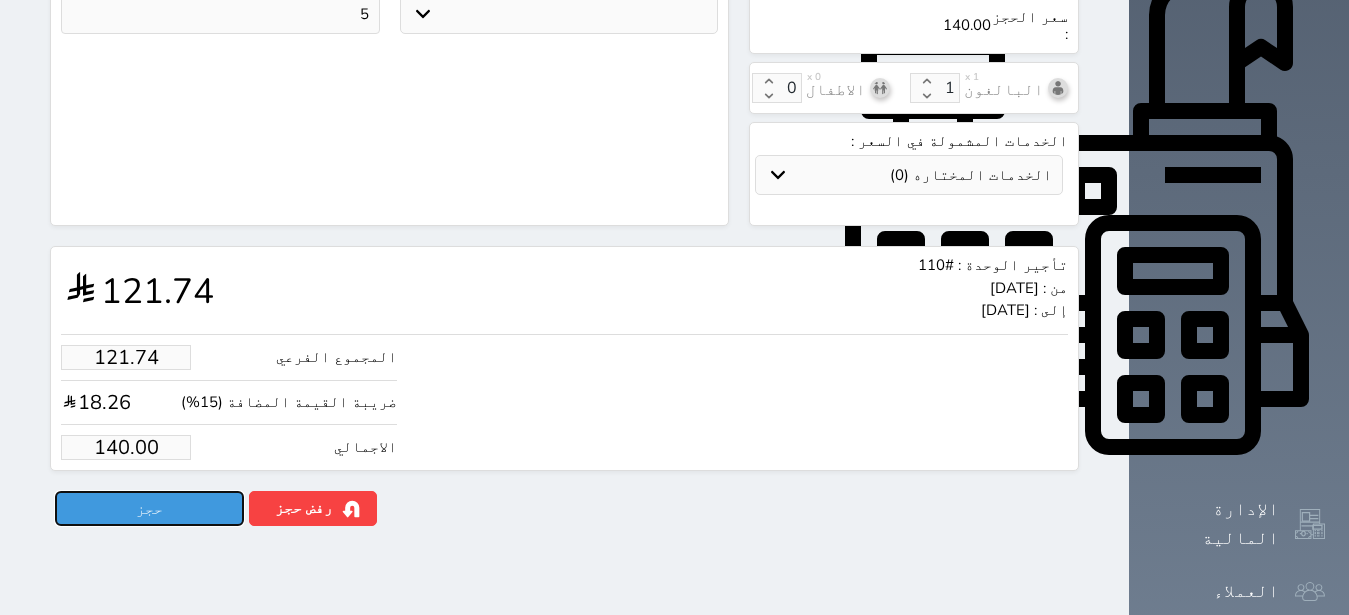 click on "حجز" at bounding box center [149, 508] 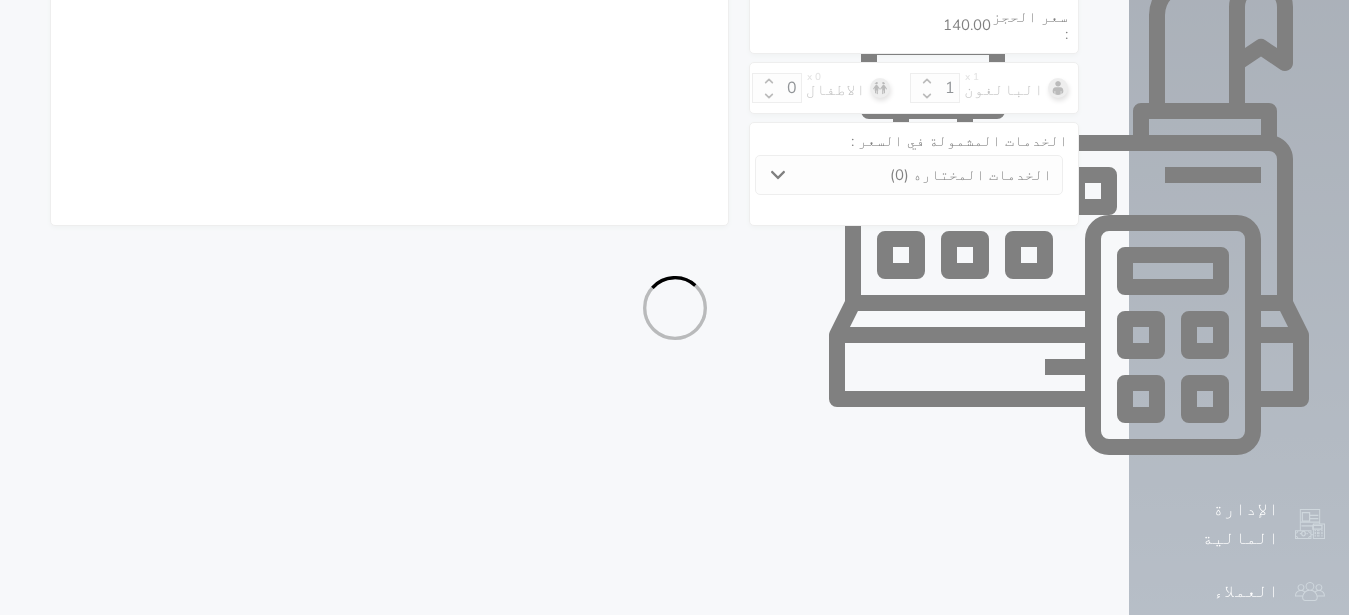 select on "1" 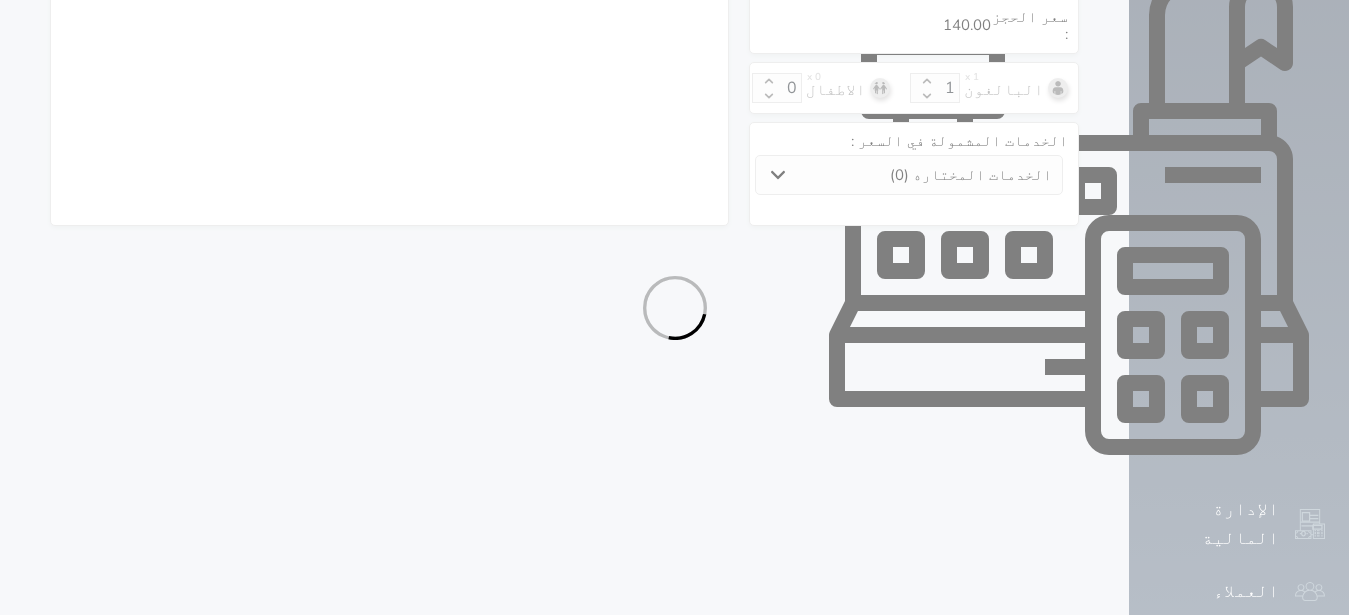 select on "113" 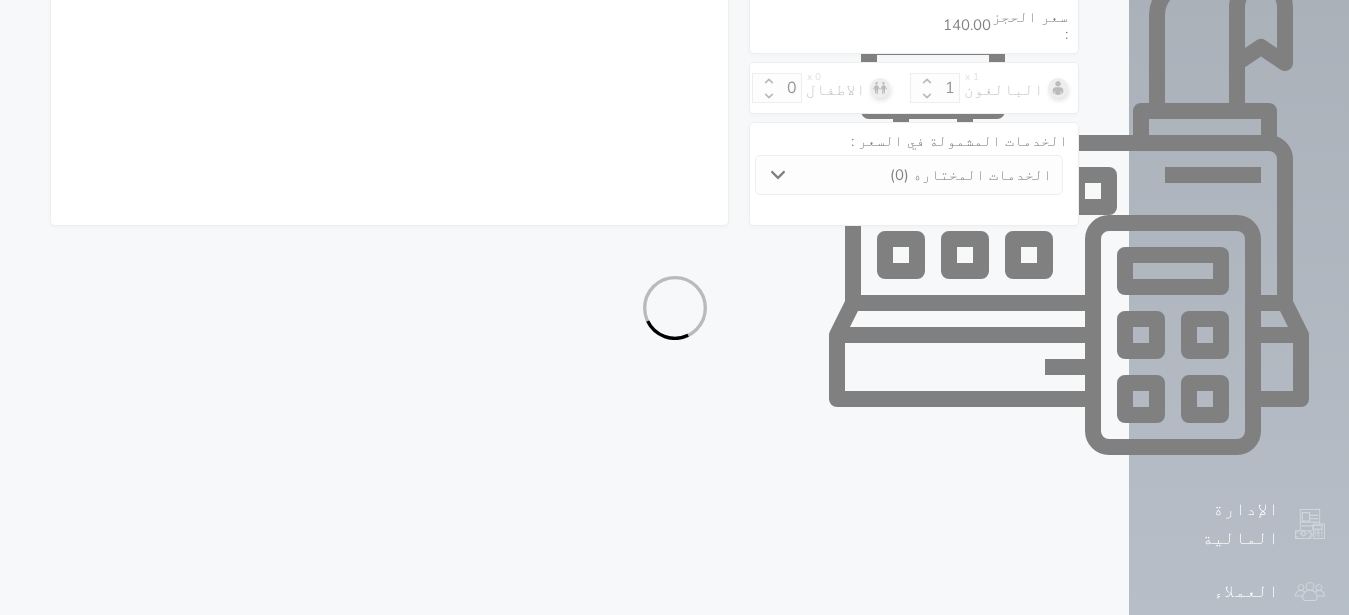 select on "1" 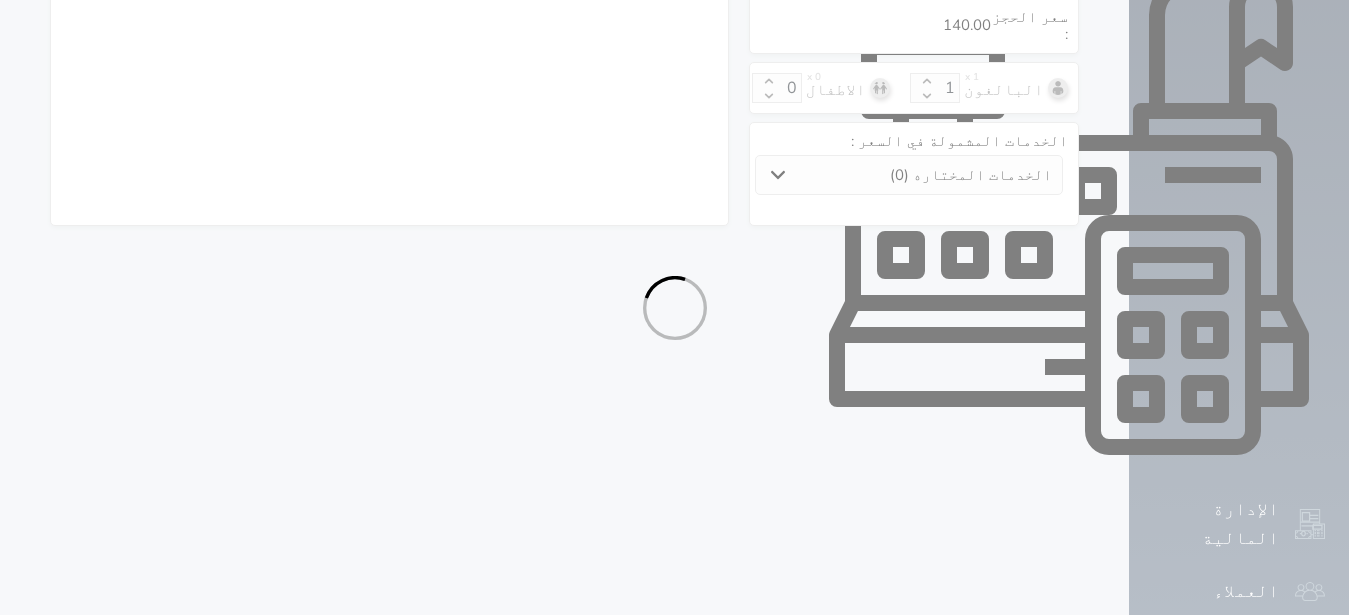 select on "7" 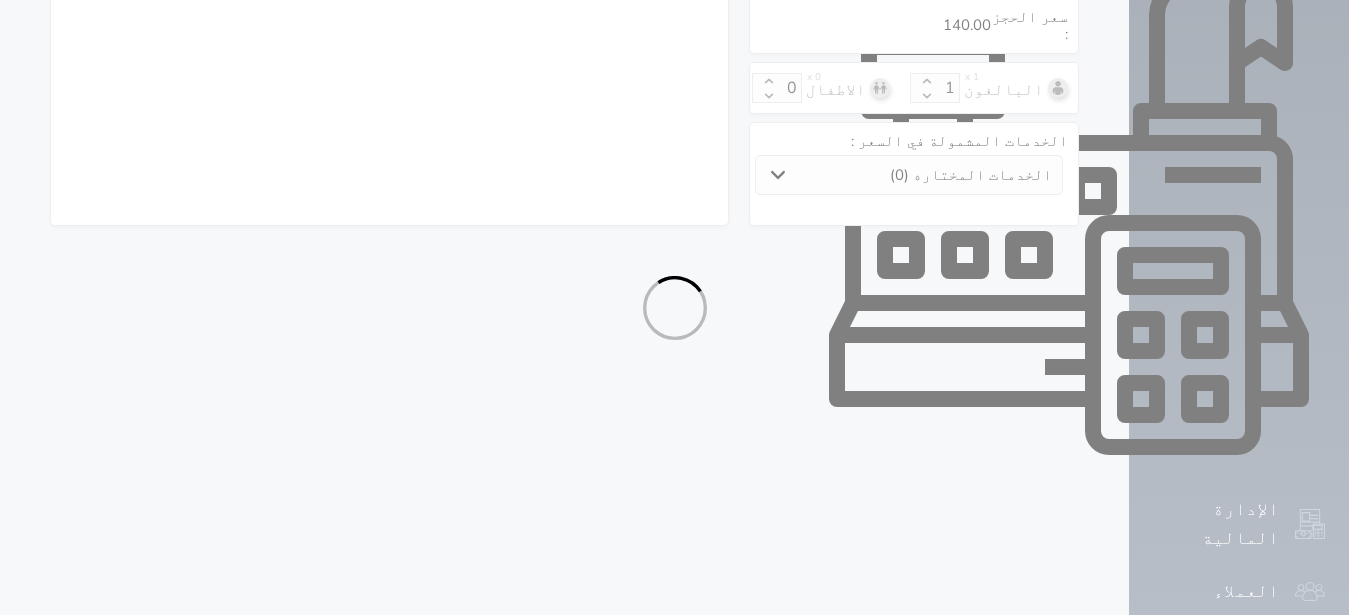 select 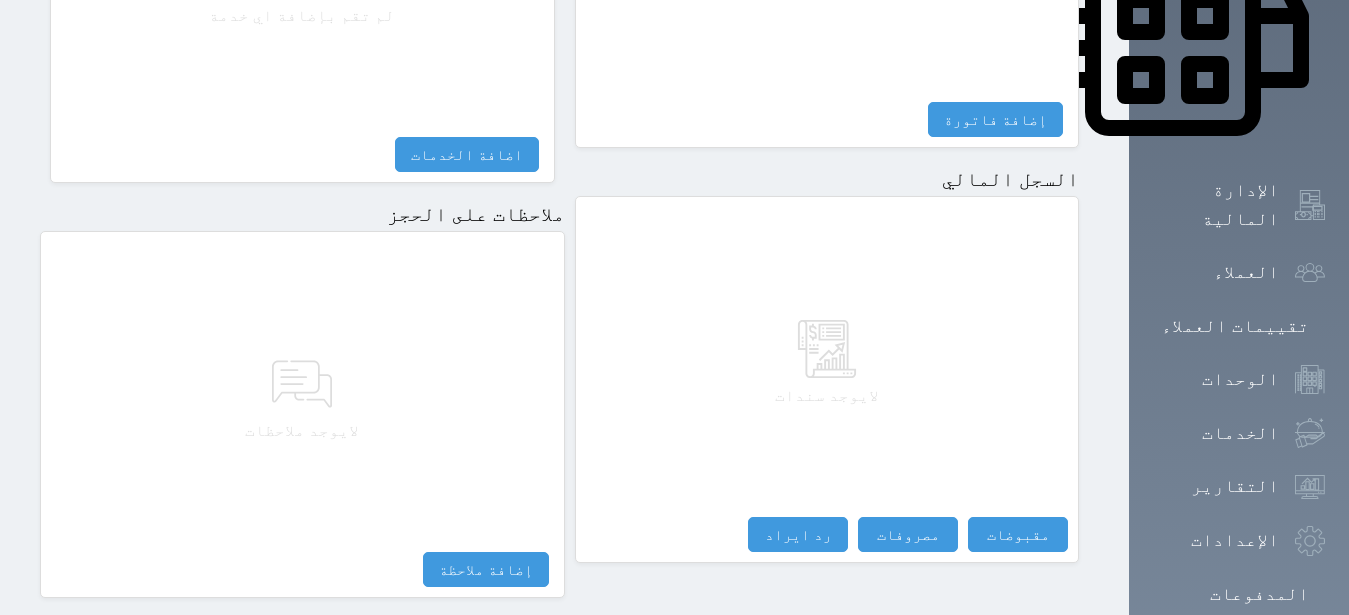 scroll, scrollTop: 1087, scrollLeft: 0, axis: vertical 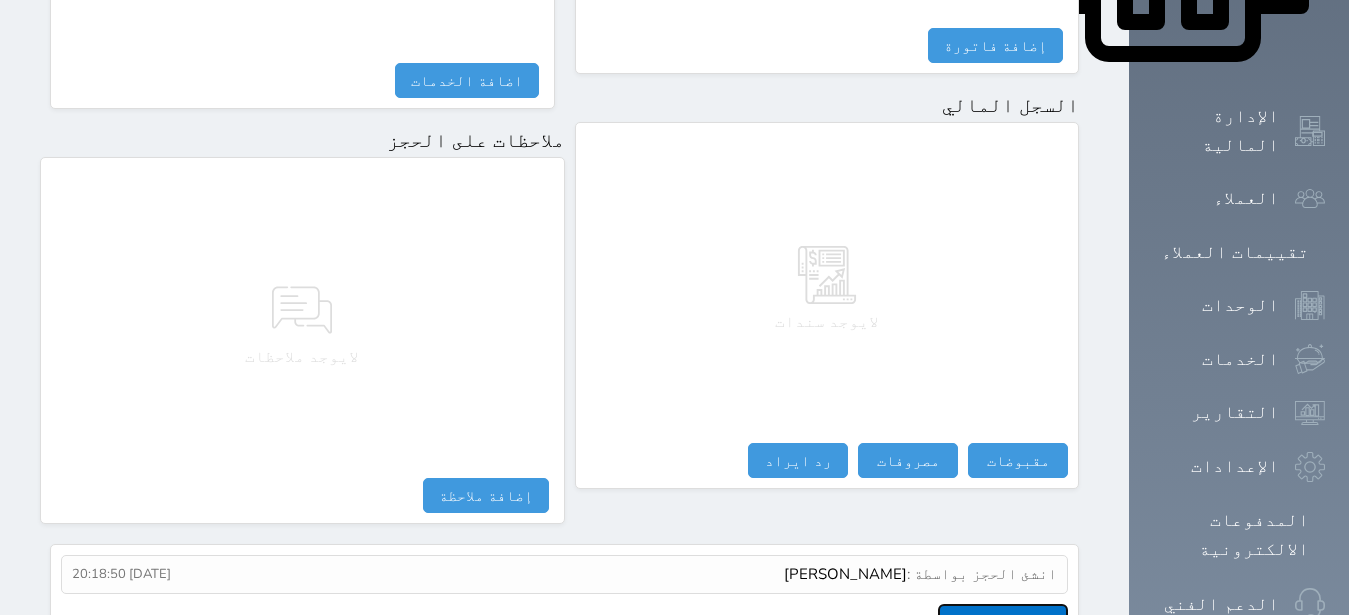 click on "عرض سجل شموس" at bounding box center (1003, 621) 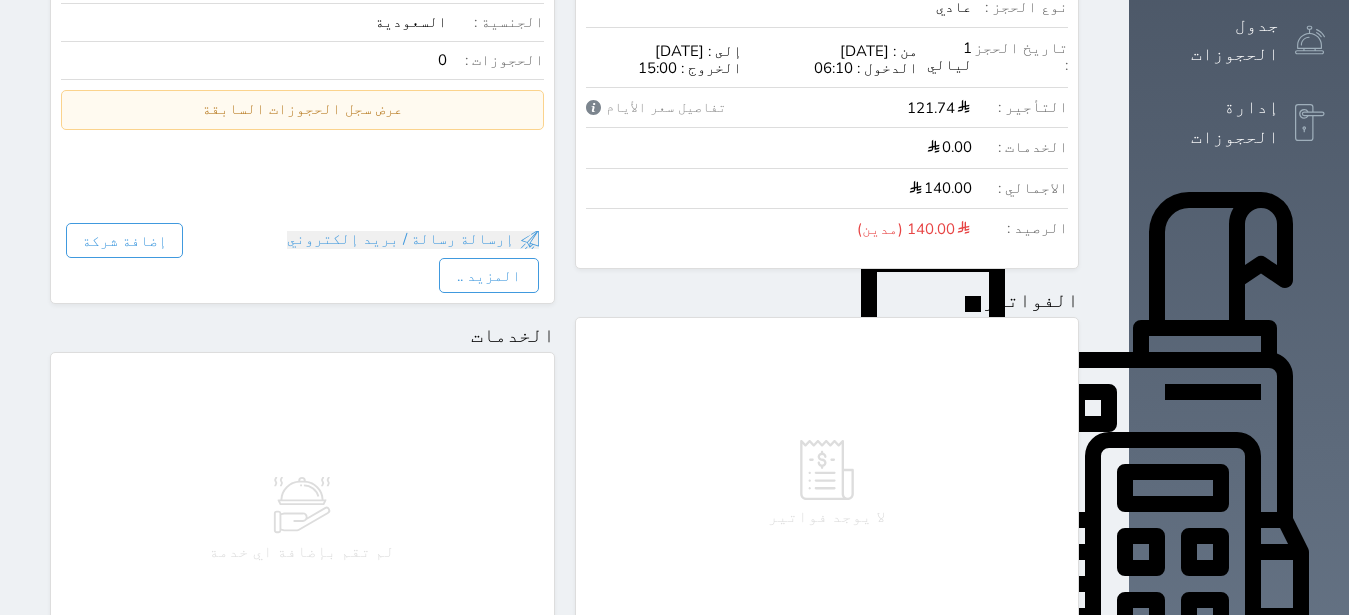 scroll, scrollTop: 0, scrollLeft: 0, axis: both 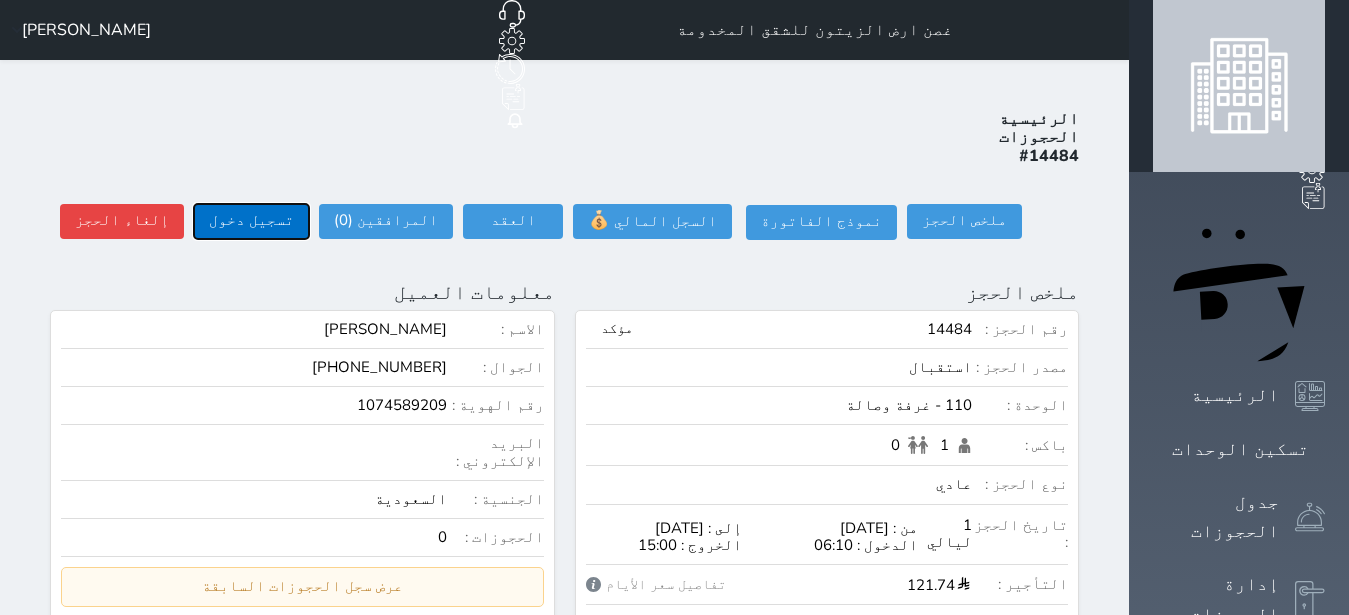 click on "تسجيل دخول" at bounding box center [251, 221] 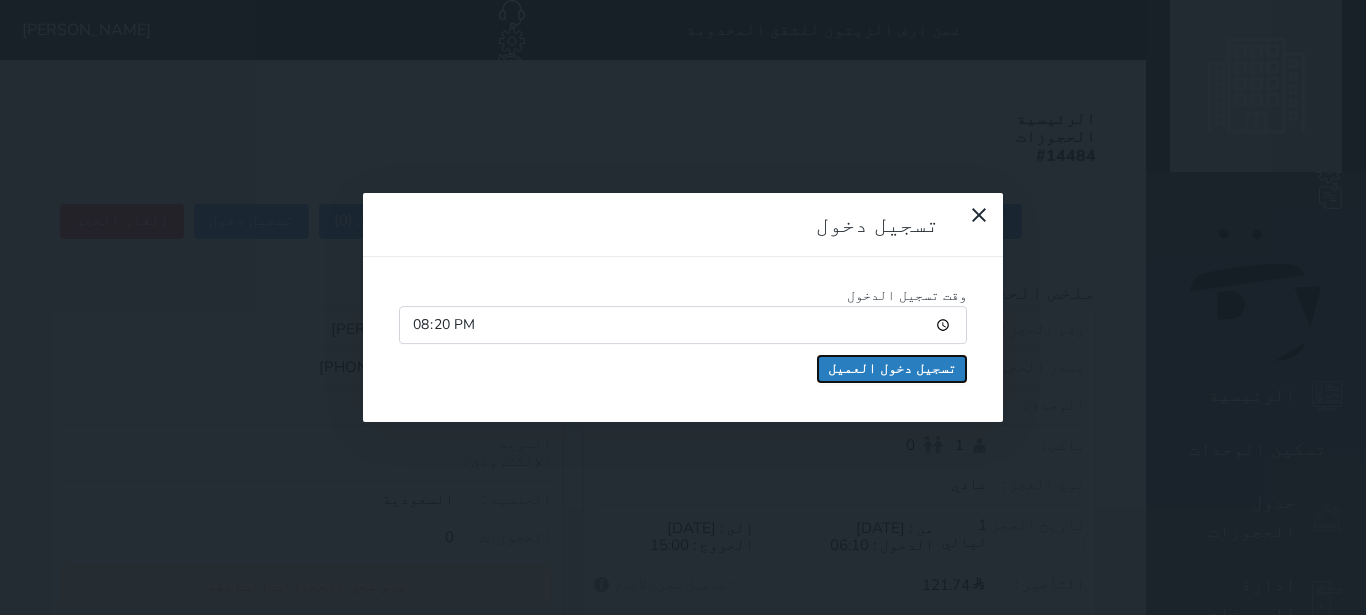 click on "تسجيل دخول العميل" at bounding box center (892, 369) 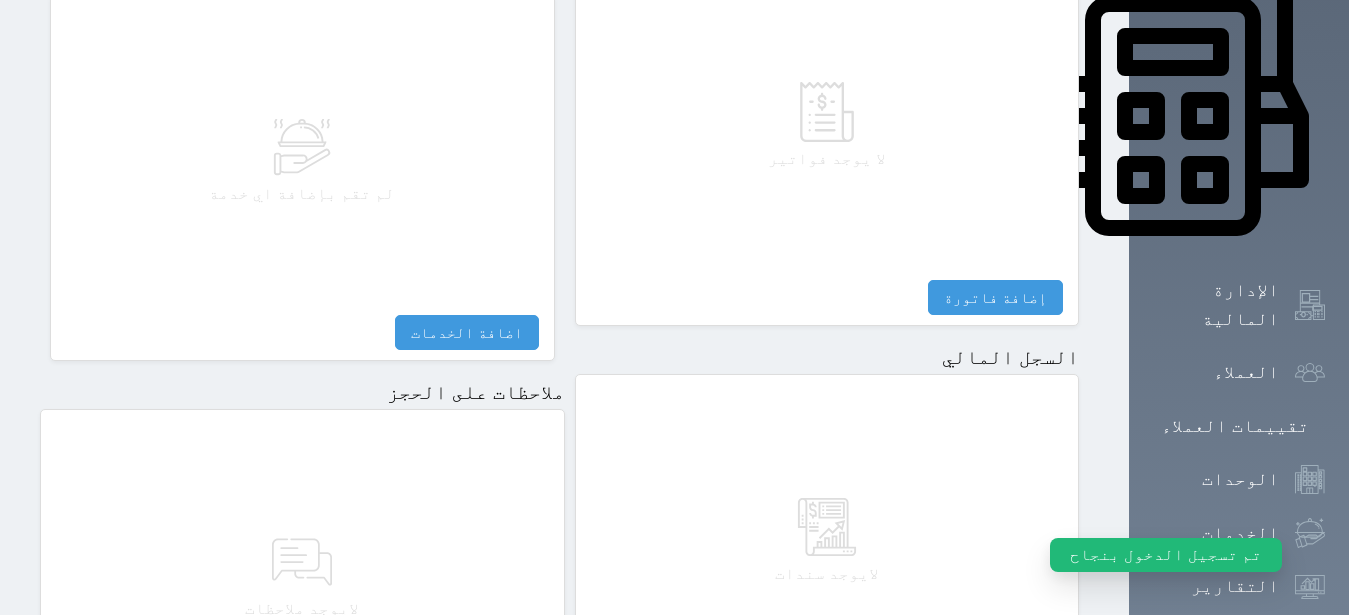 scroll, scrollTop: 1165, scrollLeft: 0, axis: vertical 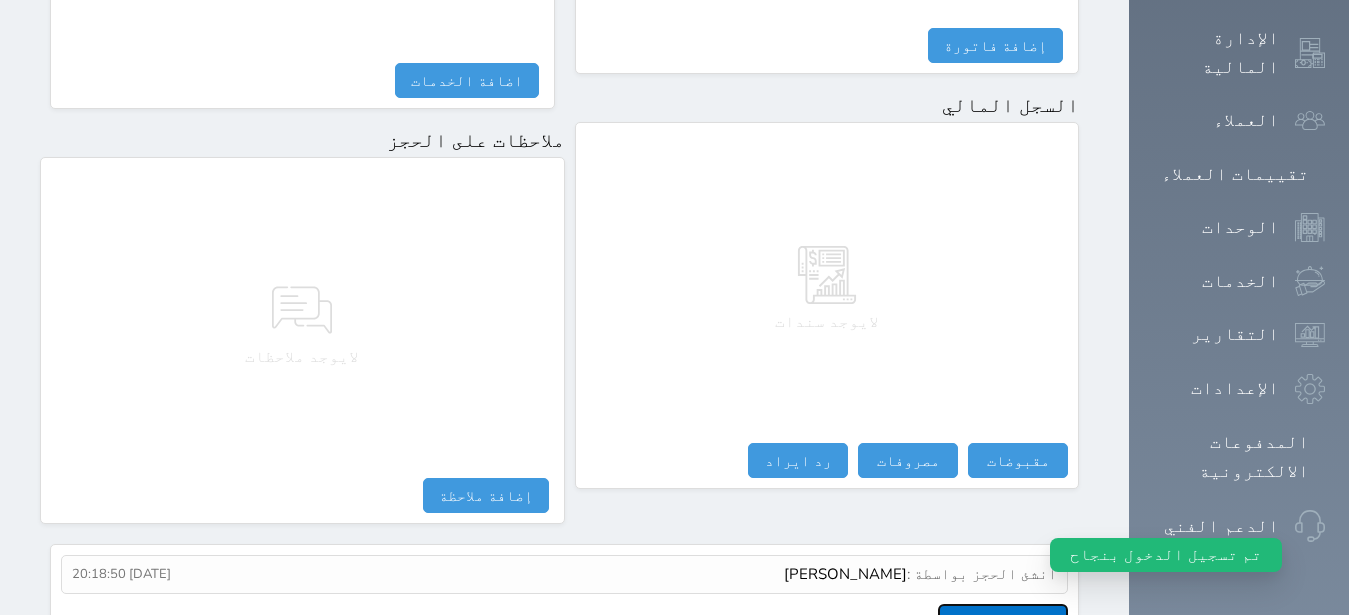 click on "عرض سجل شموس" at bounding box center [1003, 621] 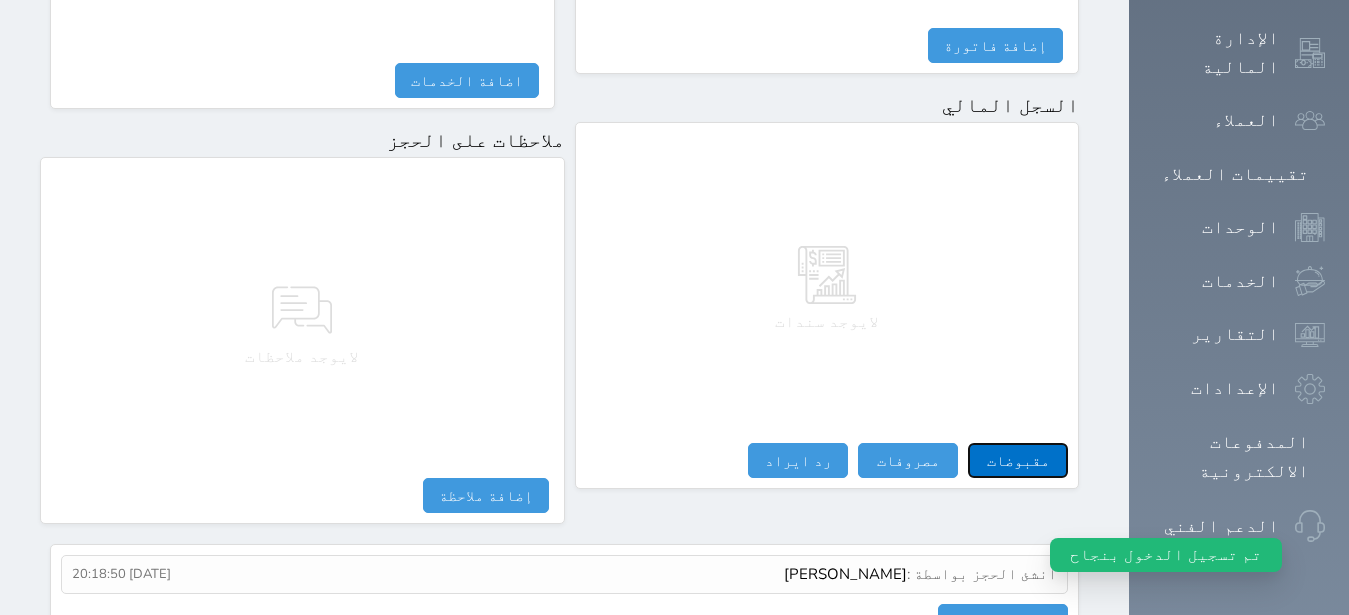 click on "مقبوضات" at bounding box center (1018, 460) 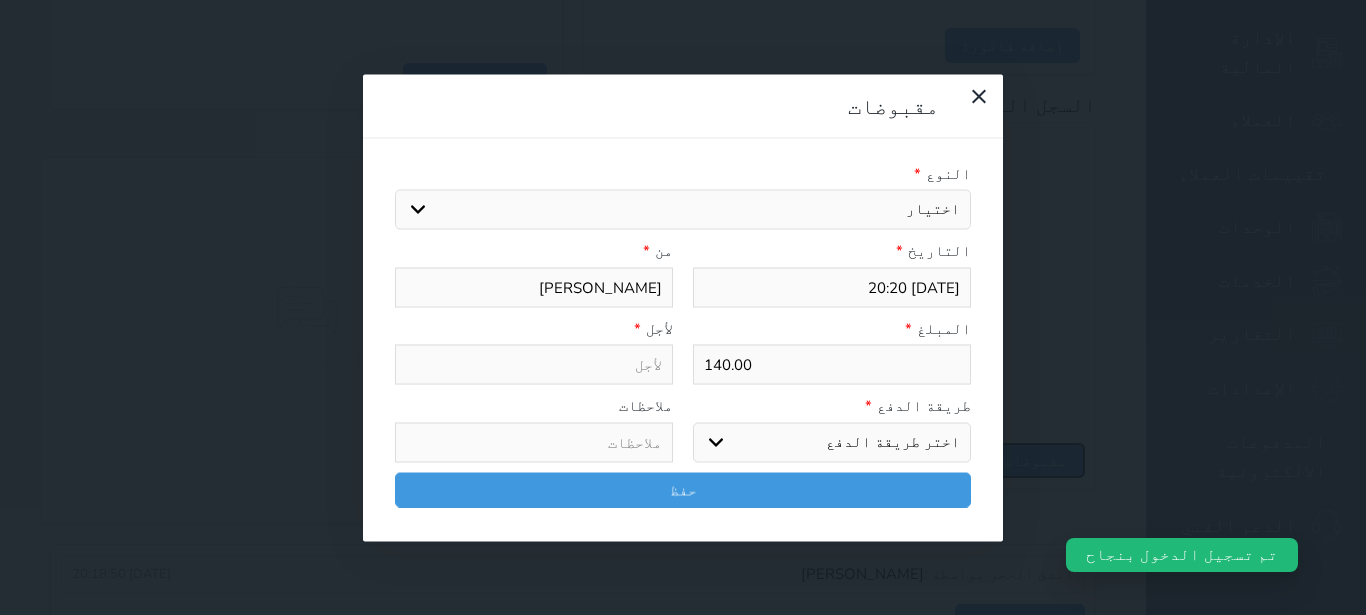 select 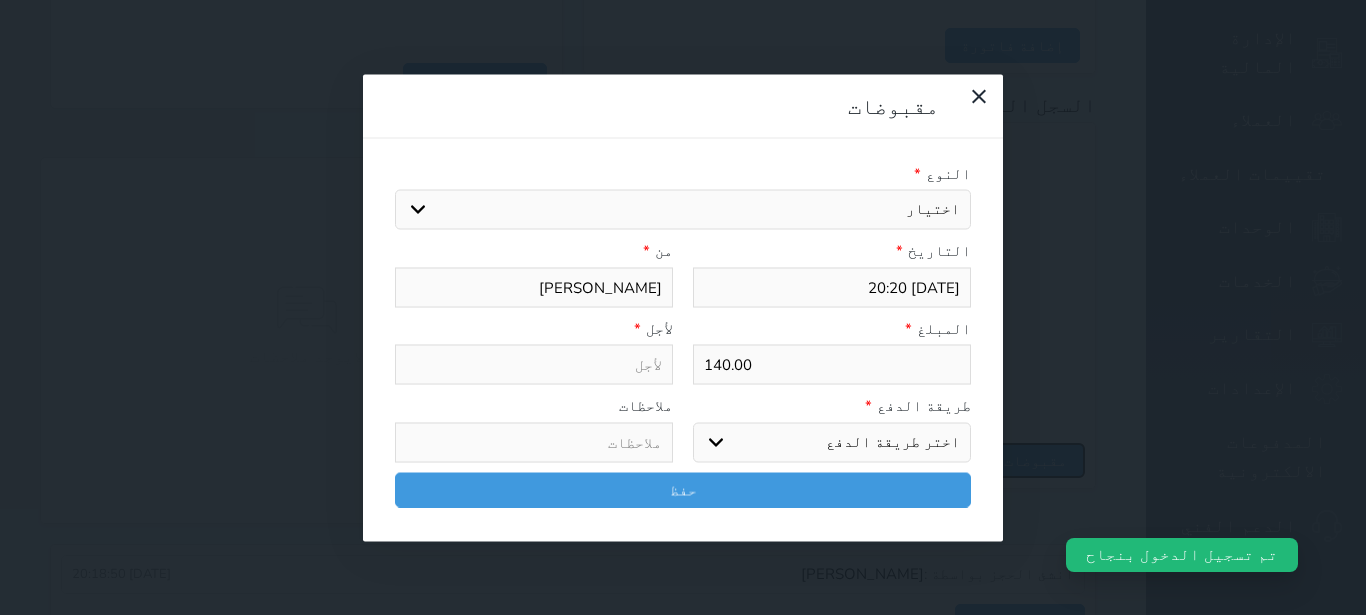 select 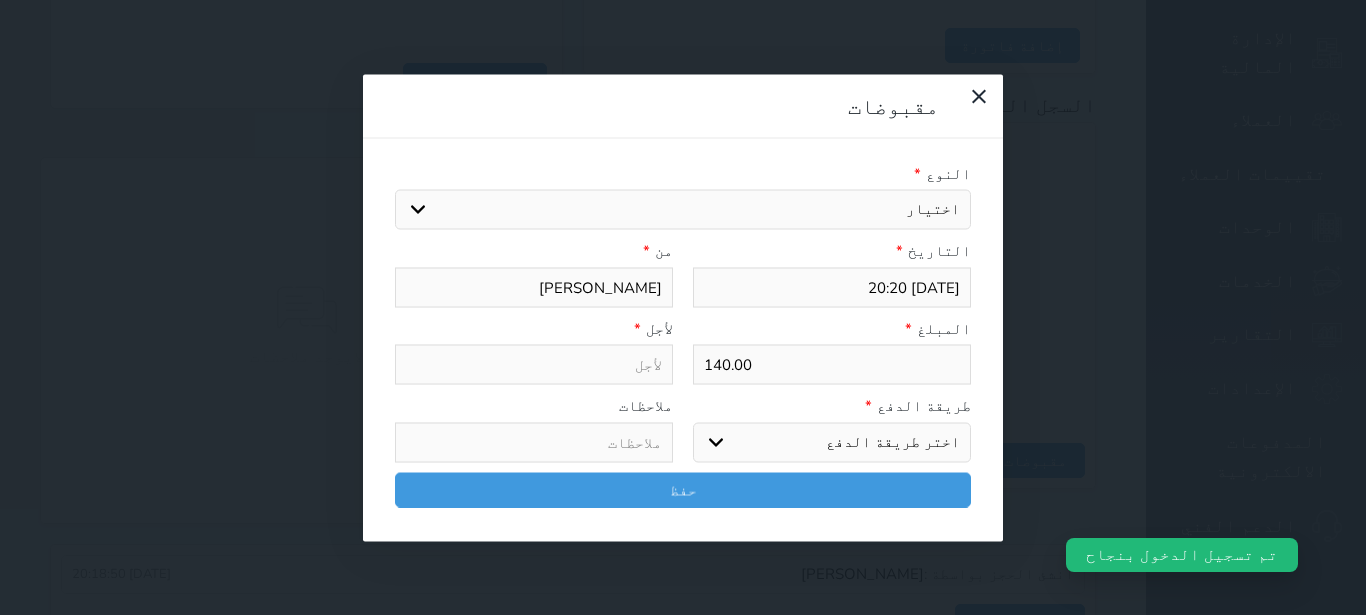 click on "اختيار   مقبوضات عامة قيمة إيجار فواتير تامين عربون لا ينطبق آخر مغسلة واي فاي - الإنترنت مواقف السيارات طعام الأغذية والمشروبات مشروبات المشروبات الباردة المشروبات الساخنة الإفطار غداء عشاء مخبز و كعك حمام سباحة الصالة الرياضية سبا و خدمات الجمال اختيار وإسقاط (خدمات النقل) ميني بار كابل - تلفزيون سرير إضافي تصفيف الشعر التسوق خدمات الجولات السياحية المنظمة خدمات الدليل السياحي" at bounding box center [683, 210] 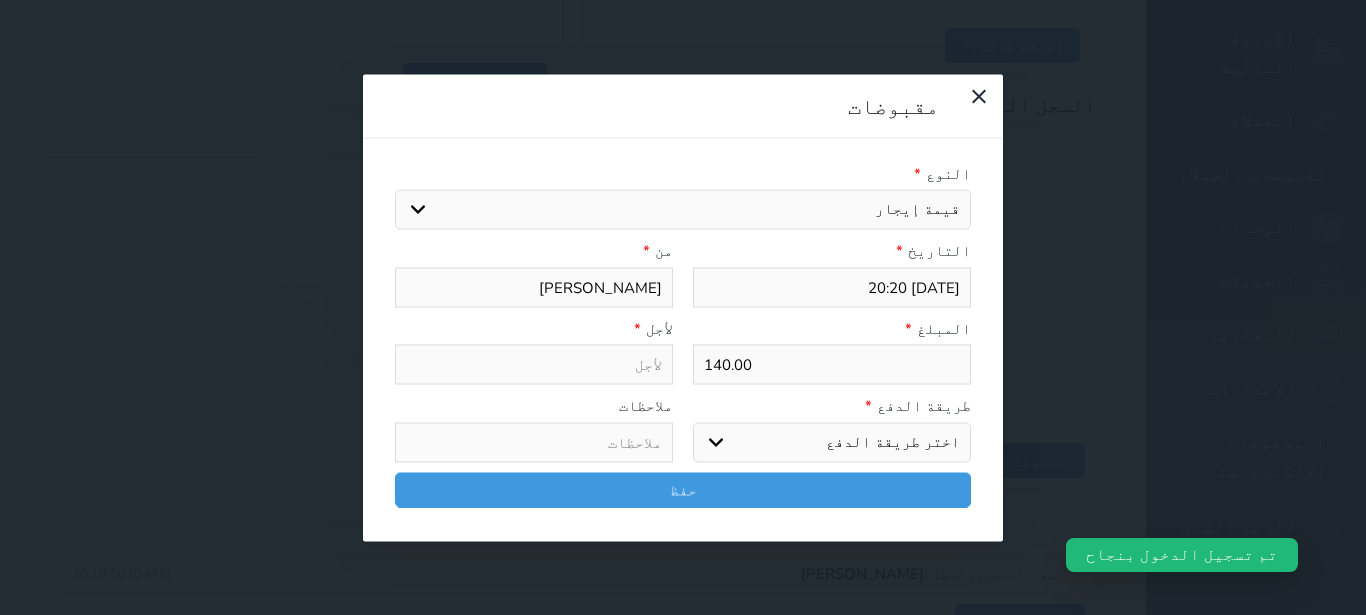 select 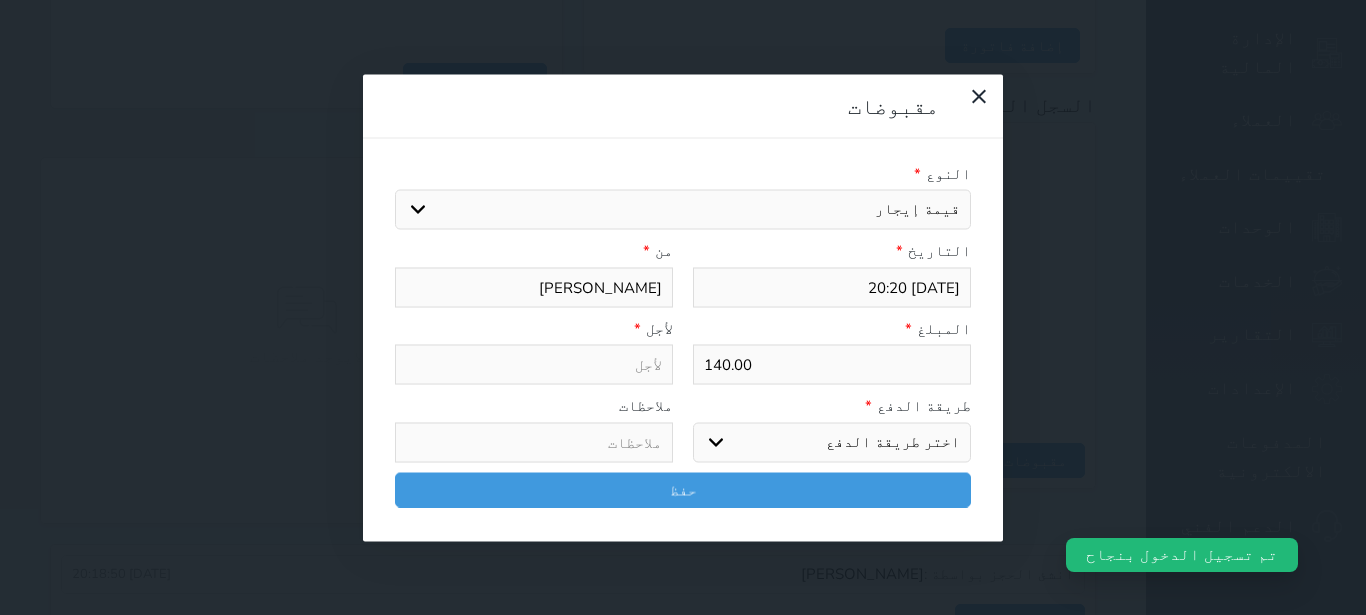 type on "قيمة إيجار - الوحدة - 110" 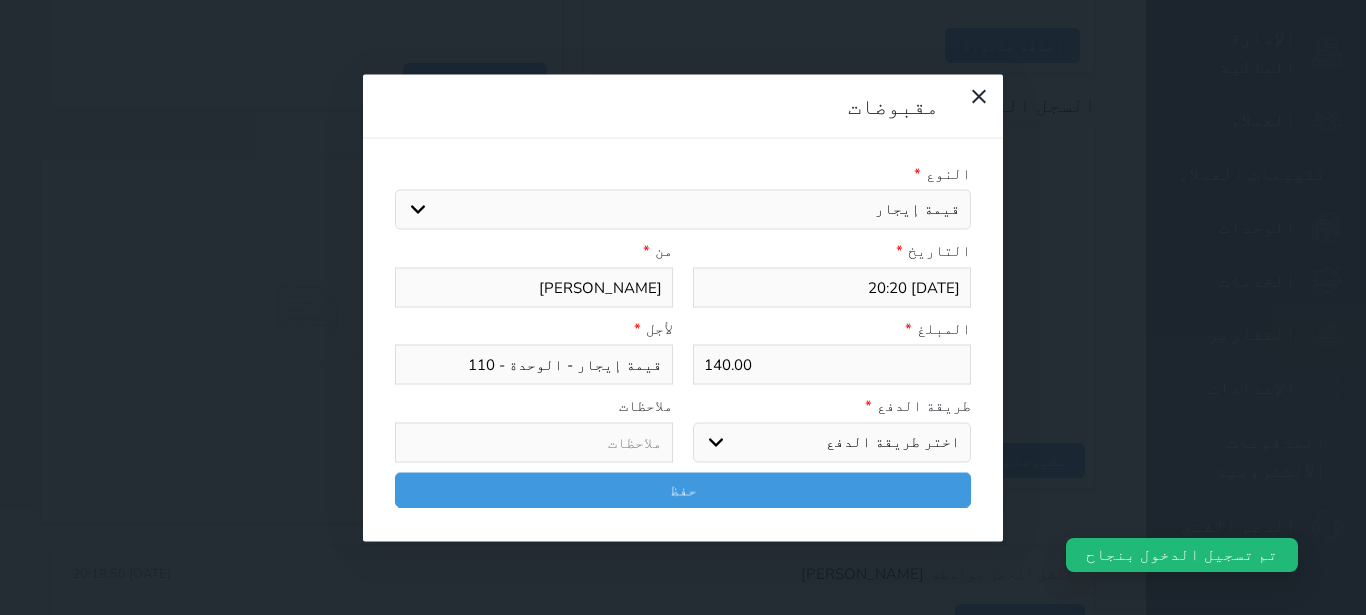 click on "اختر طريقة الدفع   دفع نقدى   تحويل بنكى   مدى   بطاقة ائتمان   آجل" at bounding box center [832, 442] 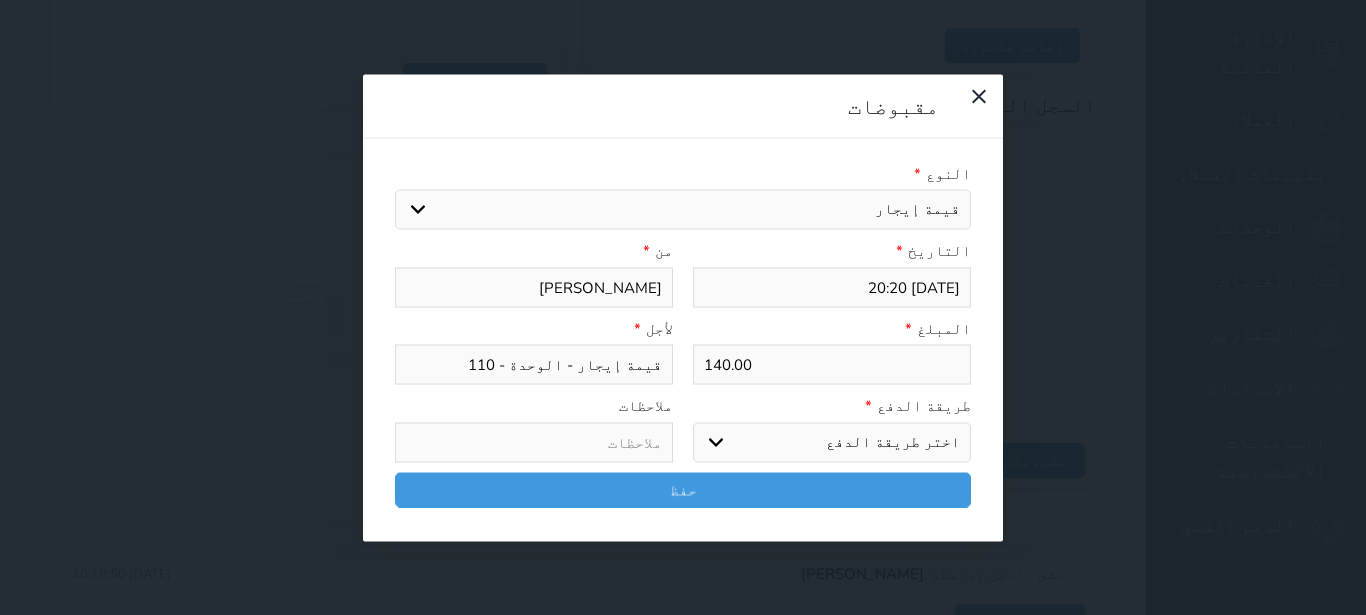 select on "mada" 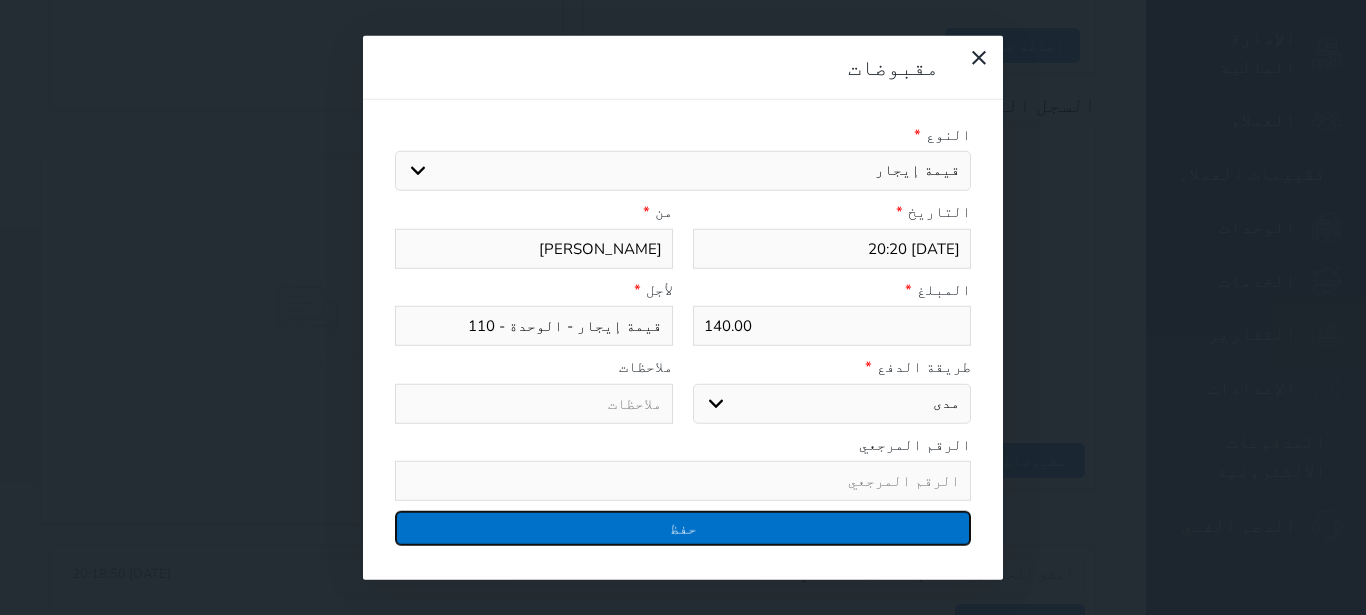 click on "حفظ" at bounding box center [683, 528] 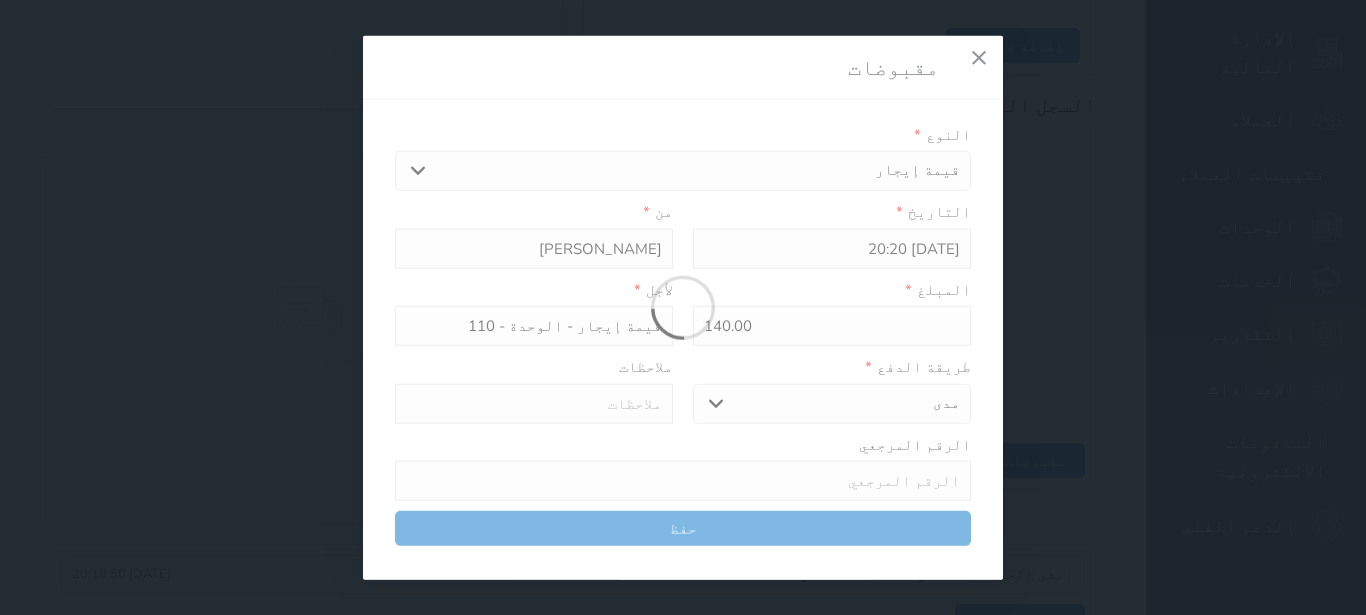 select 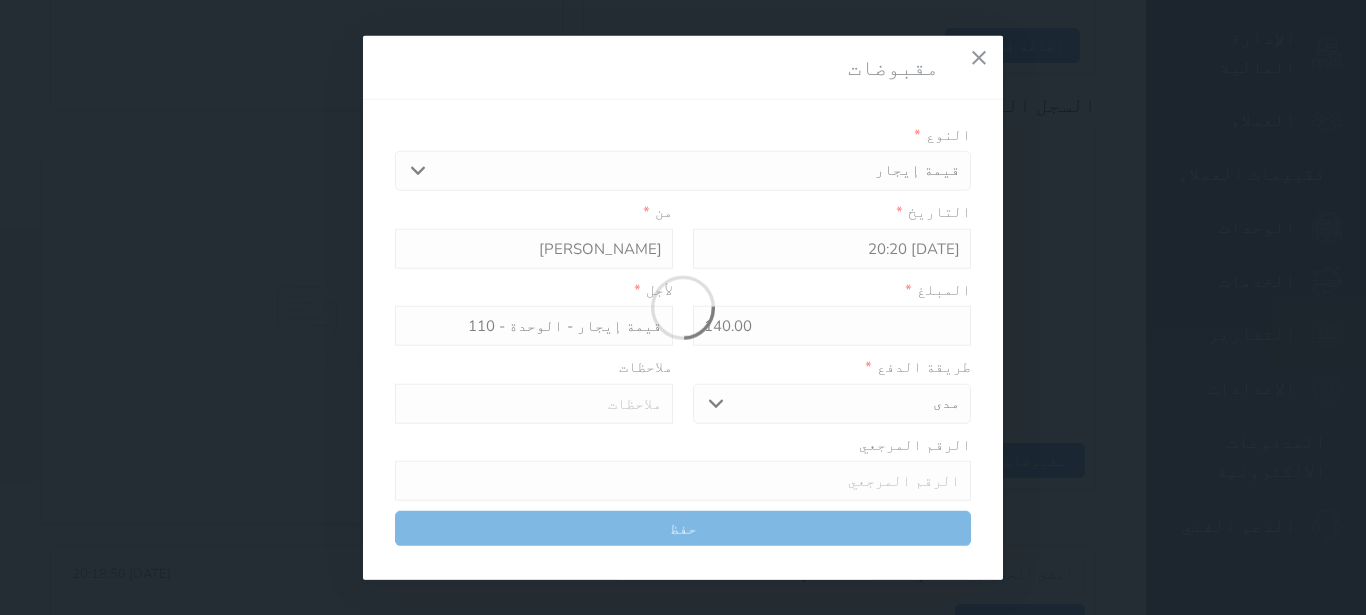 type 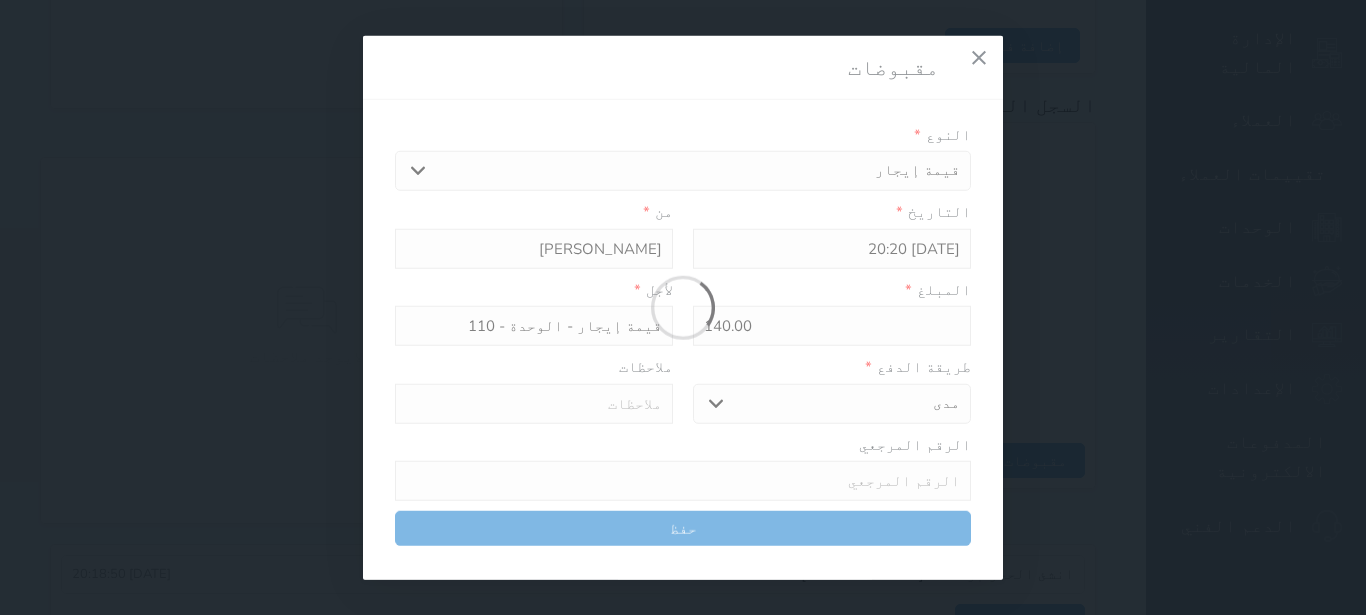 type on "0" 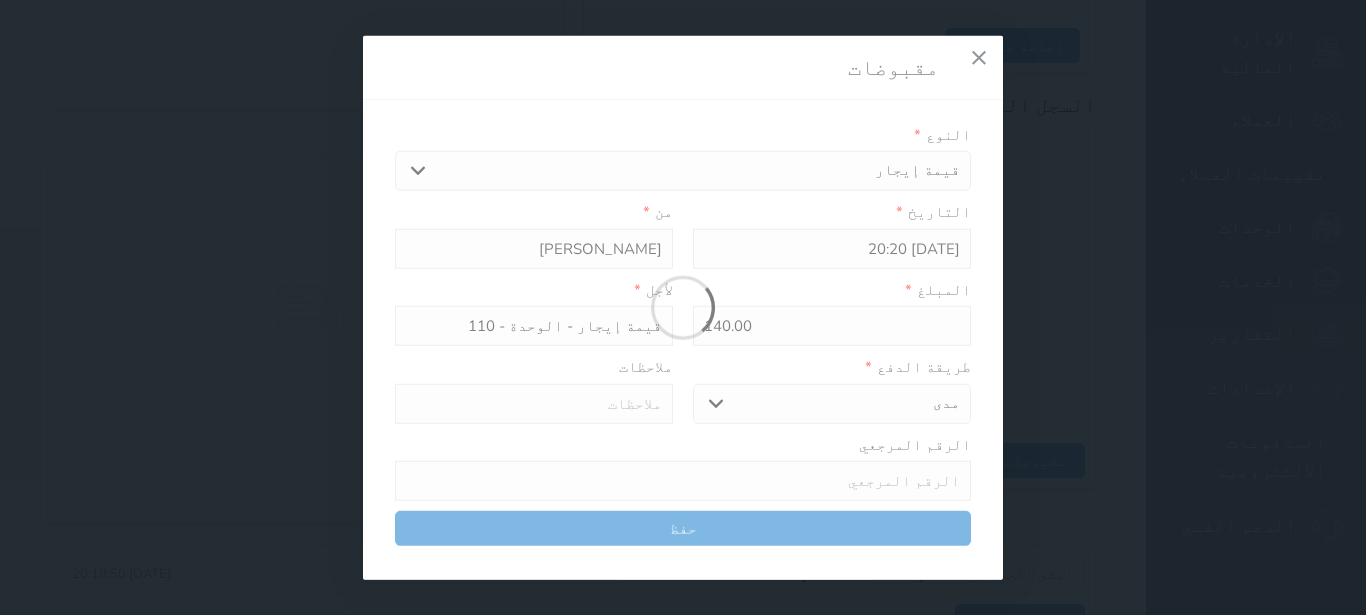 select 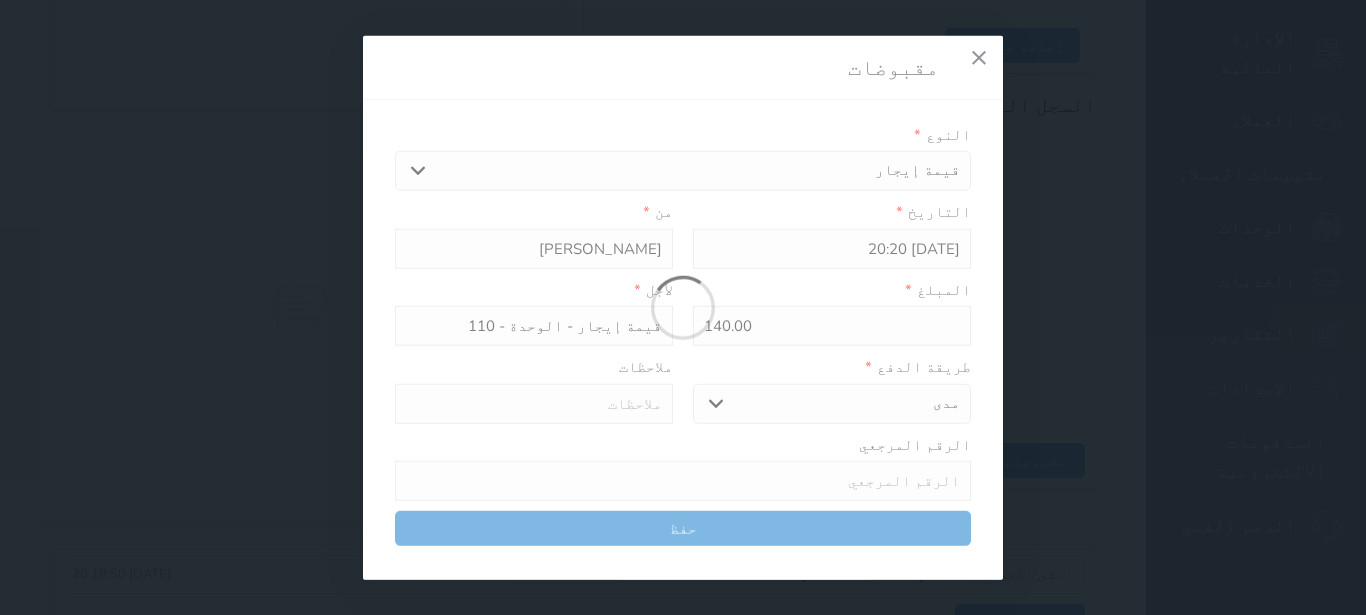 type on "0" 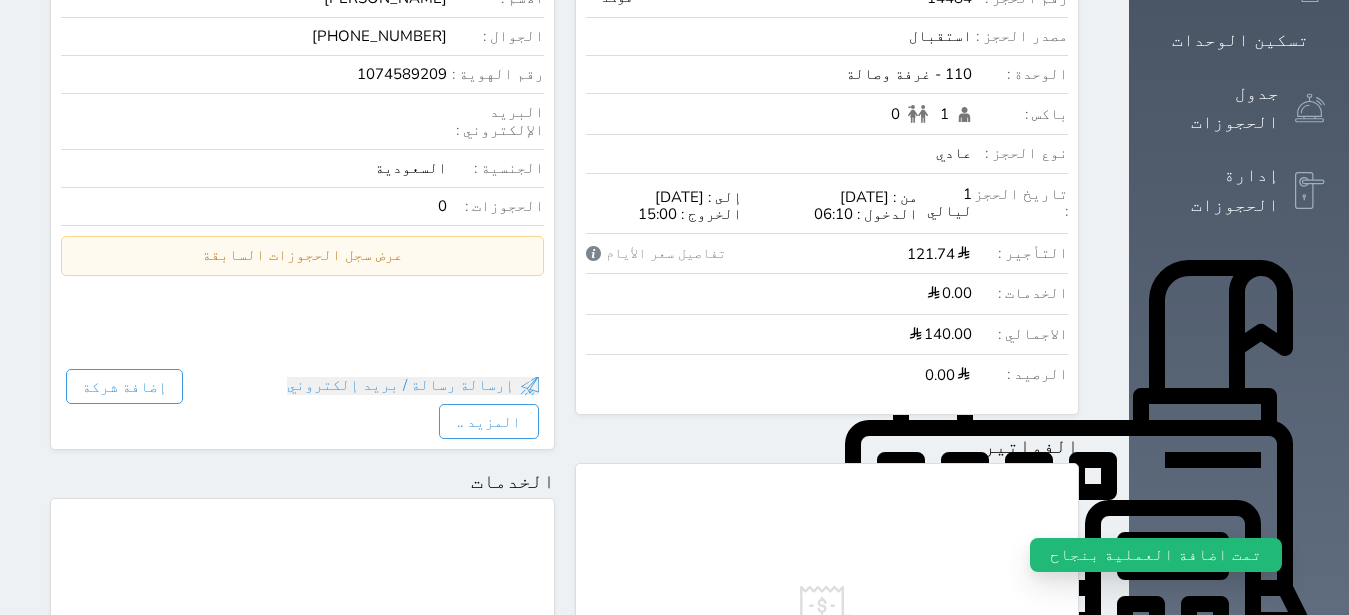 scroll, scrollTop: 0, scrollLeft: 0, axis: both 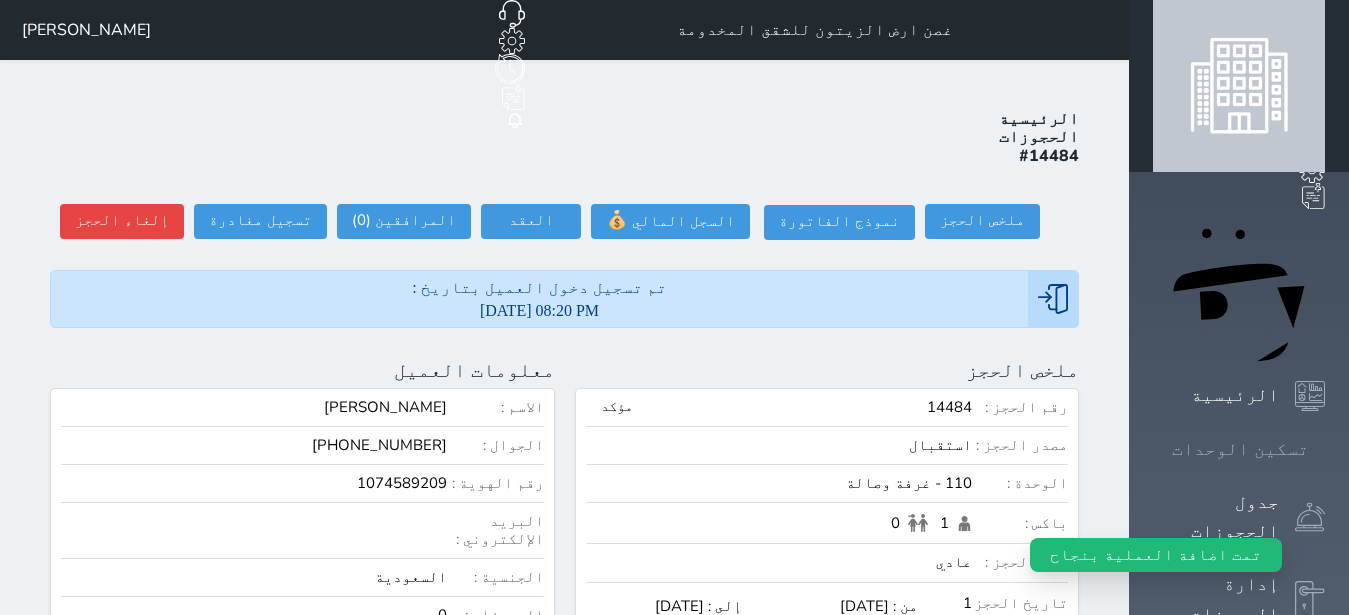 click on "تسكين الوحدات" at bounding box center (1240, 449) 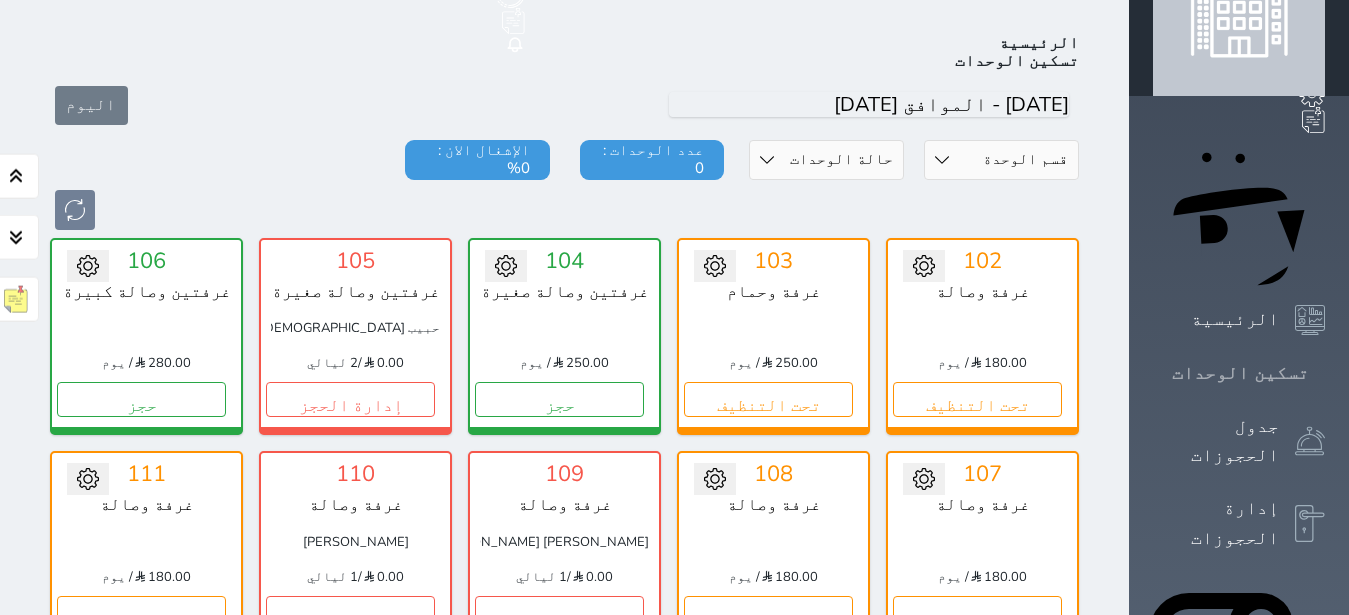 scroll, scrollTop: 78, scrollLeft: 0, axis: vertical 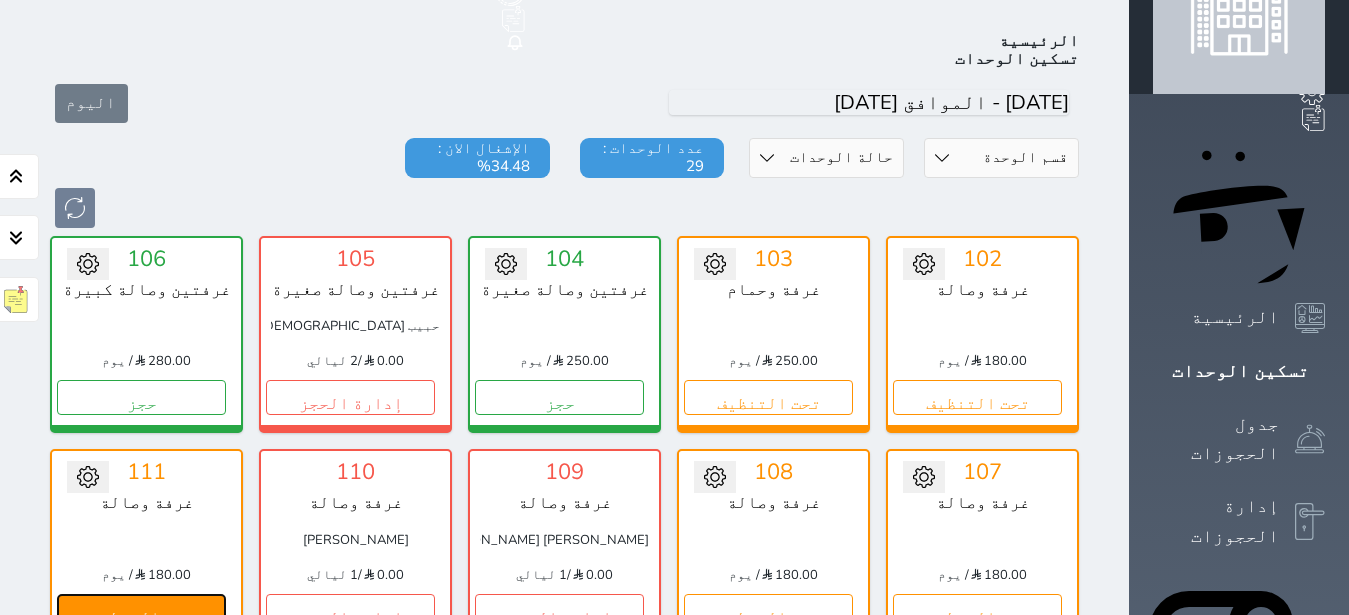 click on "تحت التنظيف" at bounding box center [141, 611] 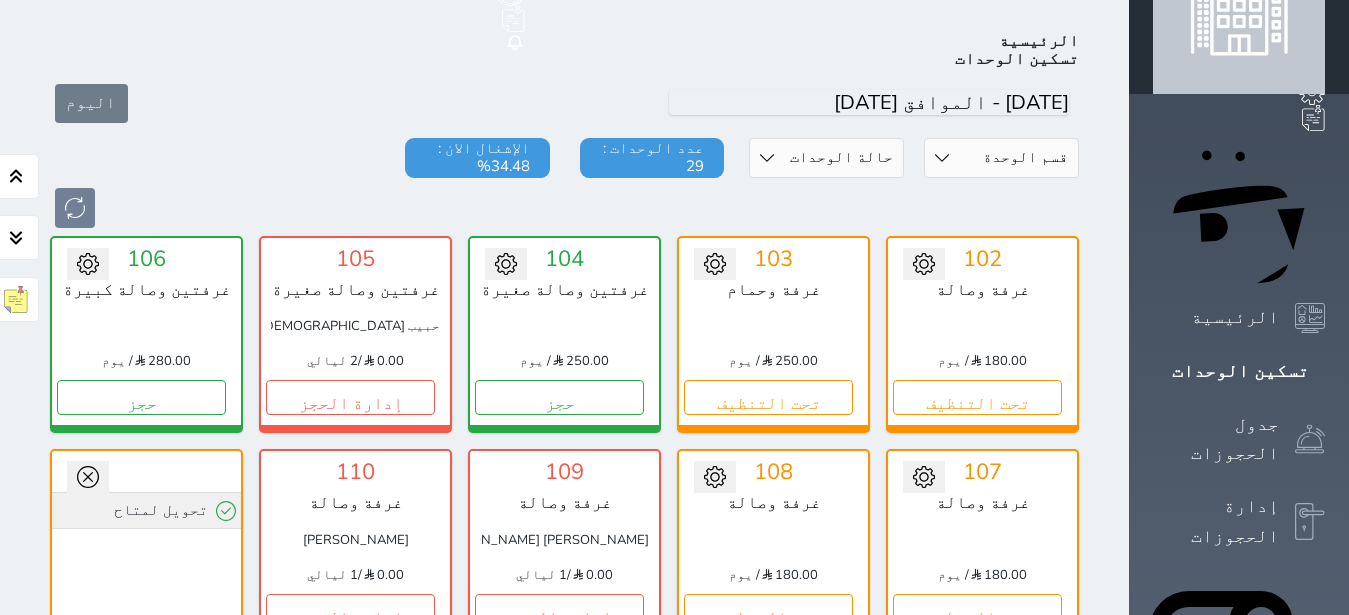 click on "تحويل لمتاح" at bounding box center (146, 510) 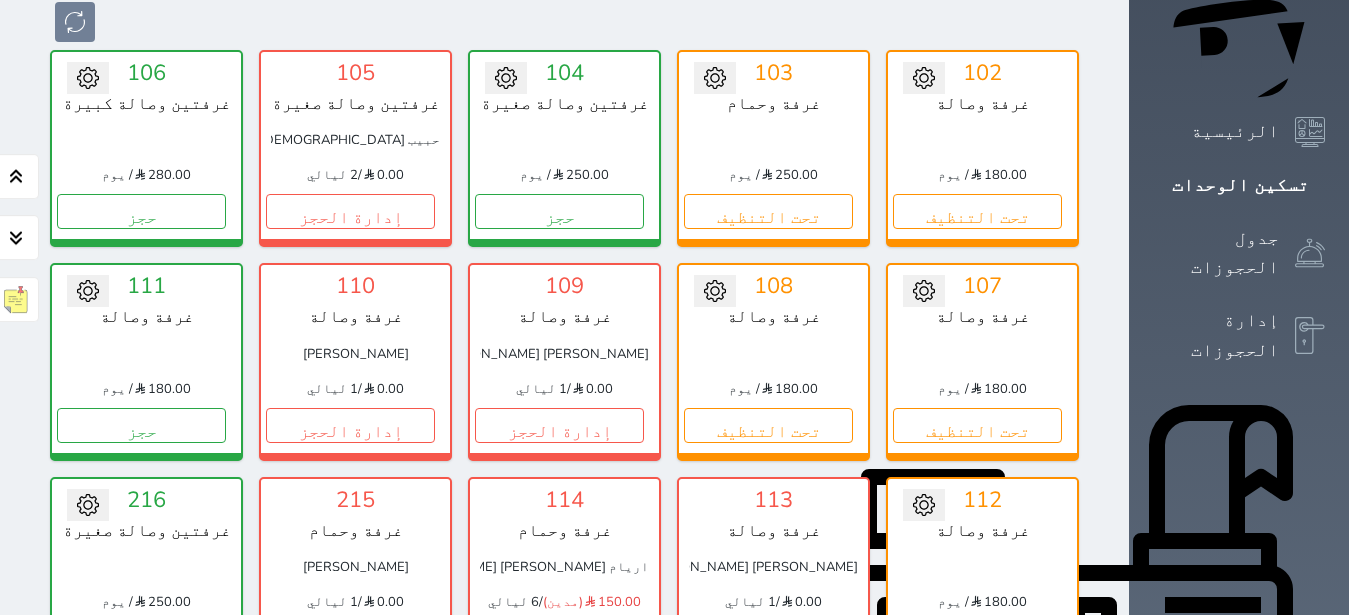 scroll, scrollTop: 252, scrollLeft: 0, axis: vertical 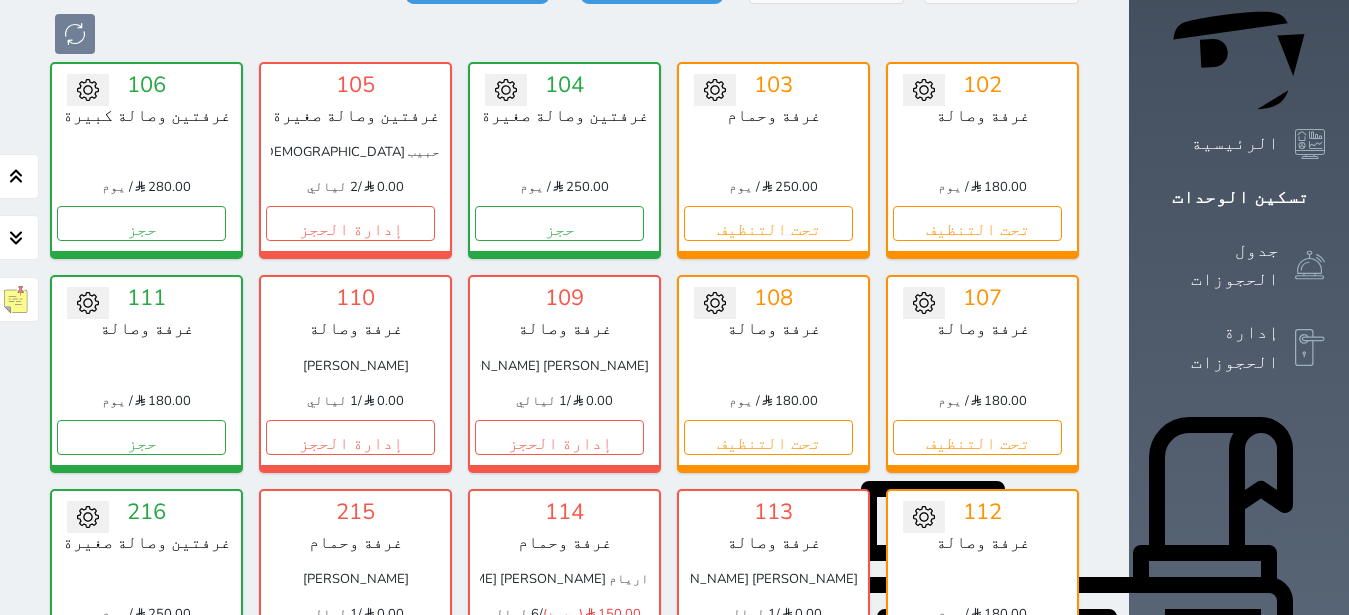click on "إدارة الحجز" at bounding box center [768, 650] 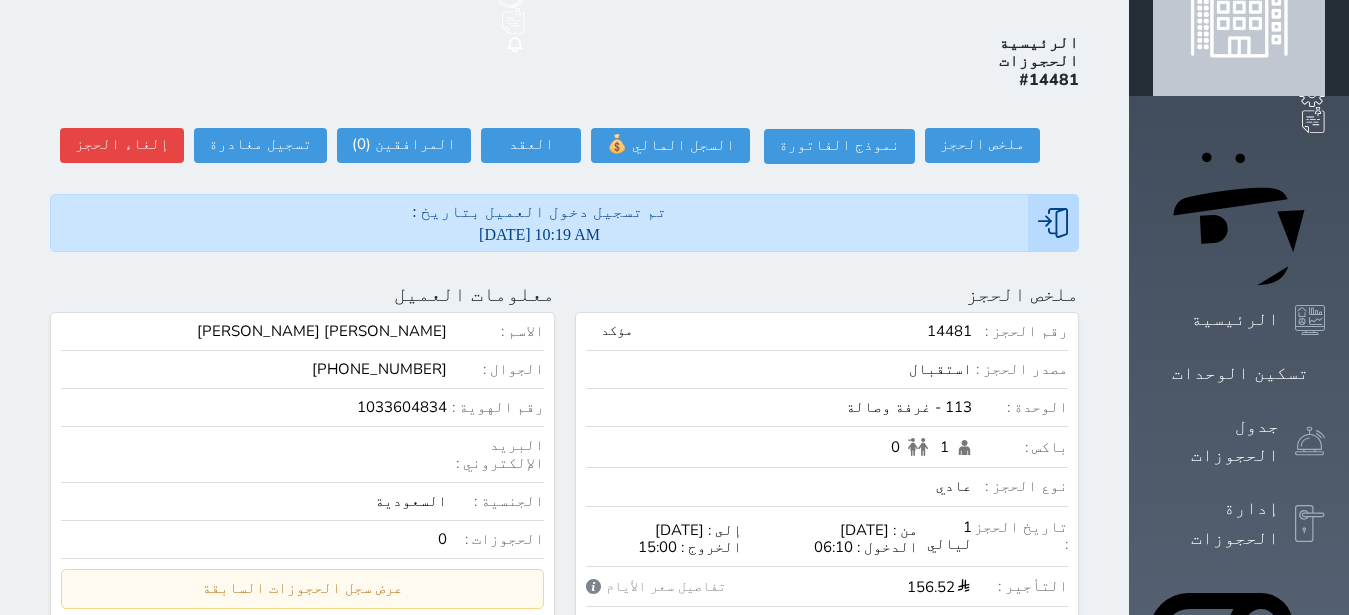 scroll, scrollTop: 0, scrollLeft: 0, axis: both 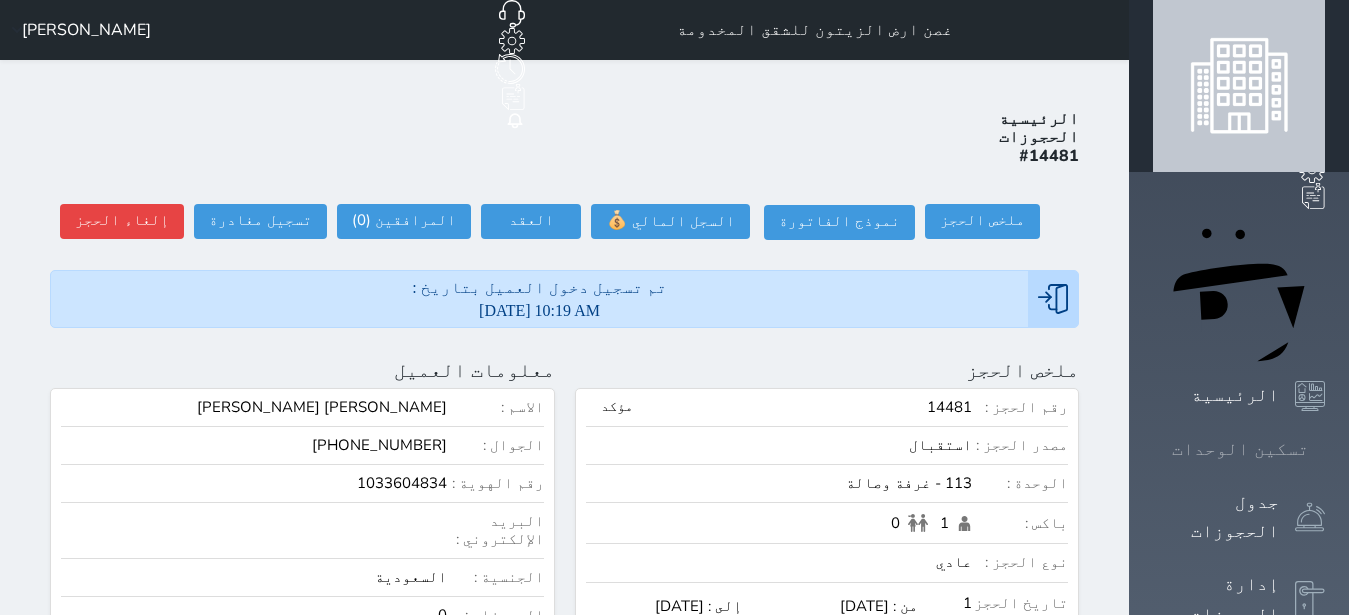 click on "تسكين الوحدات" at bounding box center (1240, 449) 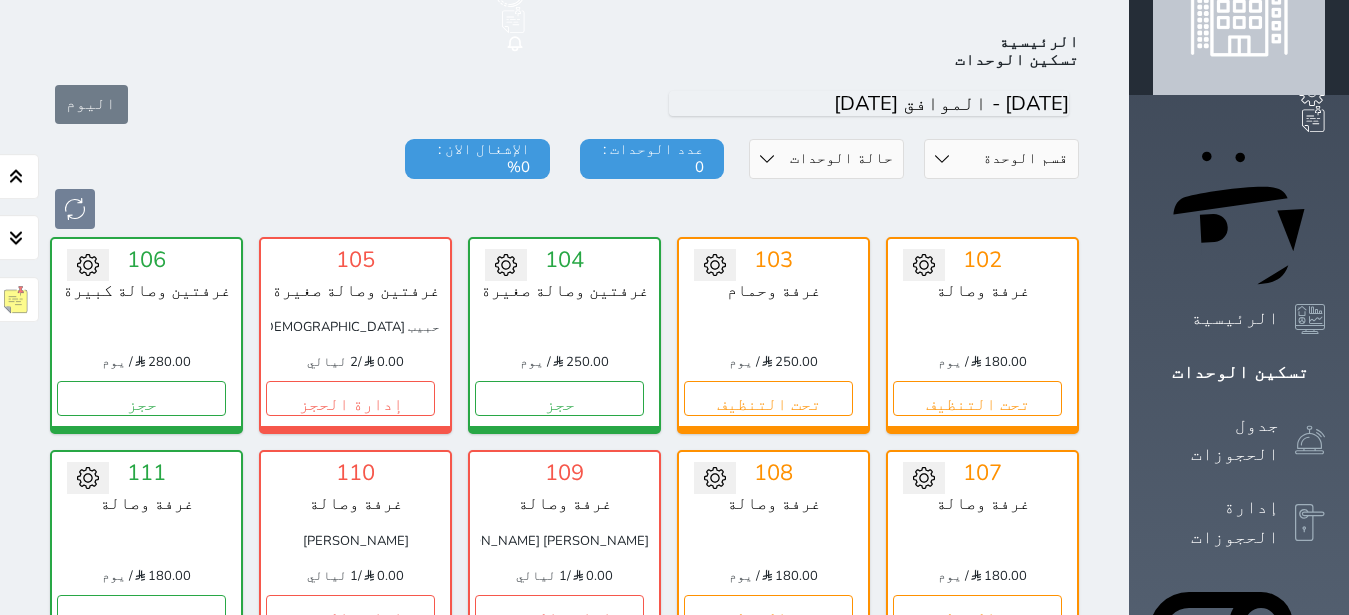 scroll, scrollTop: 78, scrollLeft: 0, axis: vertical 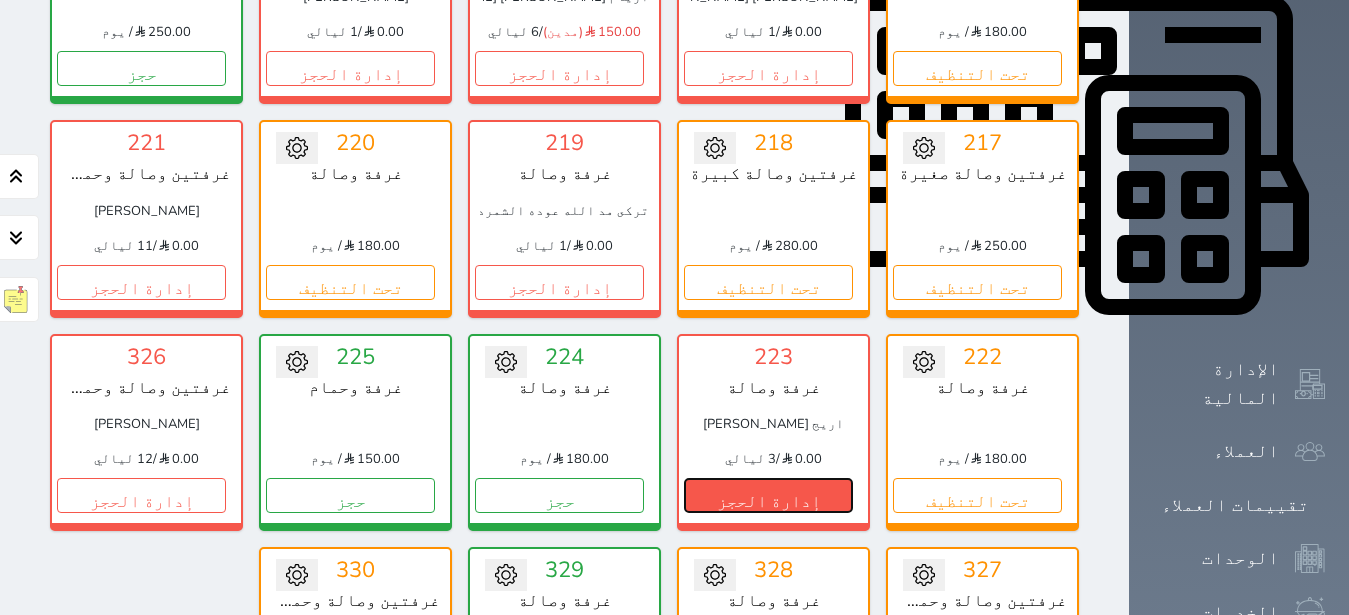click on "إدارة الحجز" at bounding box center [768, 495] 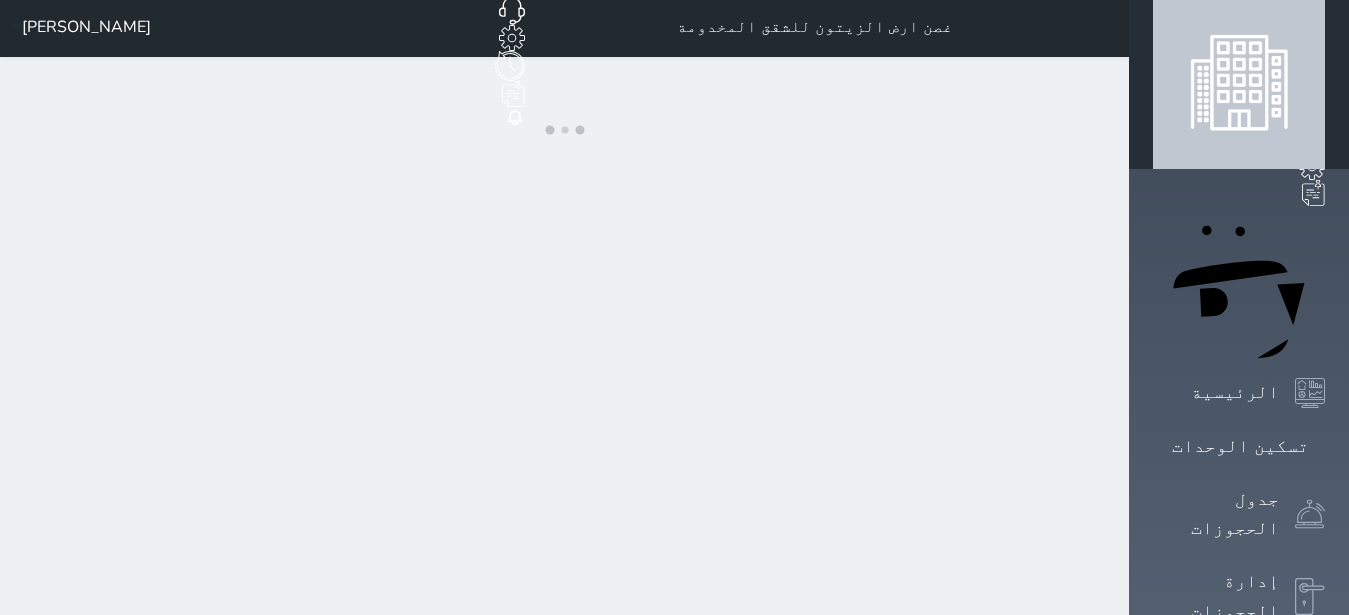 scroll, scrollTop: 0, scrollLeft: 0, axis: both 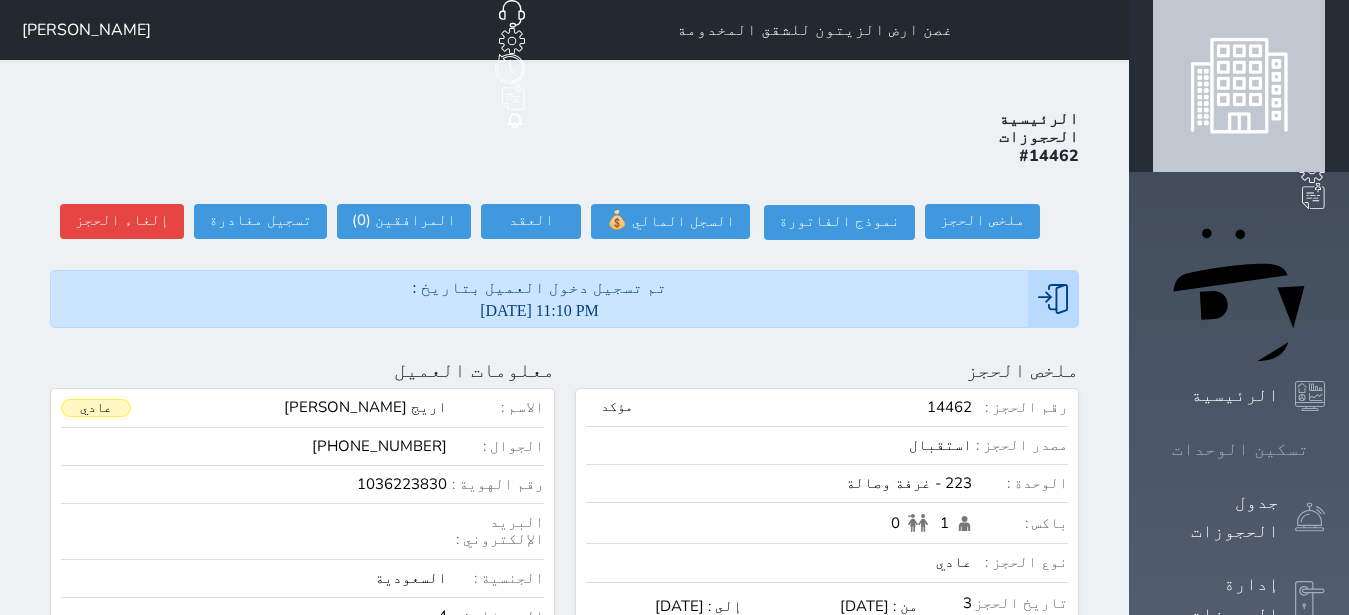 click at bounding box center (1325, 449) 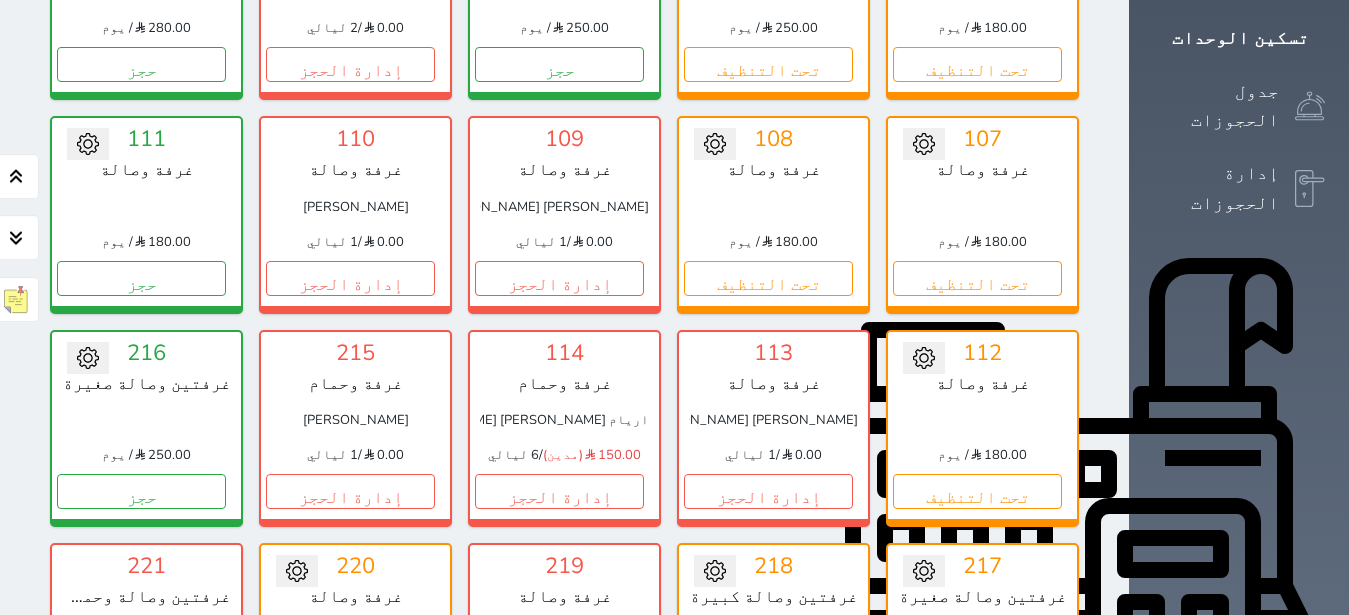 scroll, scrollTop: 456, scrollLeft: 0, axis: vertical 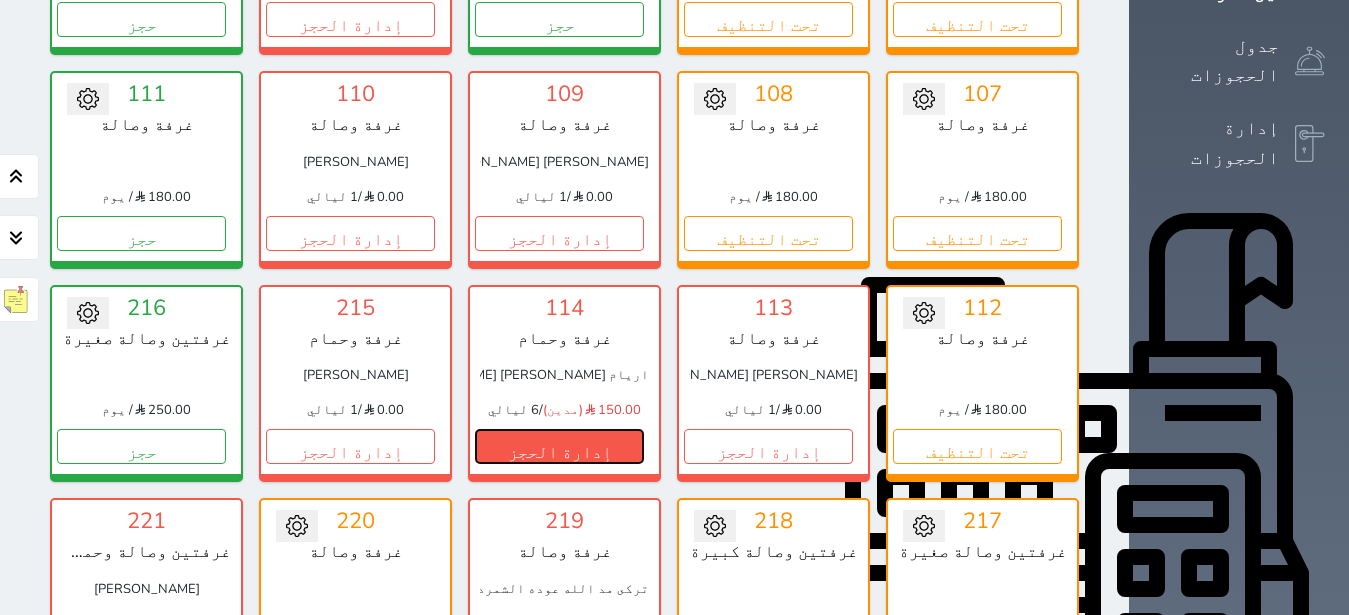 click on "إدارة الحجز" at bounding box center [559, 446] 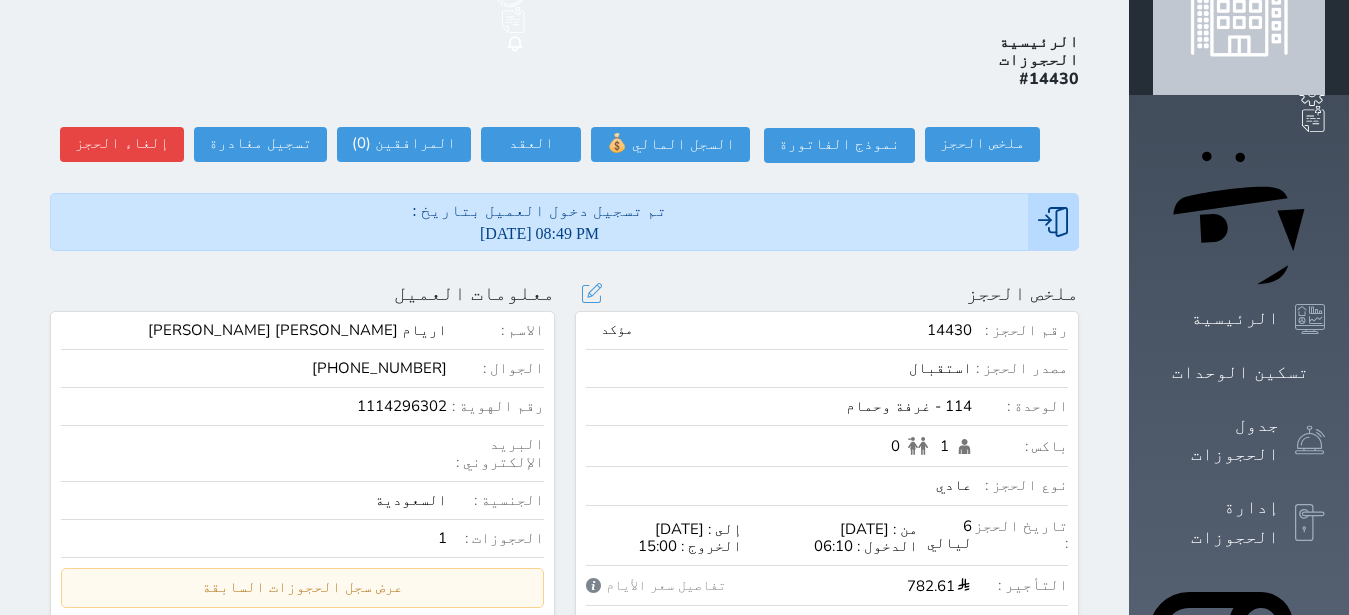 scroll, scrollTop: 126, scrollLeft: 0, axis: vertical 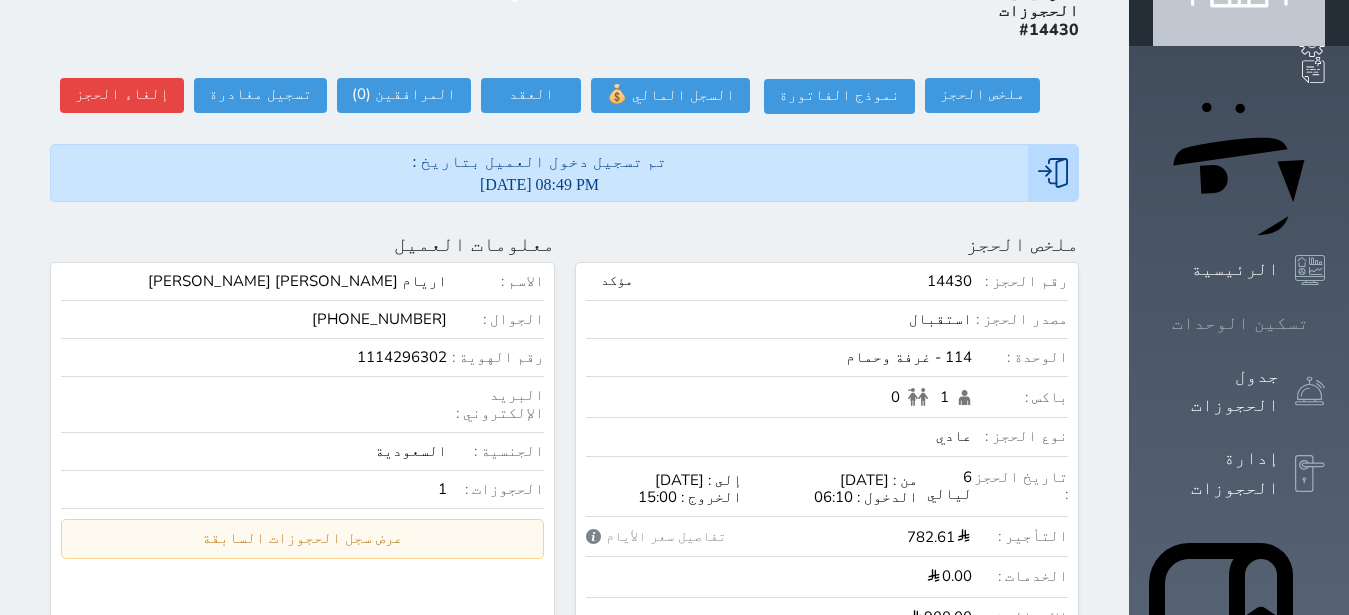 click on "تسكين الوحدات" at bounding box center [1240, 323] 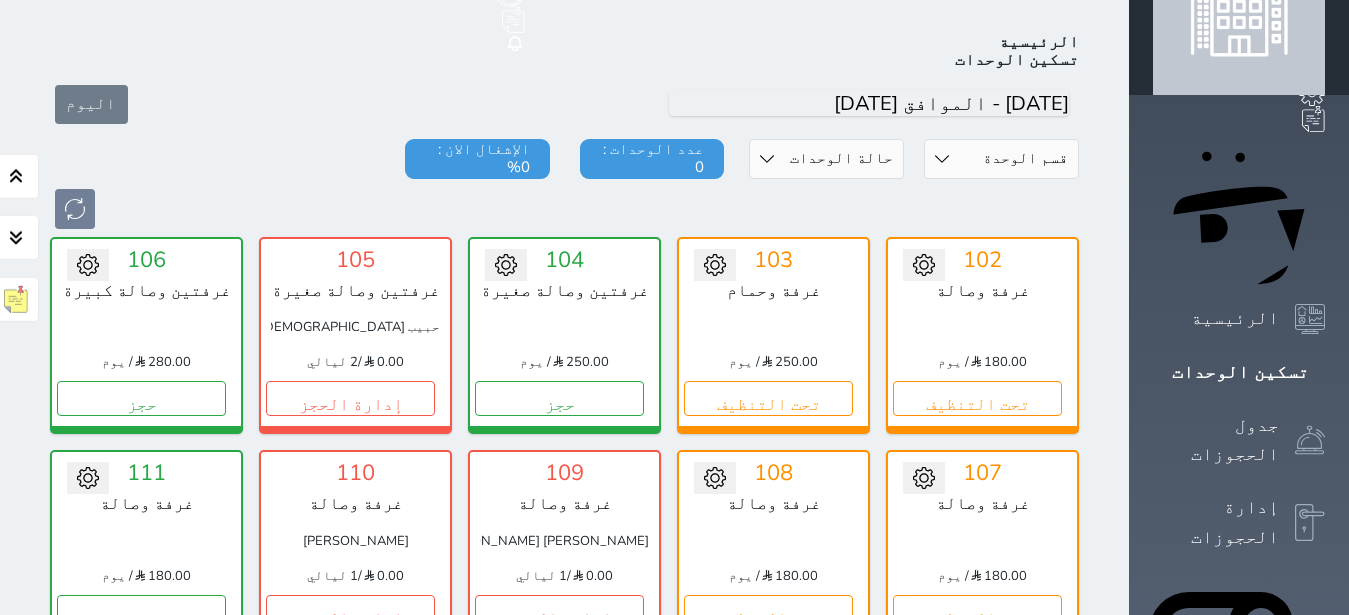 scroll, scrollTop: 78, scrollLeft: 0, axis: vertical 